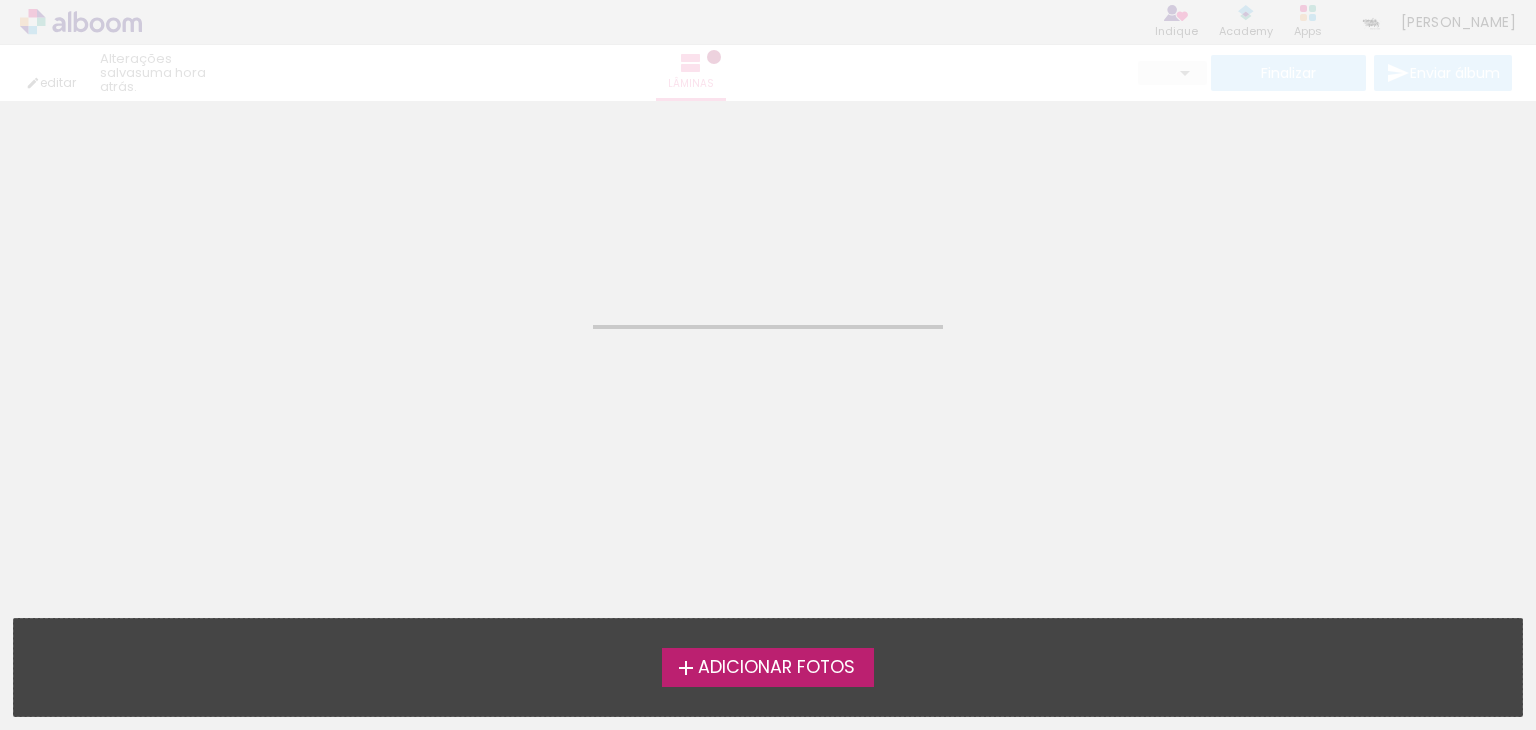 scroll, scrollTop: 0, scrollLeft: 0, axis: both 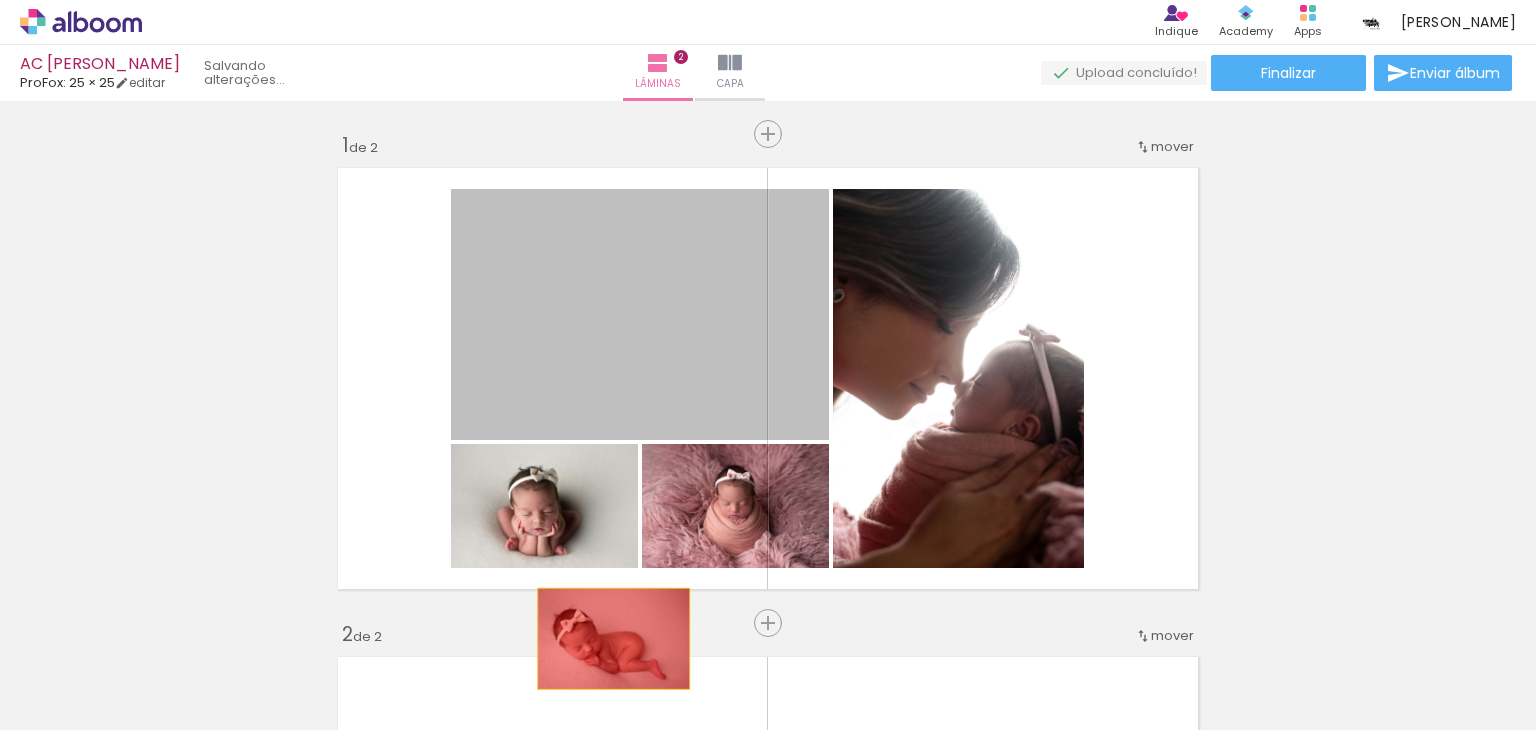drag, startPoint x: 613, startPoint y: 325, endPoint x: 606, endPoint y: 639, distance: 314.078 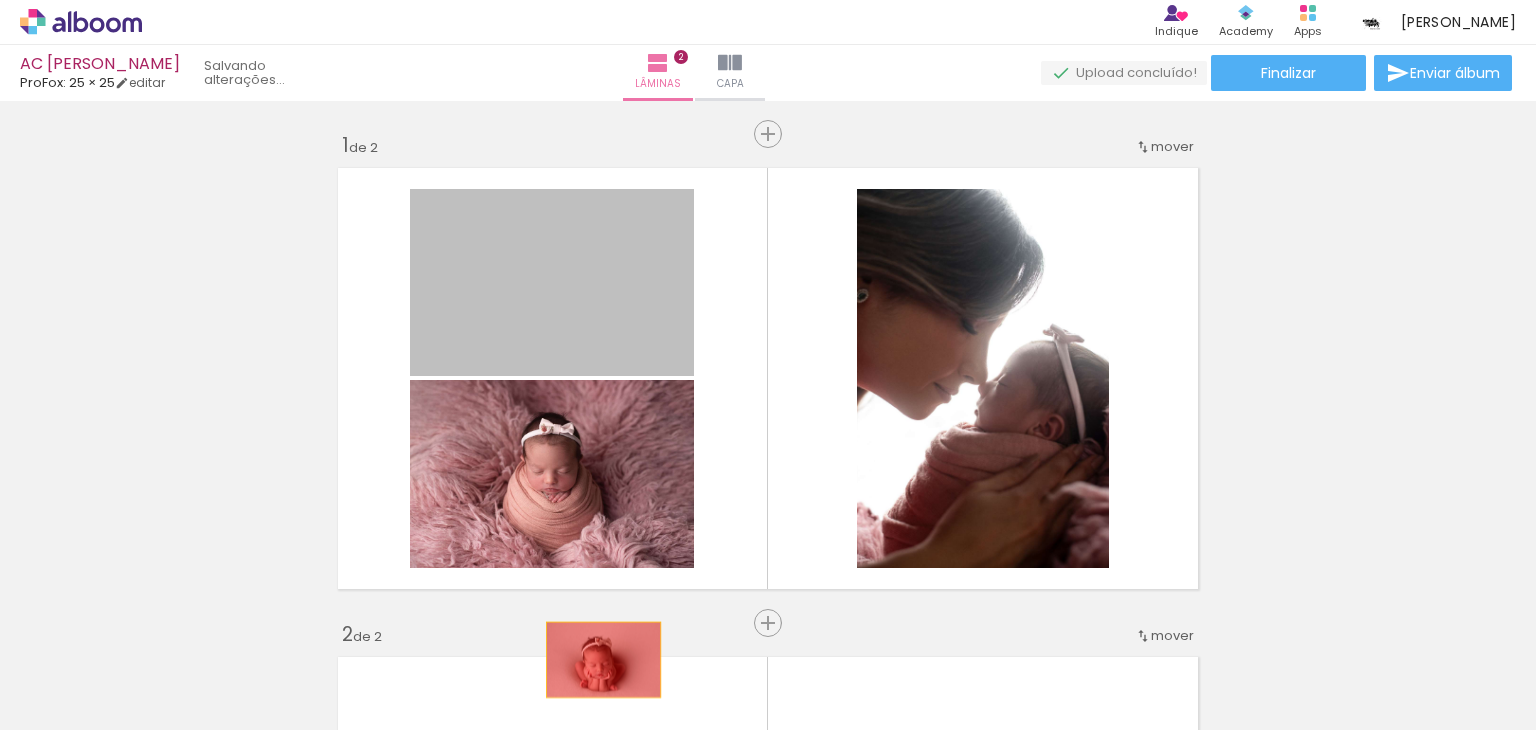 drag, startPoint x: 608, startPoint y: 311, endPoint x: 596, endPoint y: 659, distance: 348.20685 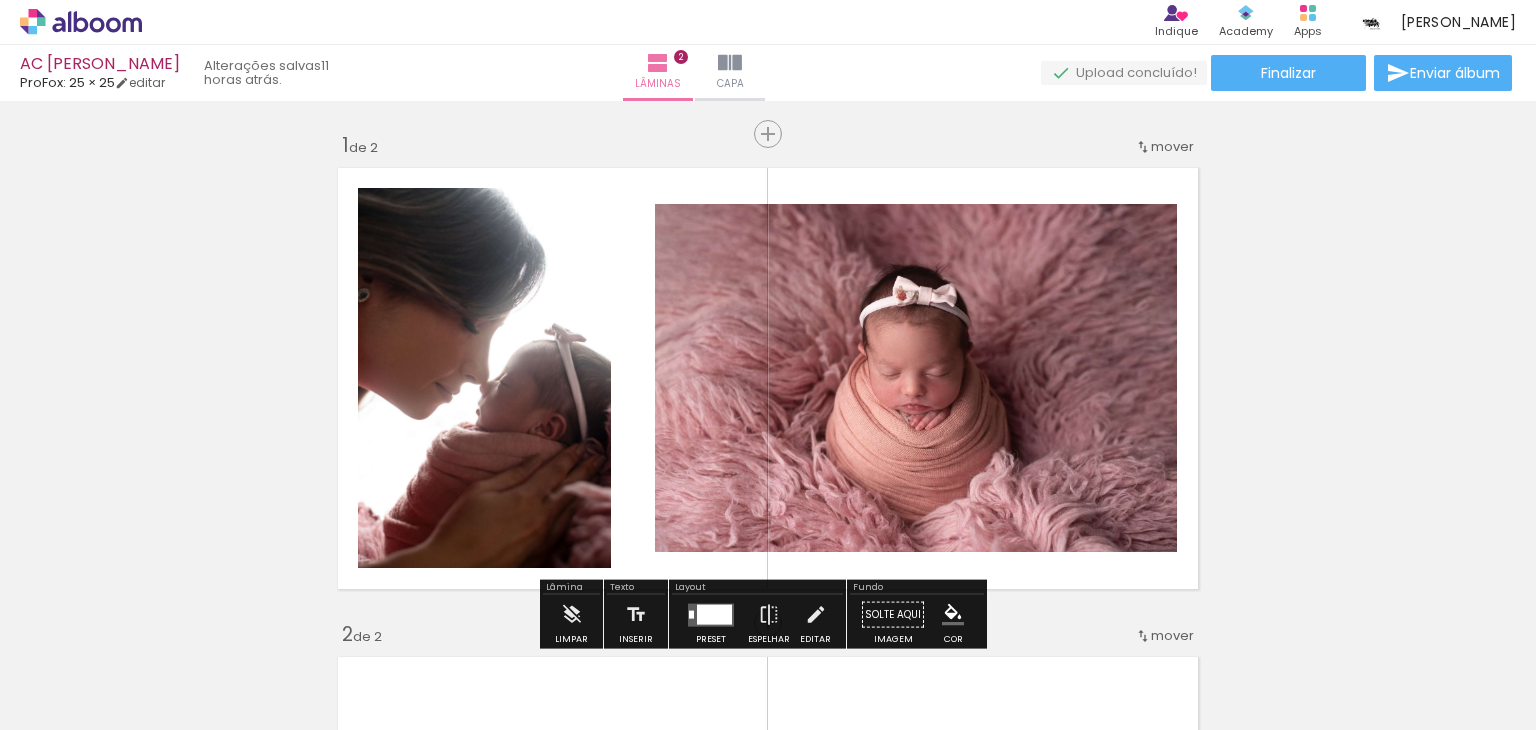scroll, scrollTop: 100, scrollLeft: 0, axis: vertical 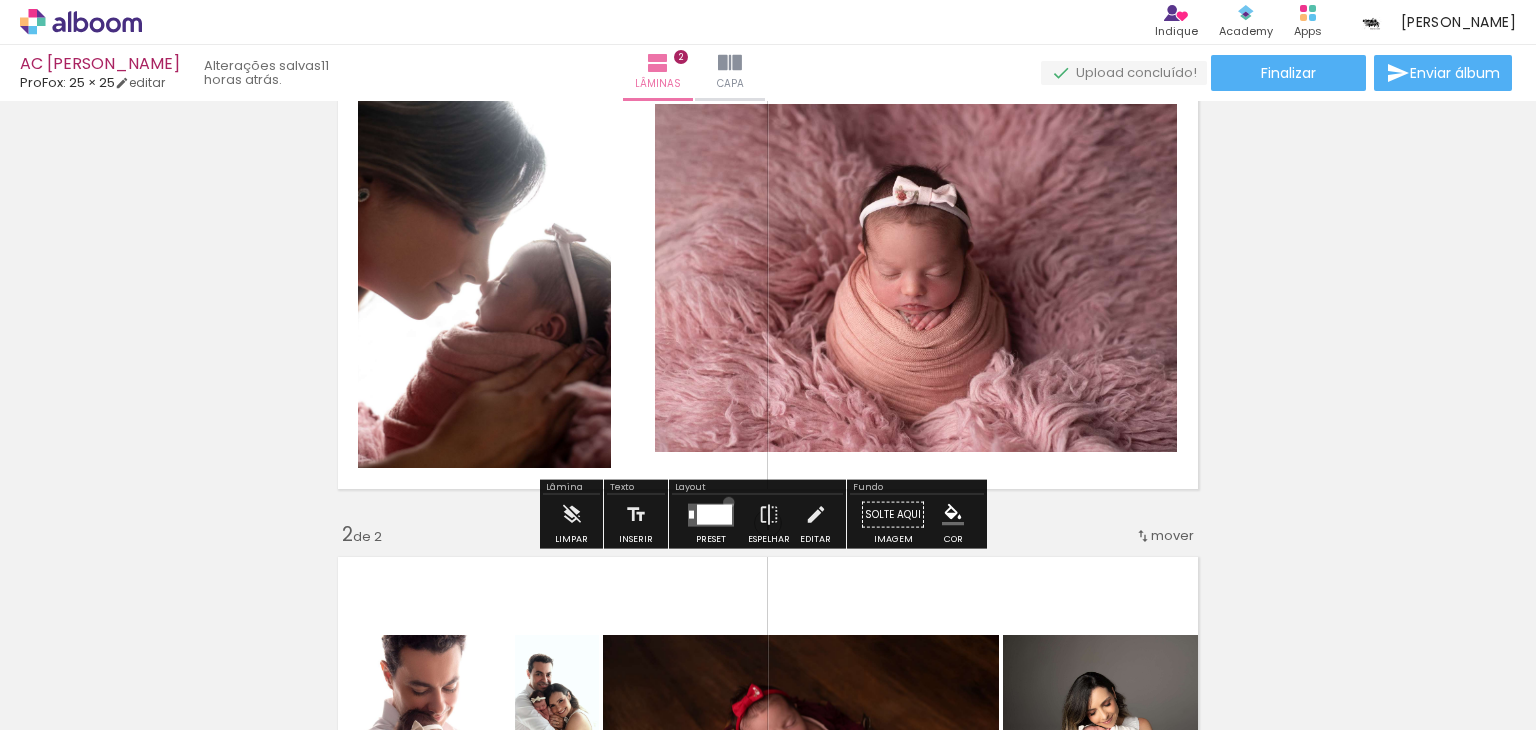 click at bounding box center (711, 514) 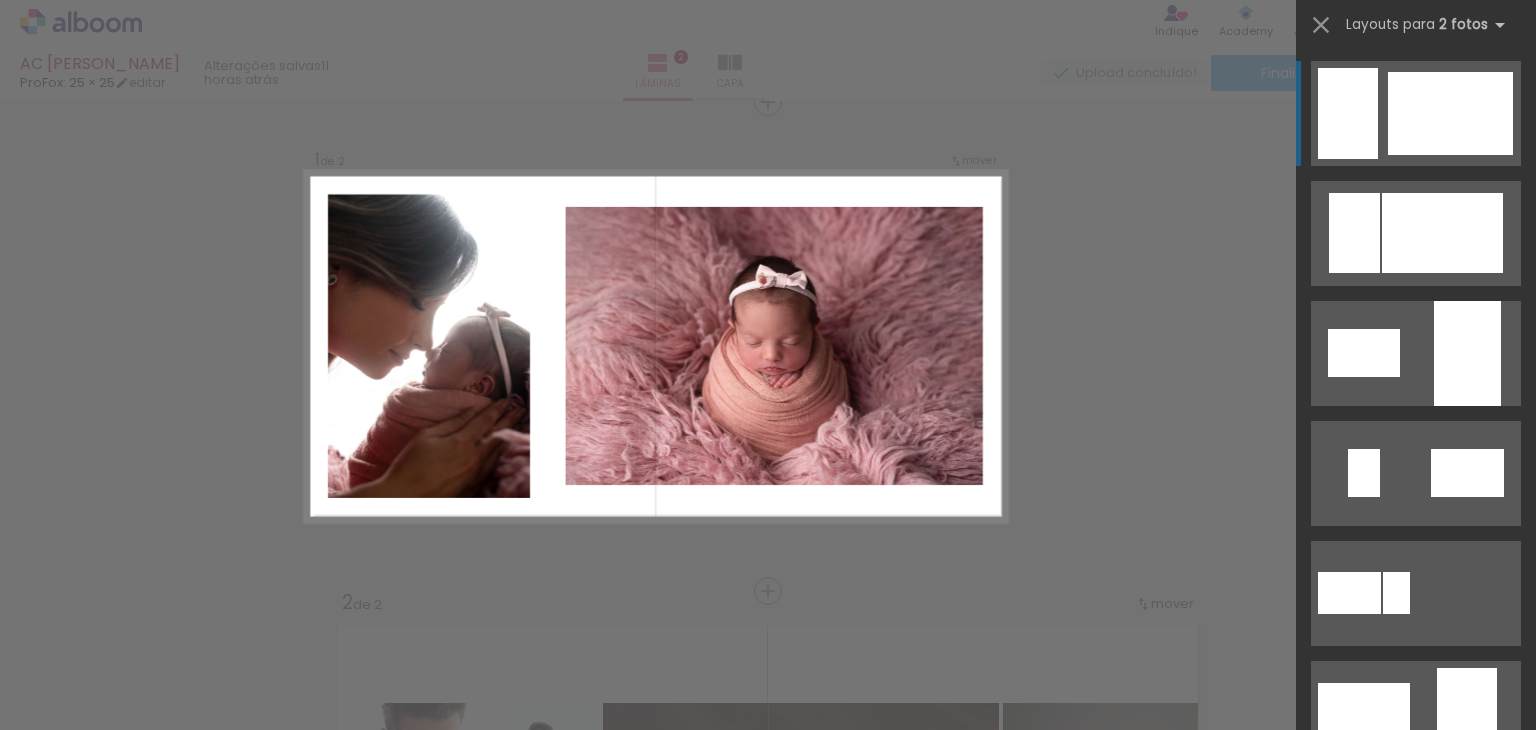 scroll, scrollTop: 25, scrollLeft: 0, axis: vertical 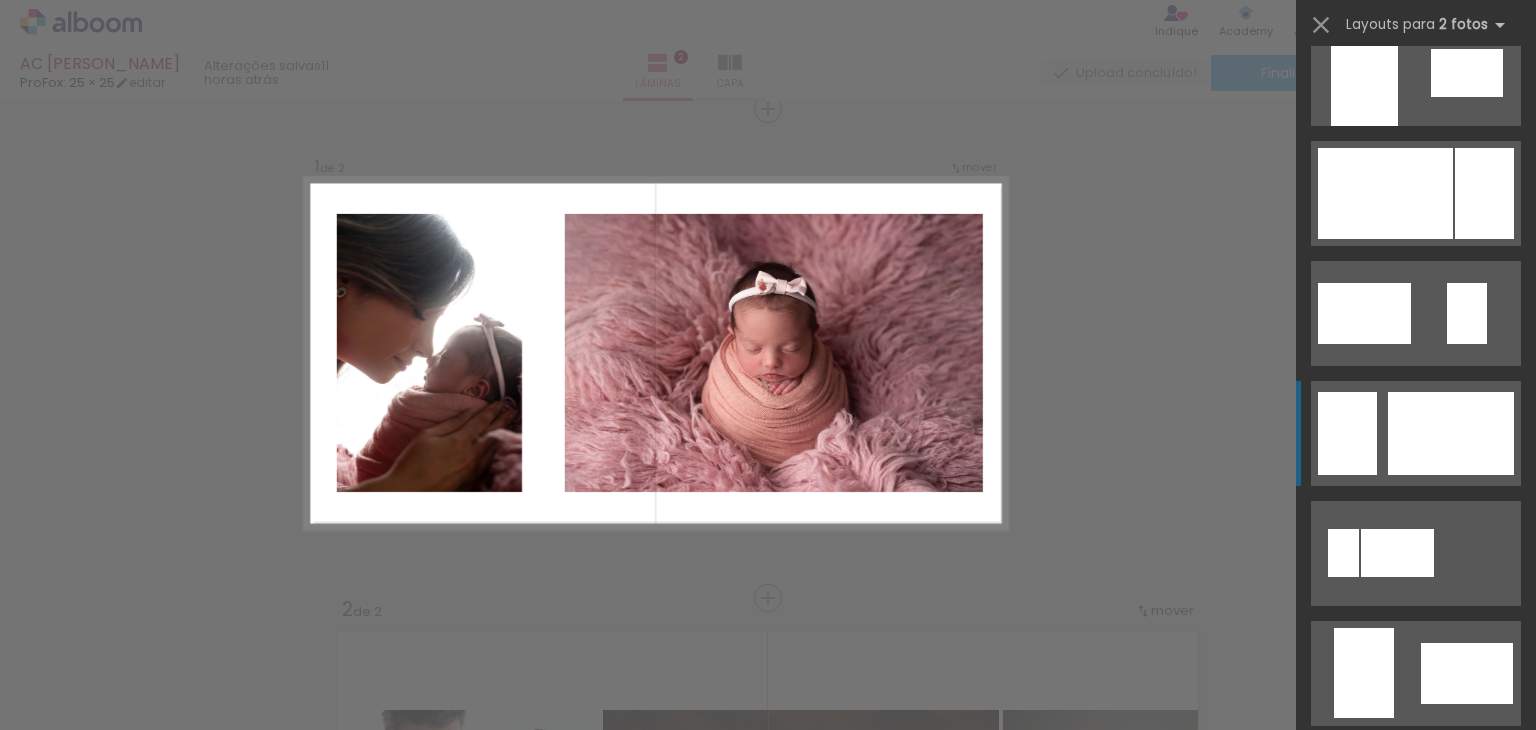 click at bounding box center (1451, 793) 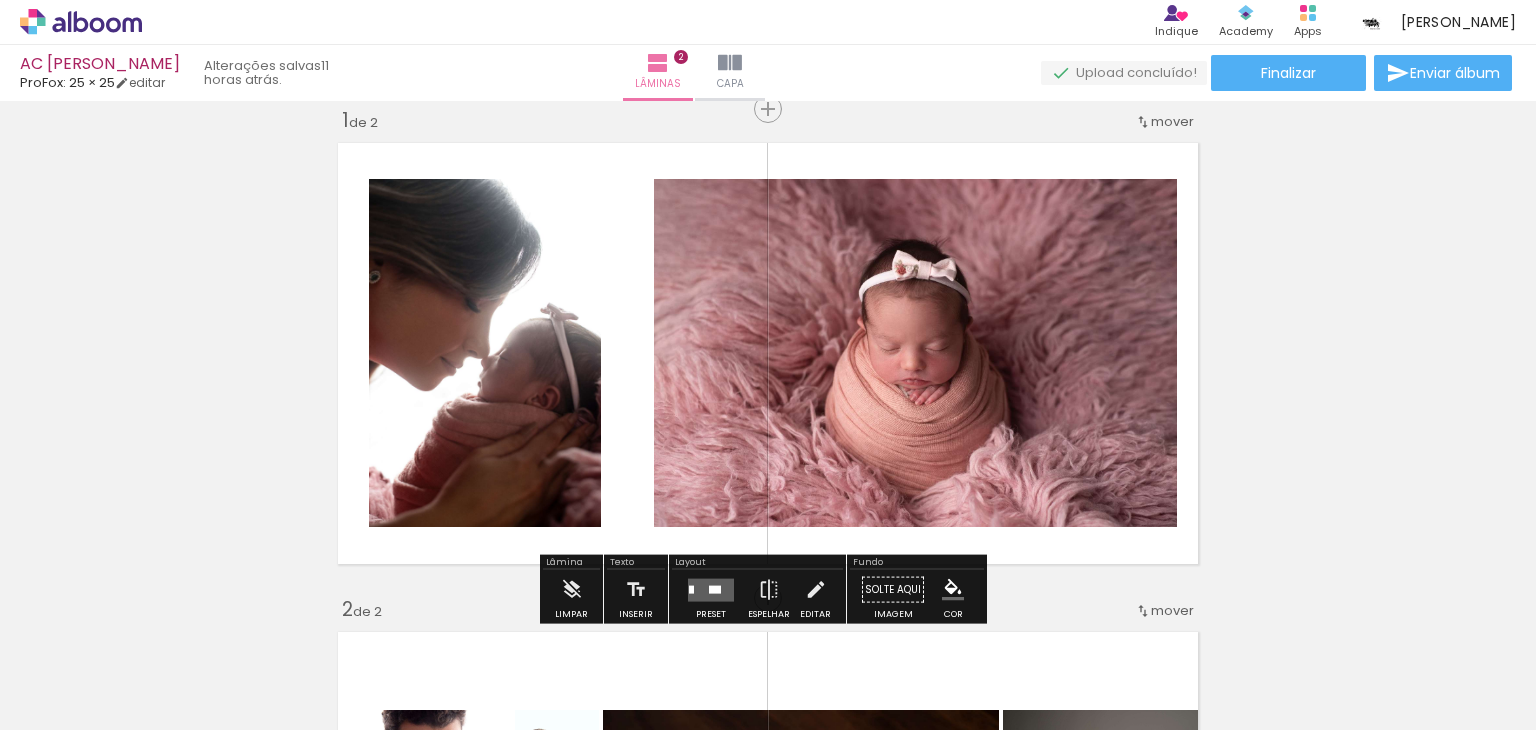 click on "Inserir lâmina 1  de 2  Inserir lâmina 2  de 2" at bounding box center (768, 817) 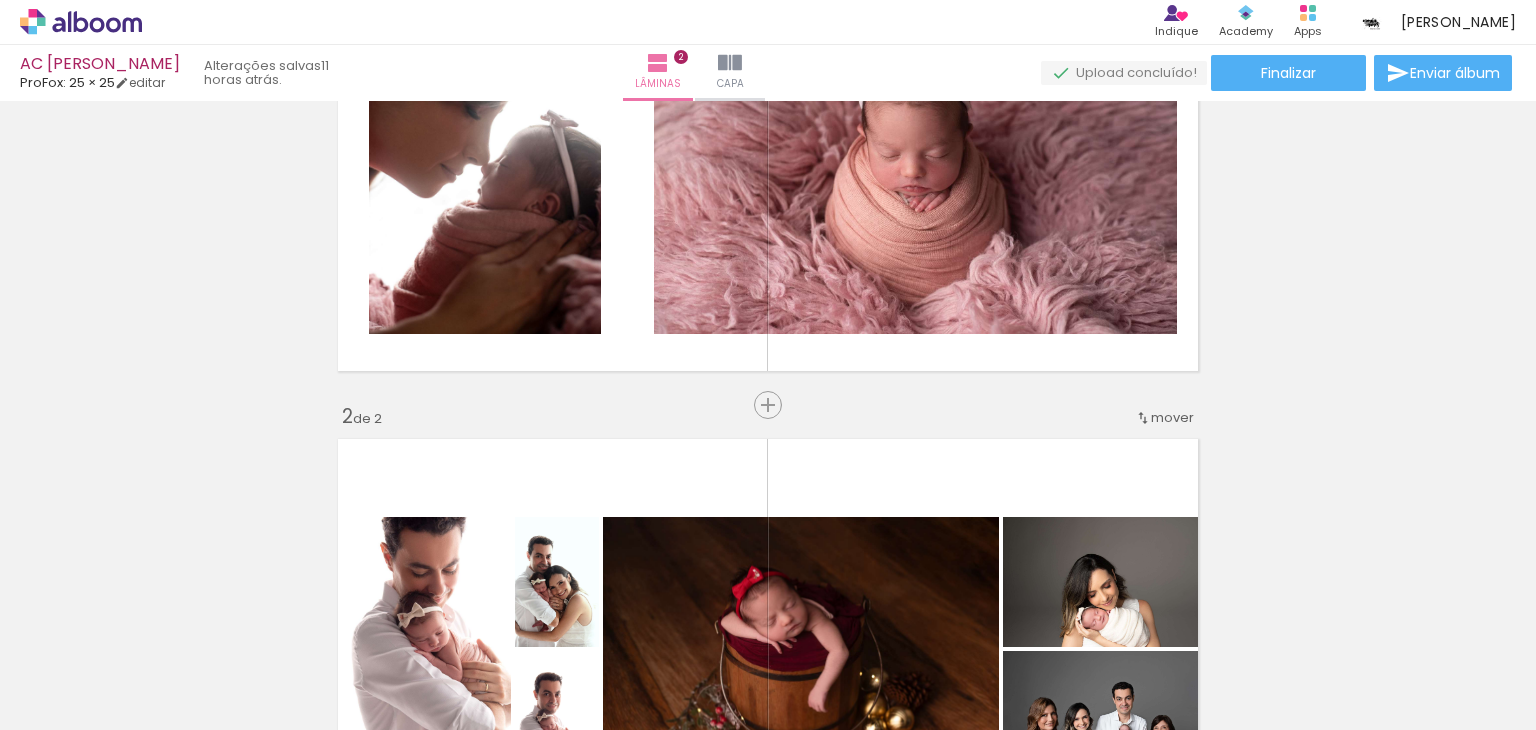 scroll, scrollTop: 325, scrollLeft: 0, axis: vertical 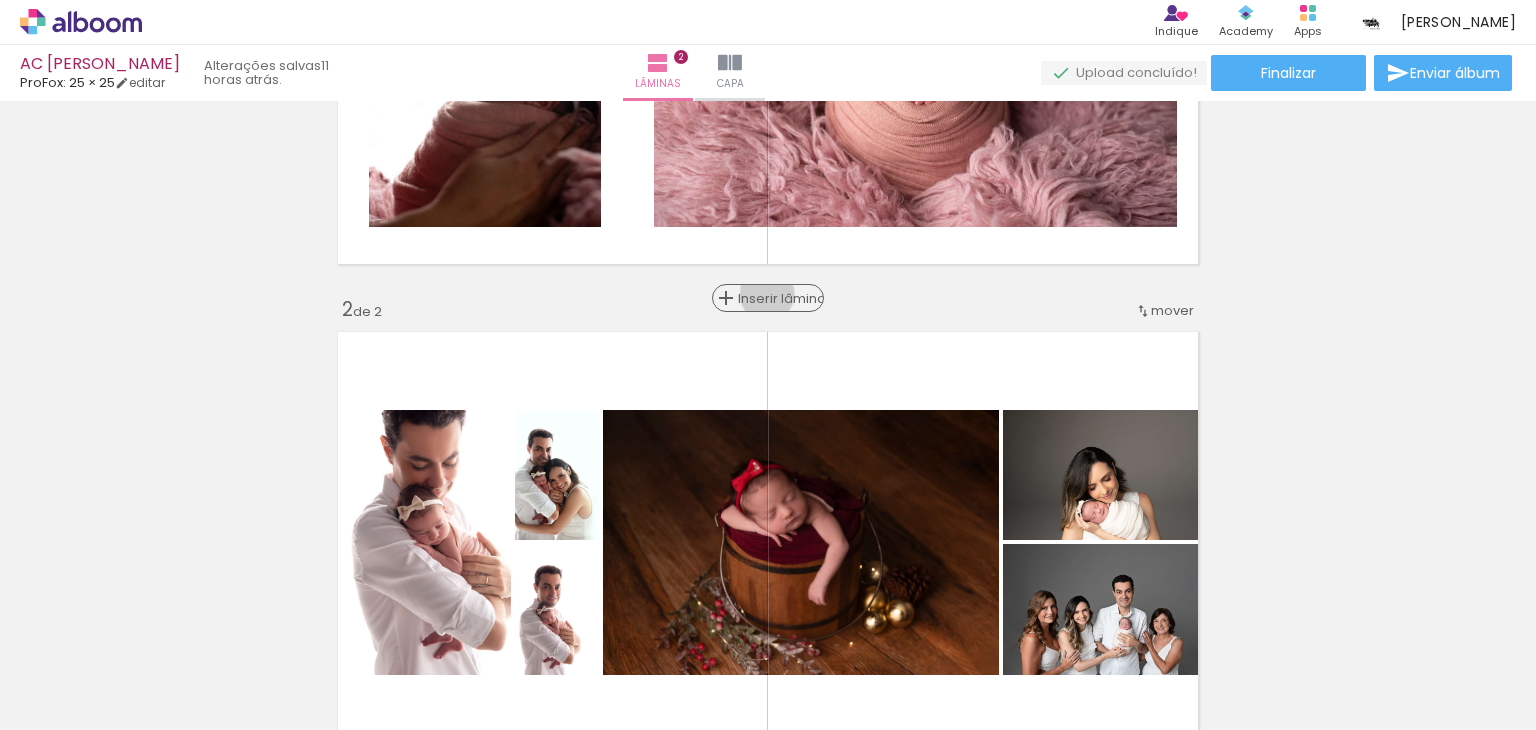 click on "Inserir lâmina" at bounding box center (777, 298) 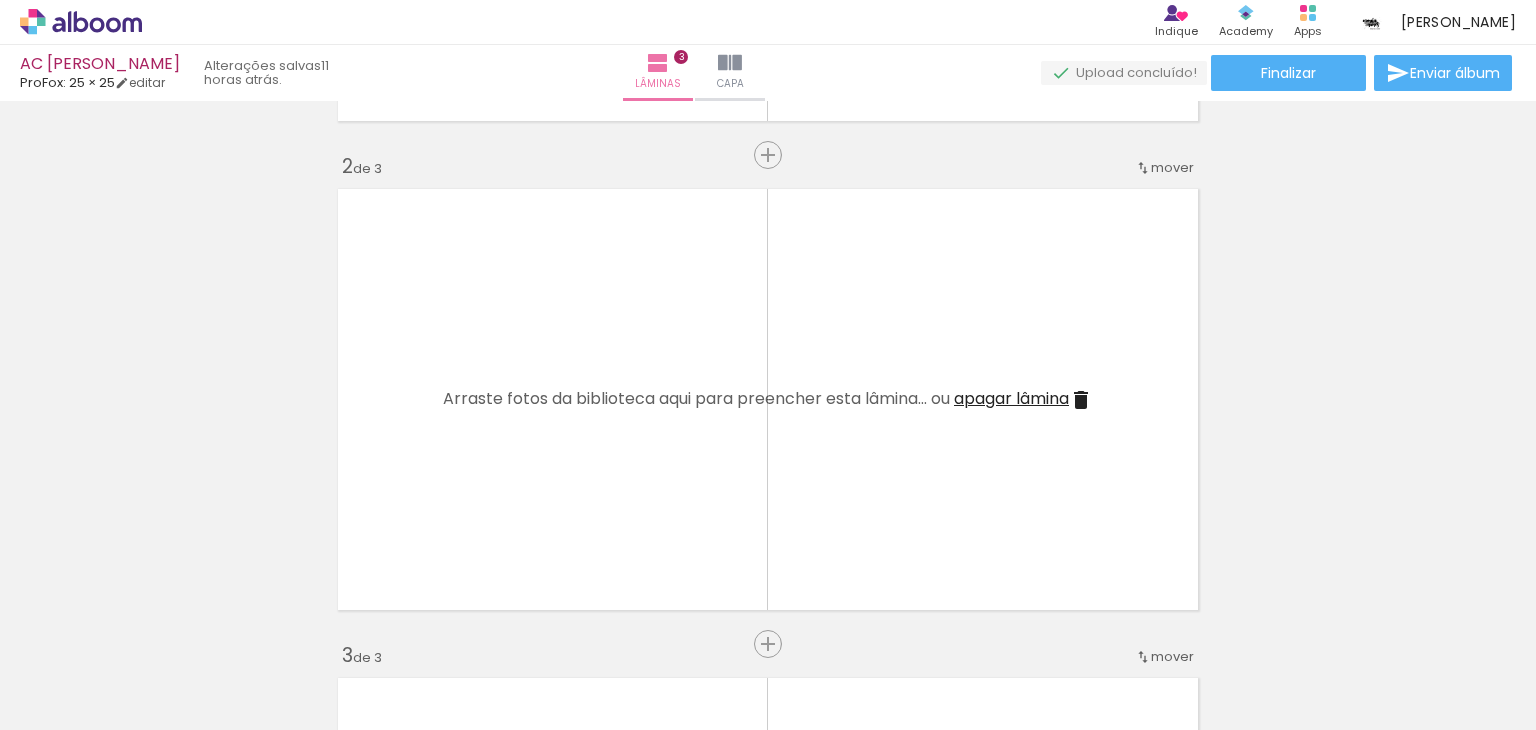 scroll, scrollTop: 525, scrollLeft: 0, axis: vertical 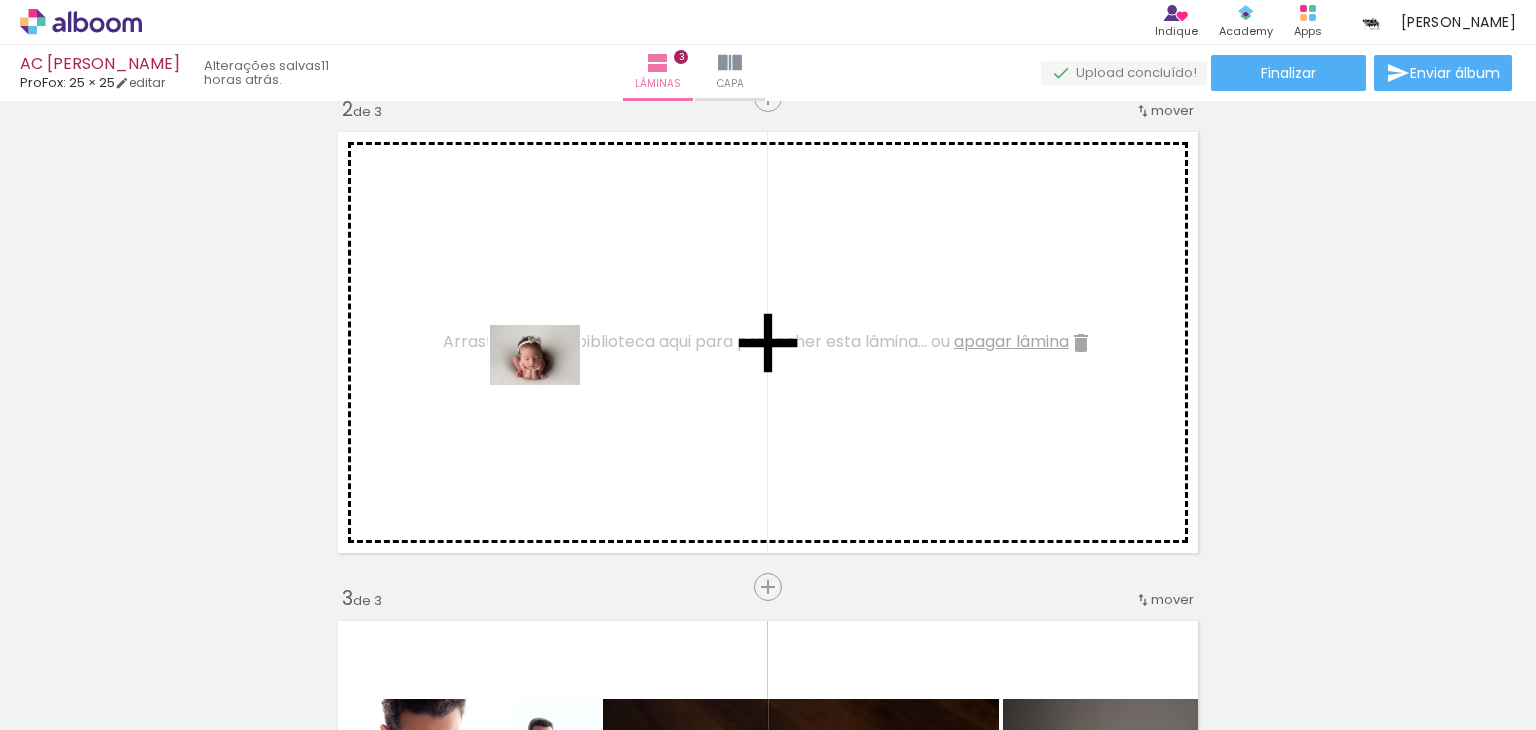 drag, startPoint x: 594, startPoint y: 674, endPoint x: 550, endPoint y: 382, distance: 295.29645 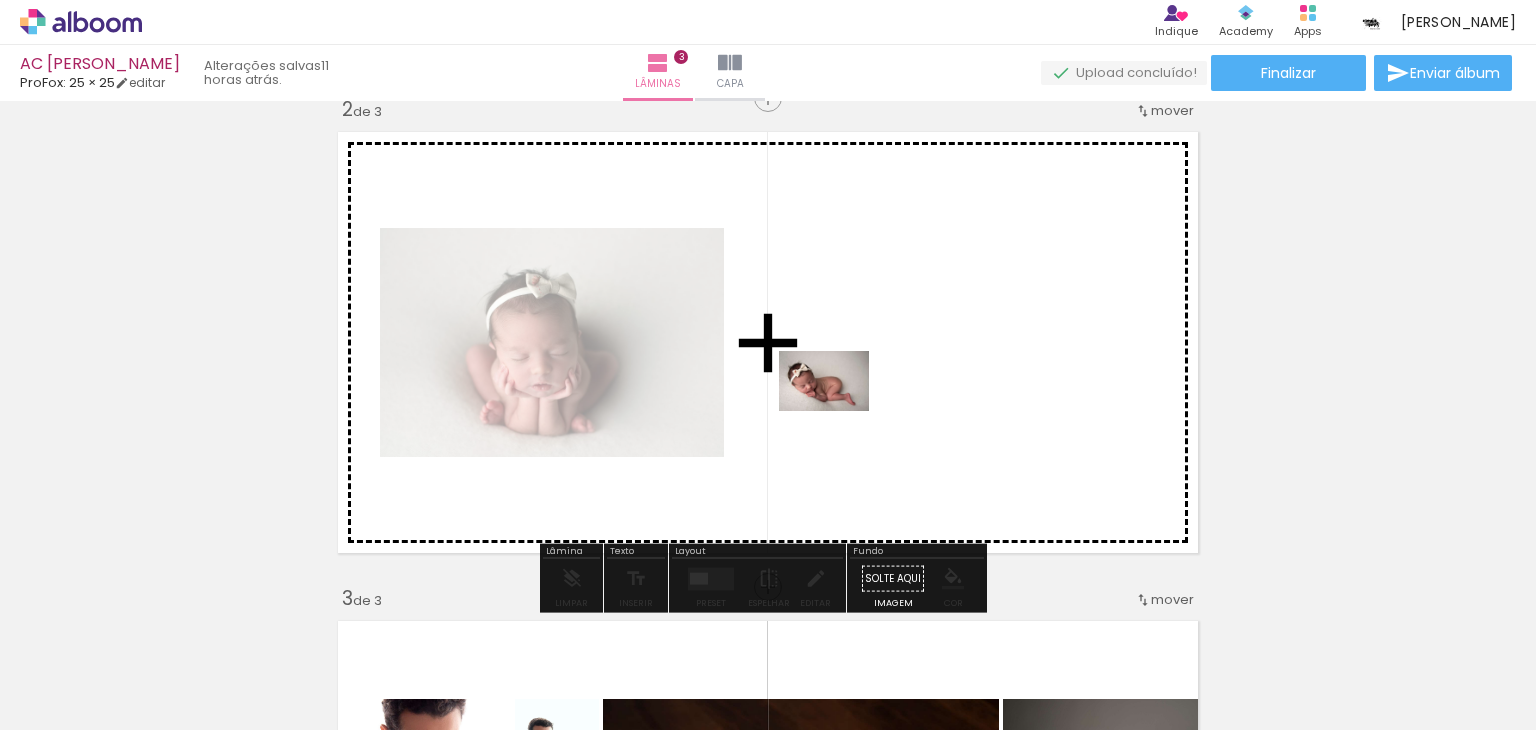 drag, startPoint x: 492, startPoint y: 684, endPoint x: 839, endPoint y: 403, distance: 446.50867 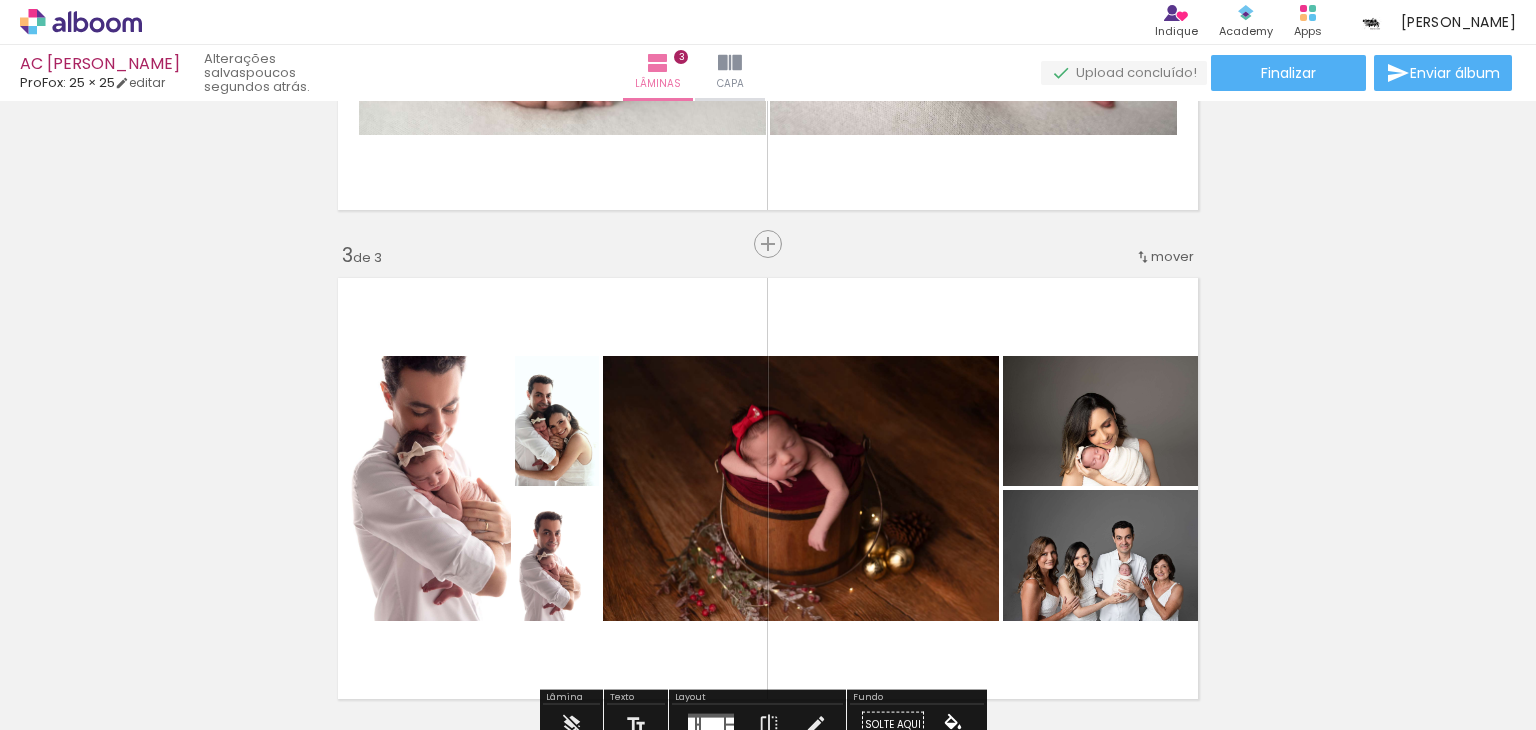scroll, scrollTop: 925, scrollLeft: 0, axis: vertical 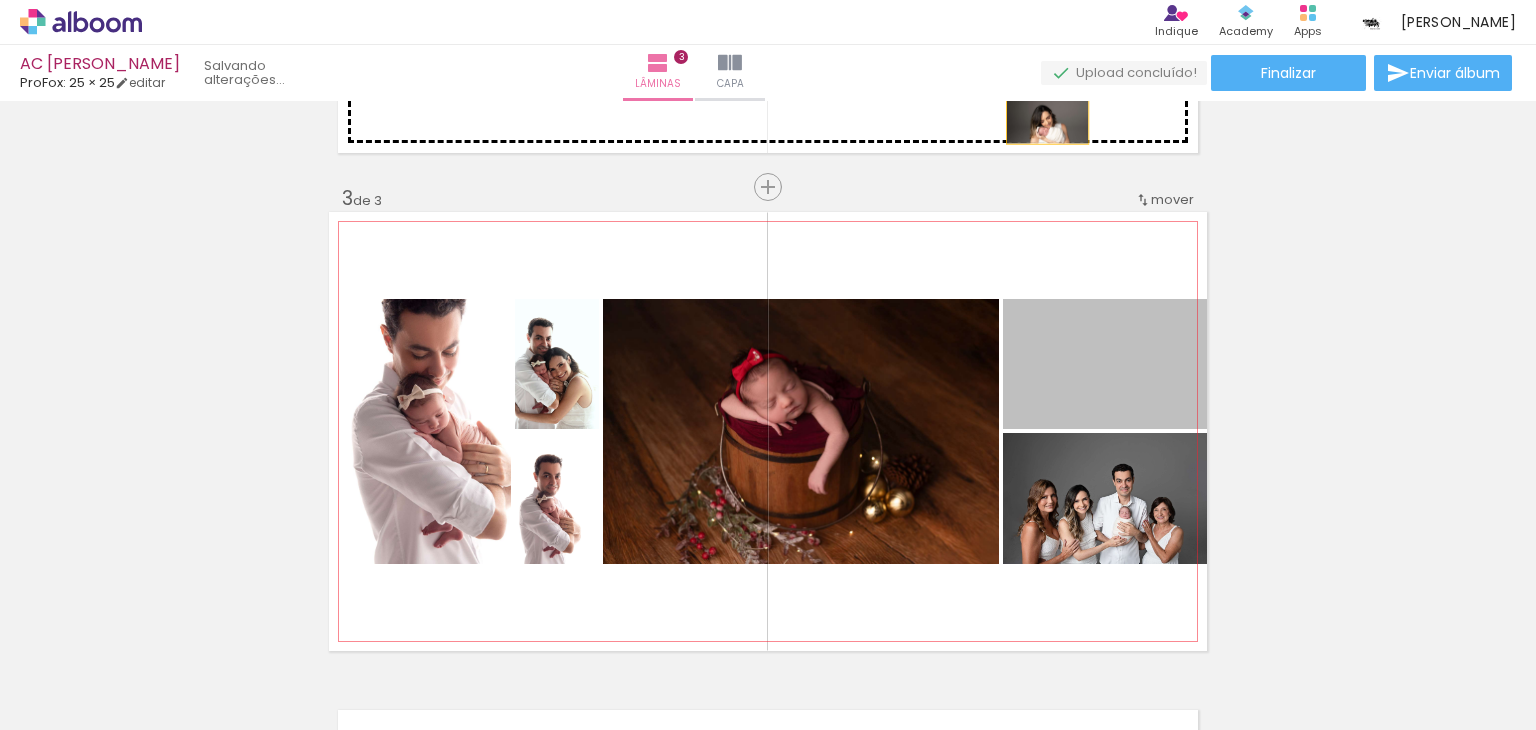 drag, startPoint x: 1162, startPoint y: 399, endPoint x: 1040, endPoint y: 117, distance: 307.25885 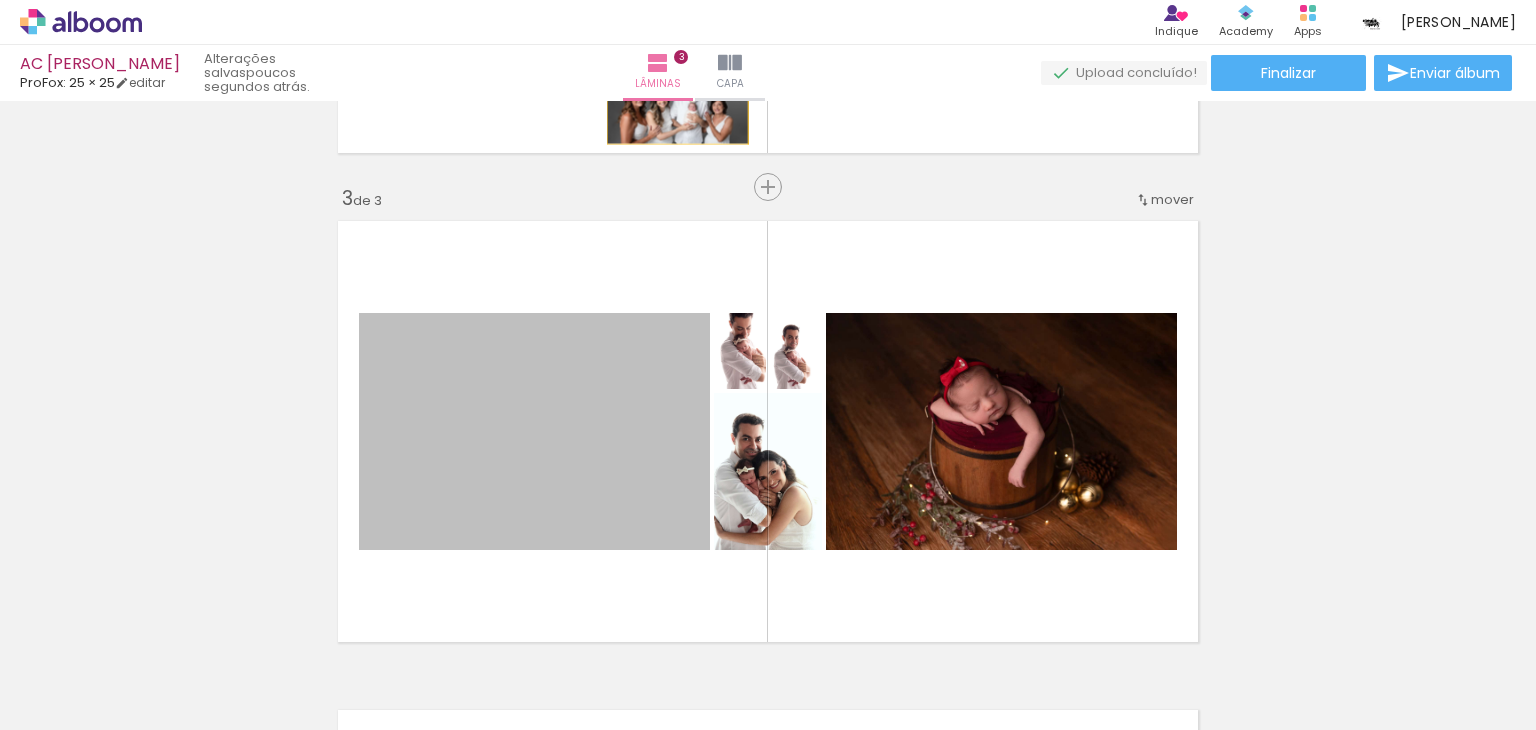 drag, startPoint x: 587, startPoint y: 468, endPoint x: 670, endPoint y: 96, distance: 381.14694 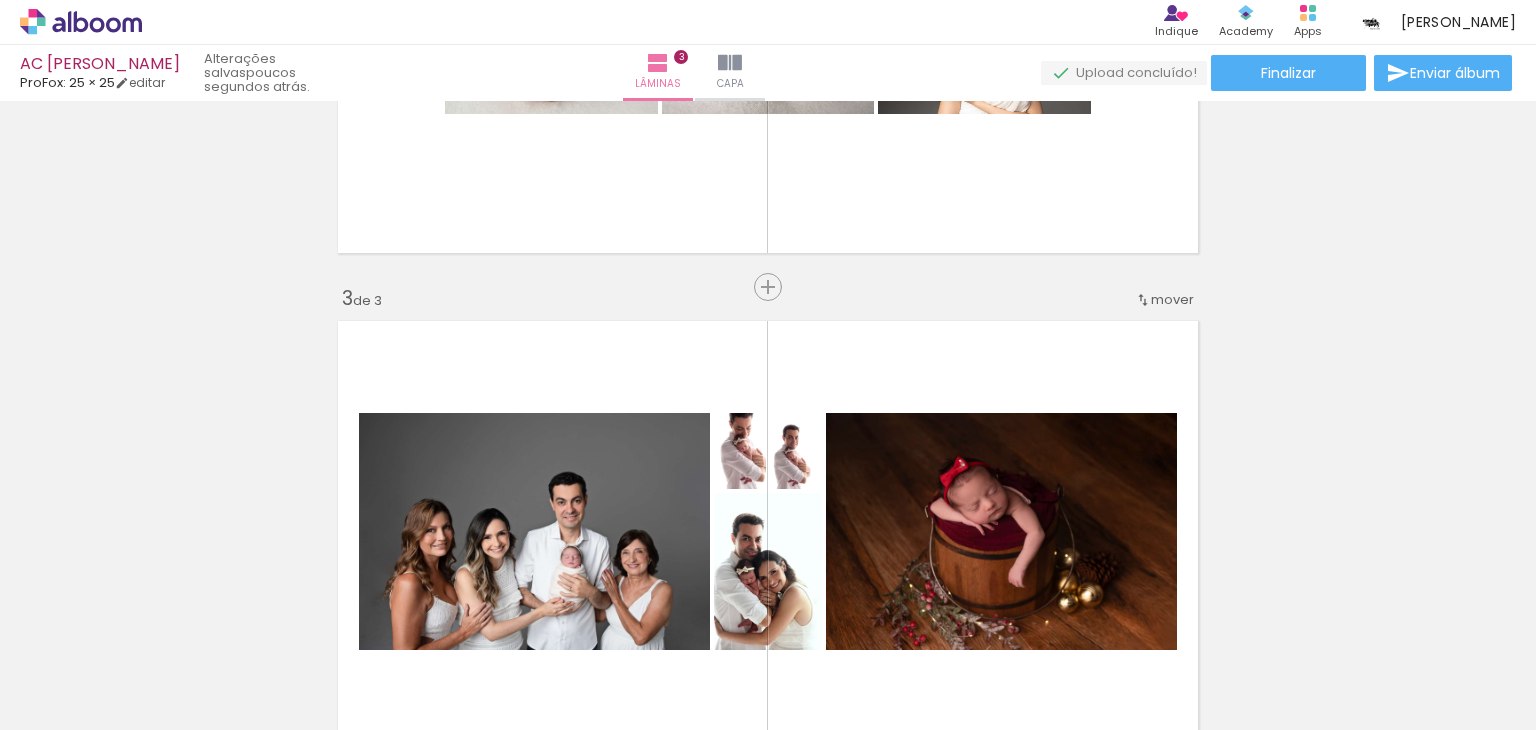 scroll, scrollTop: 525, scrollLeft: 0, axis: vertical 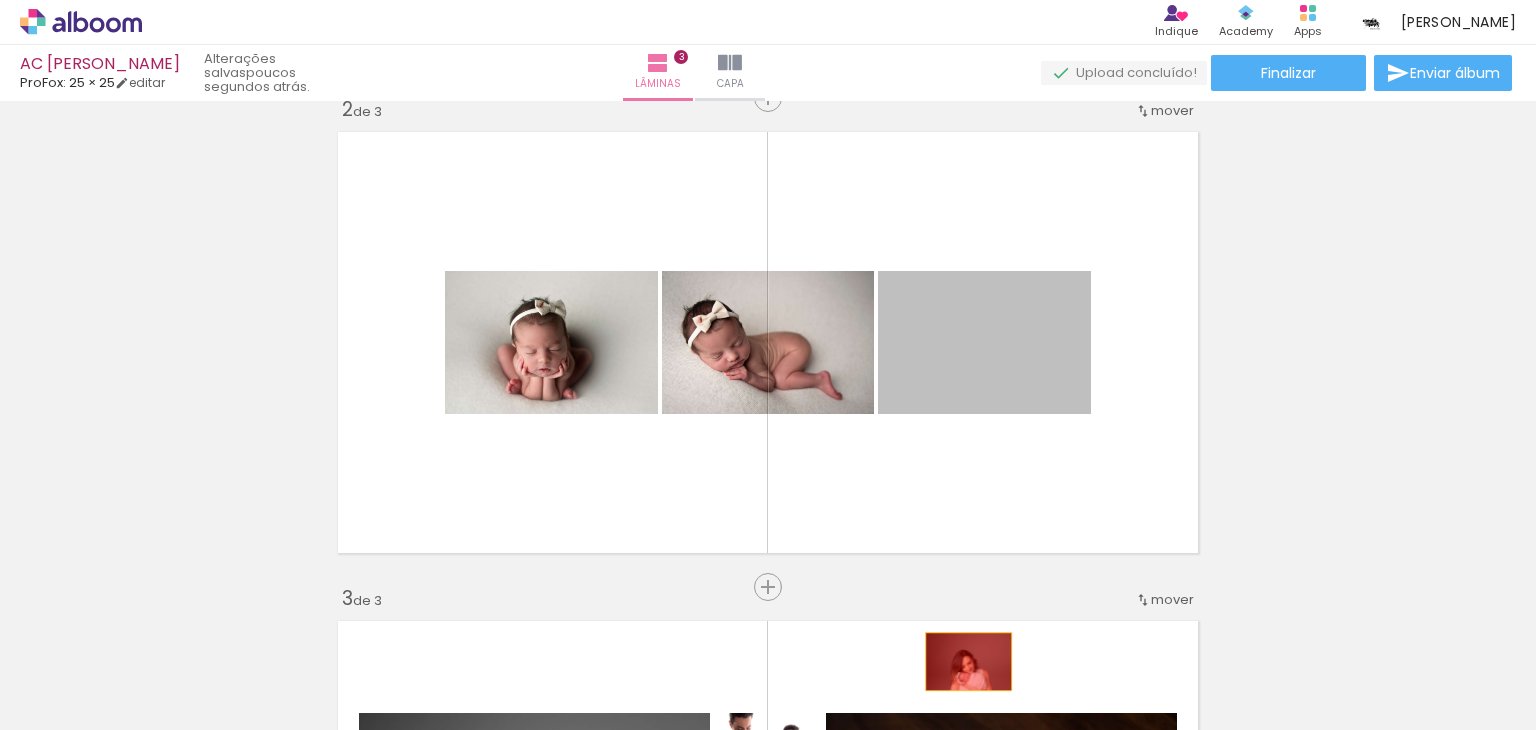 drag, startPoint x: 948, startPoint y: 342, endPoint x: 961, endPoint y: 661, distance: 319.26477 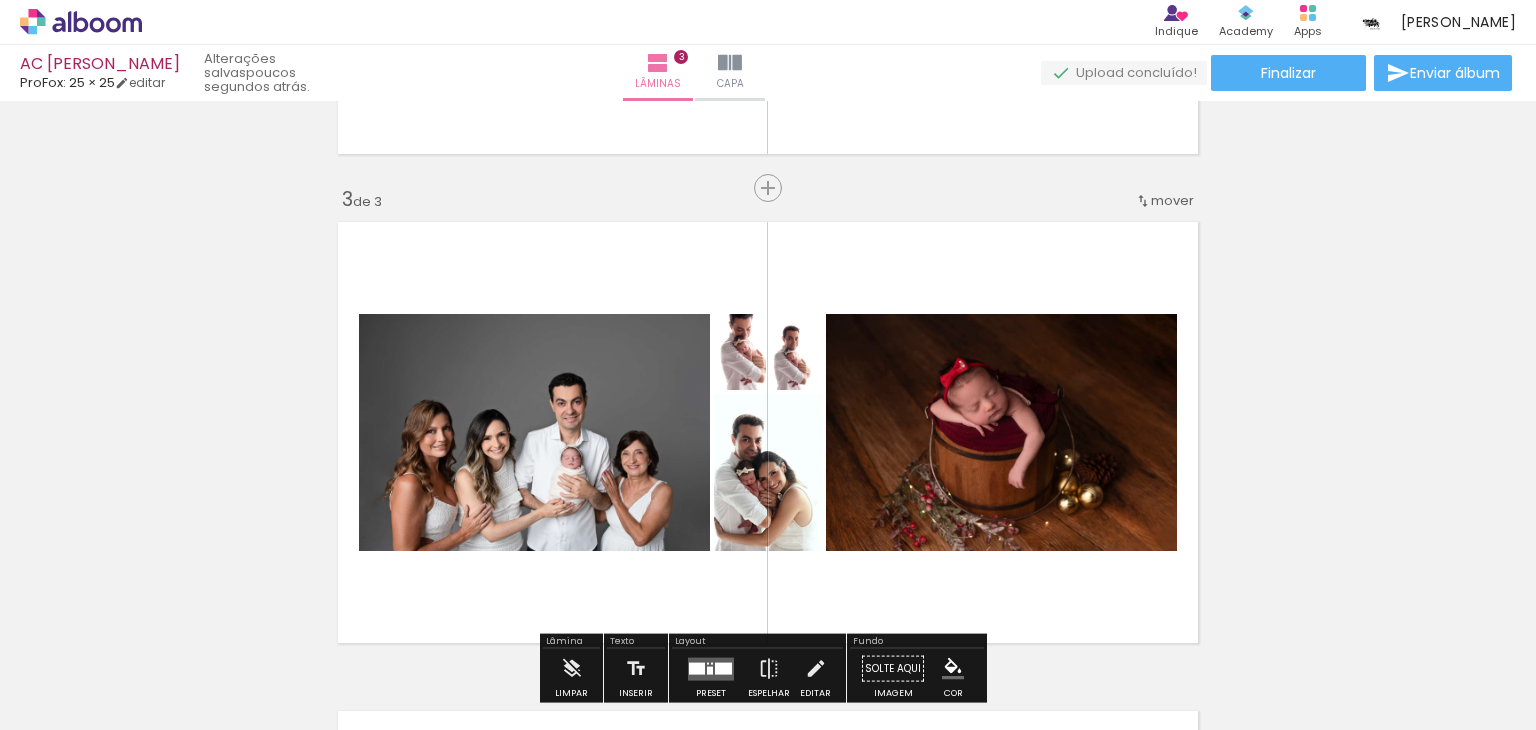 scroll, scrollTop: 925, scrollLeft: 0, axis: vertical 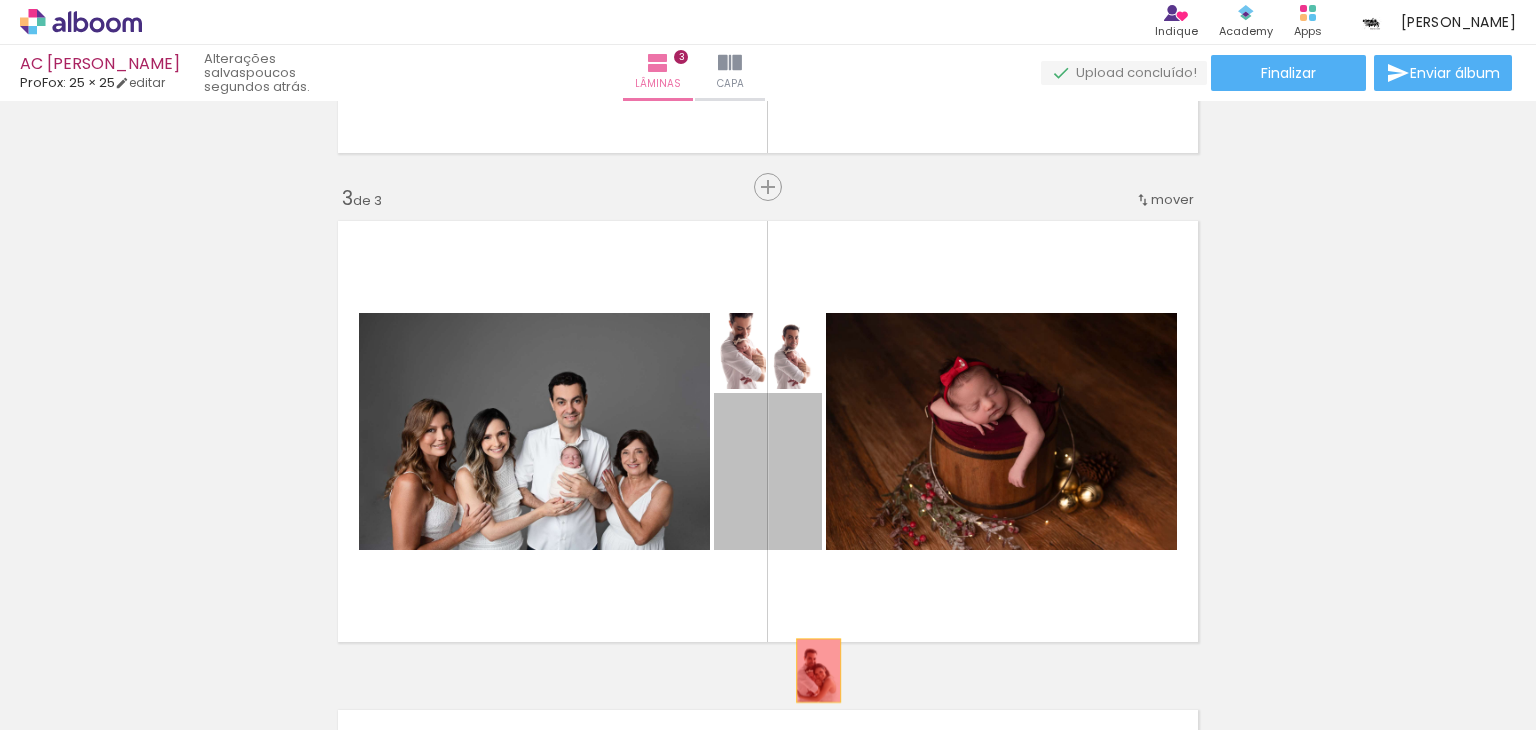 drag, startPoint x: 780, startPoint y: 479, endPoint x: 811, endPoint y: 670, distance: 193.49936 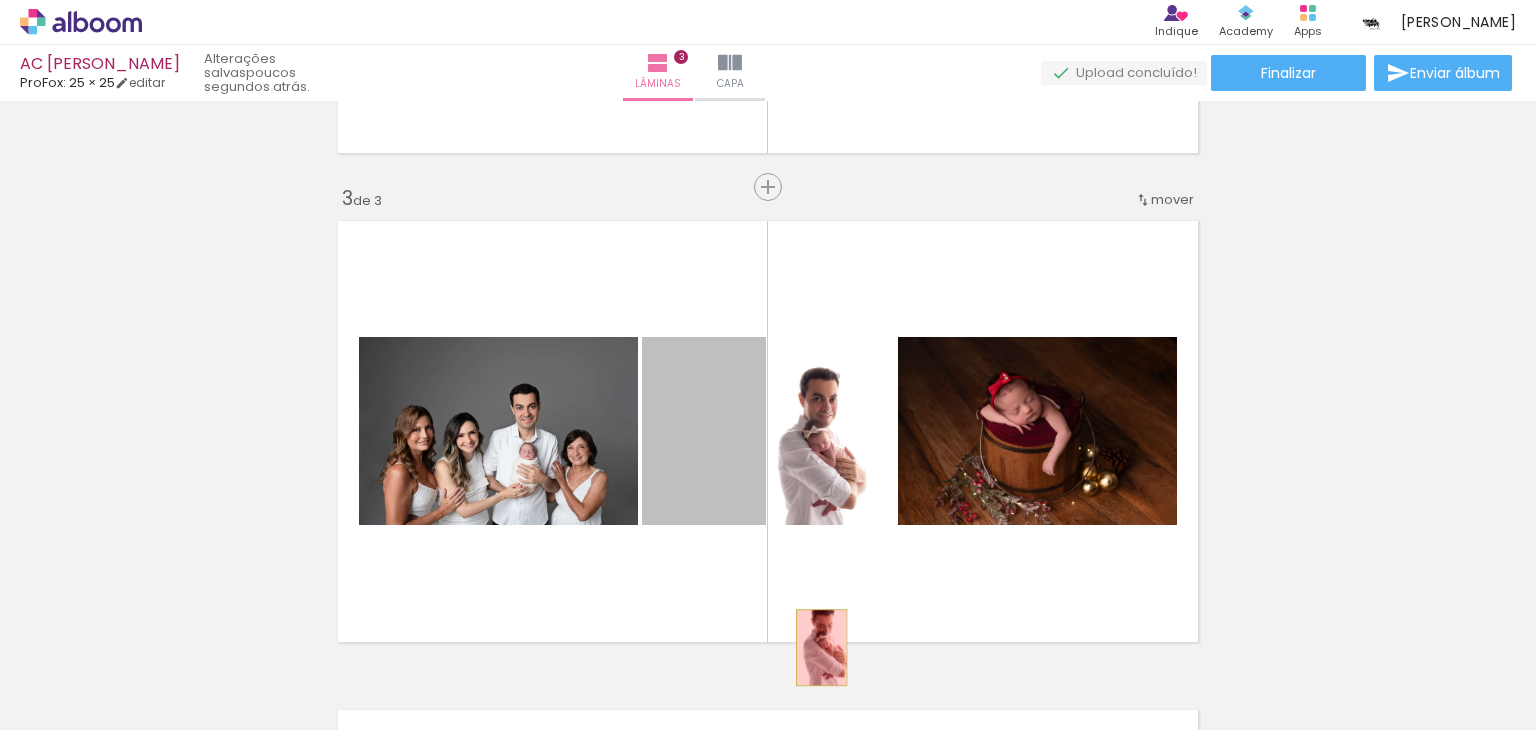 drag, startPoint x: 723, startPoint y: 441, endPoint x: 814, endPoint y: 647, distance: 225.20435 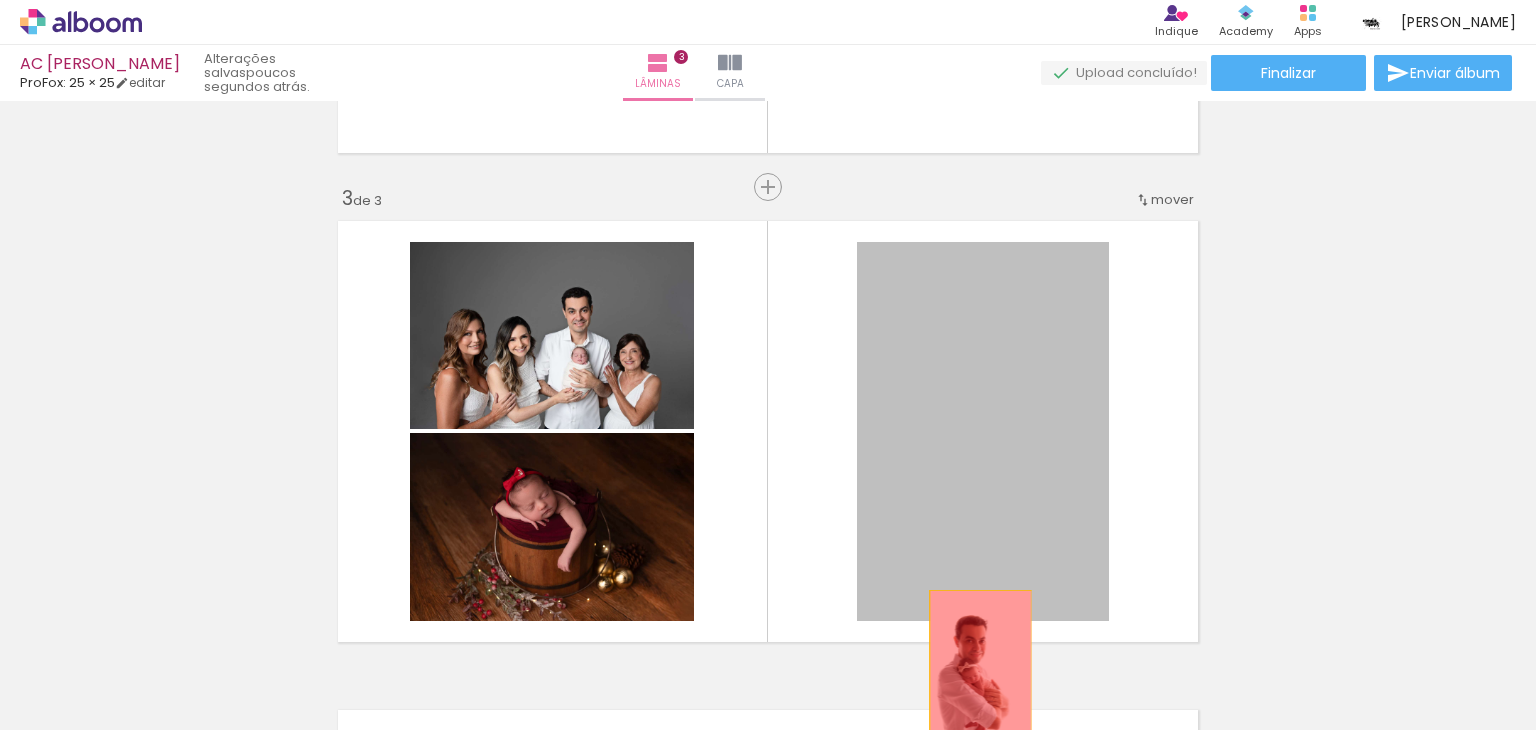 drag, startPoint x: 949, startPoint y: 449, endPoint x: 973, endPoint y: 666, distance: 218.32315 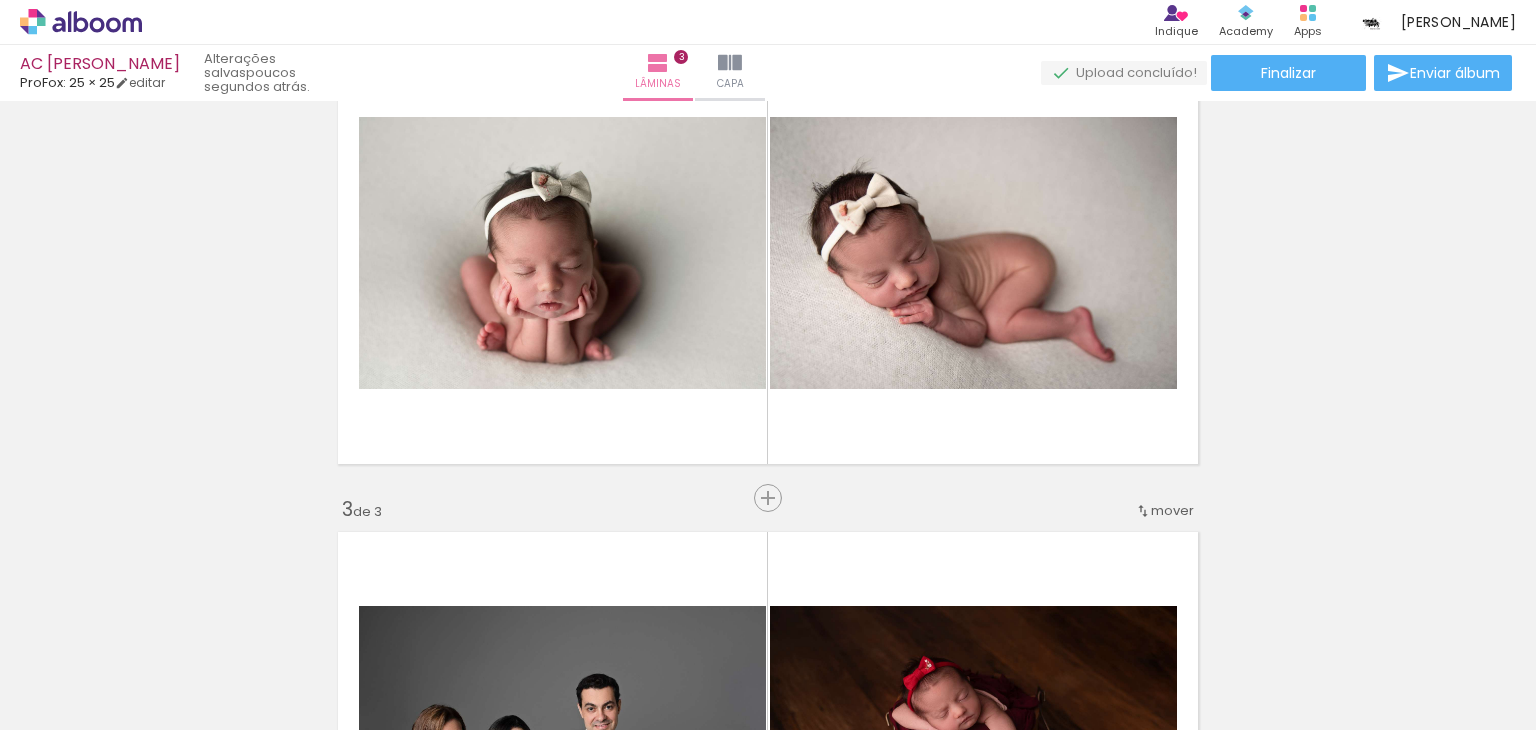 scroll, scrollTop: 625, scrollLeft: 0, axis: vertical 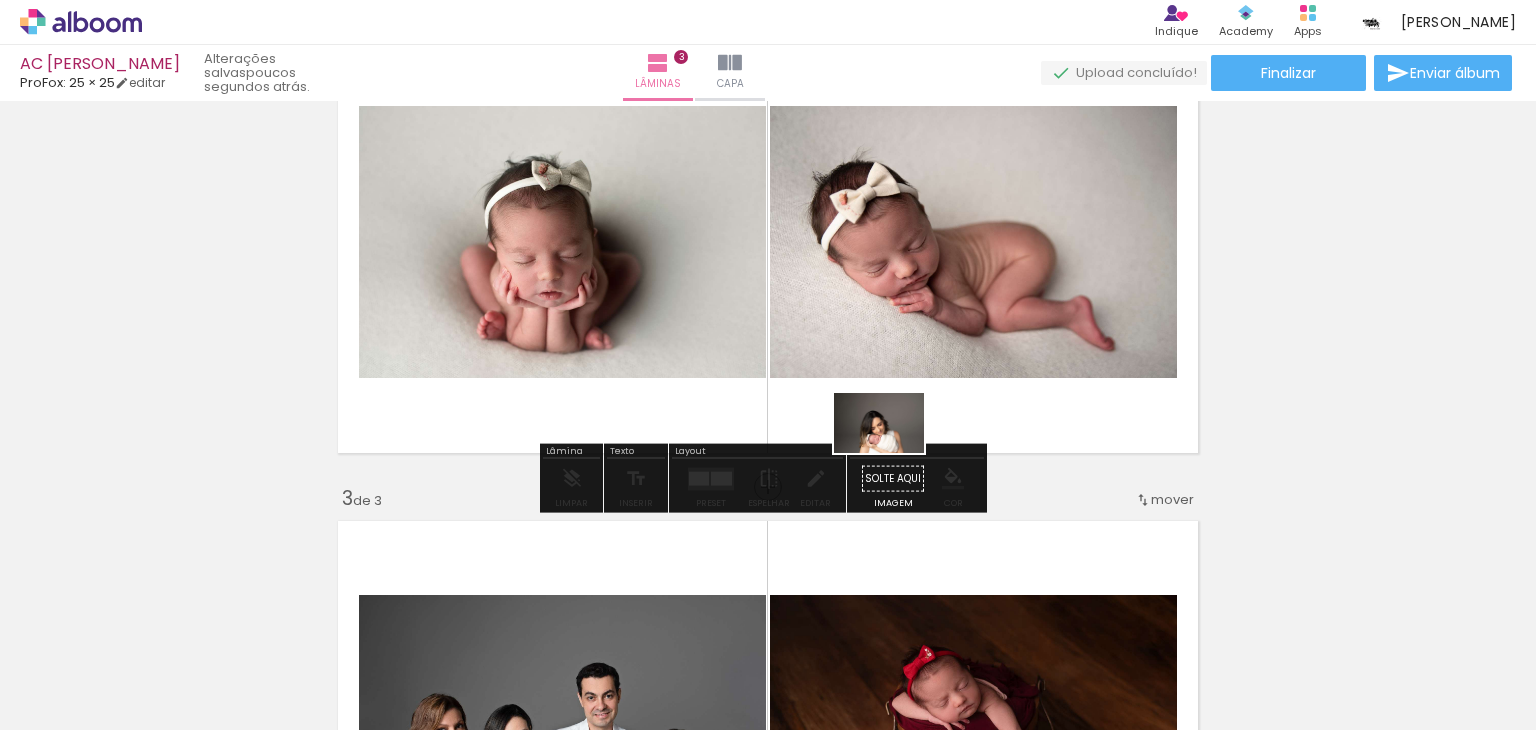 drag, startPoint x: 1074, startPoint y: 681, endPoint x: 893, endPoint y: 453, distance: 291.10995 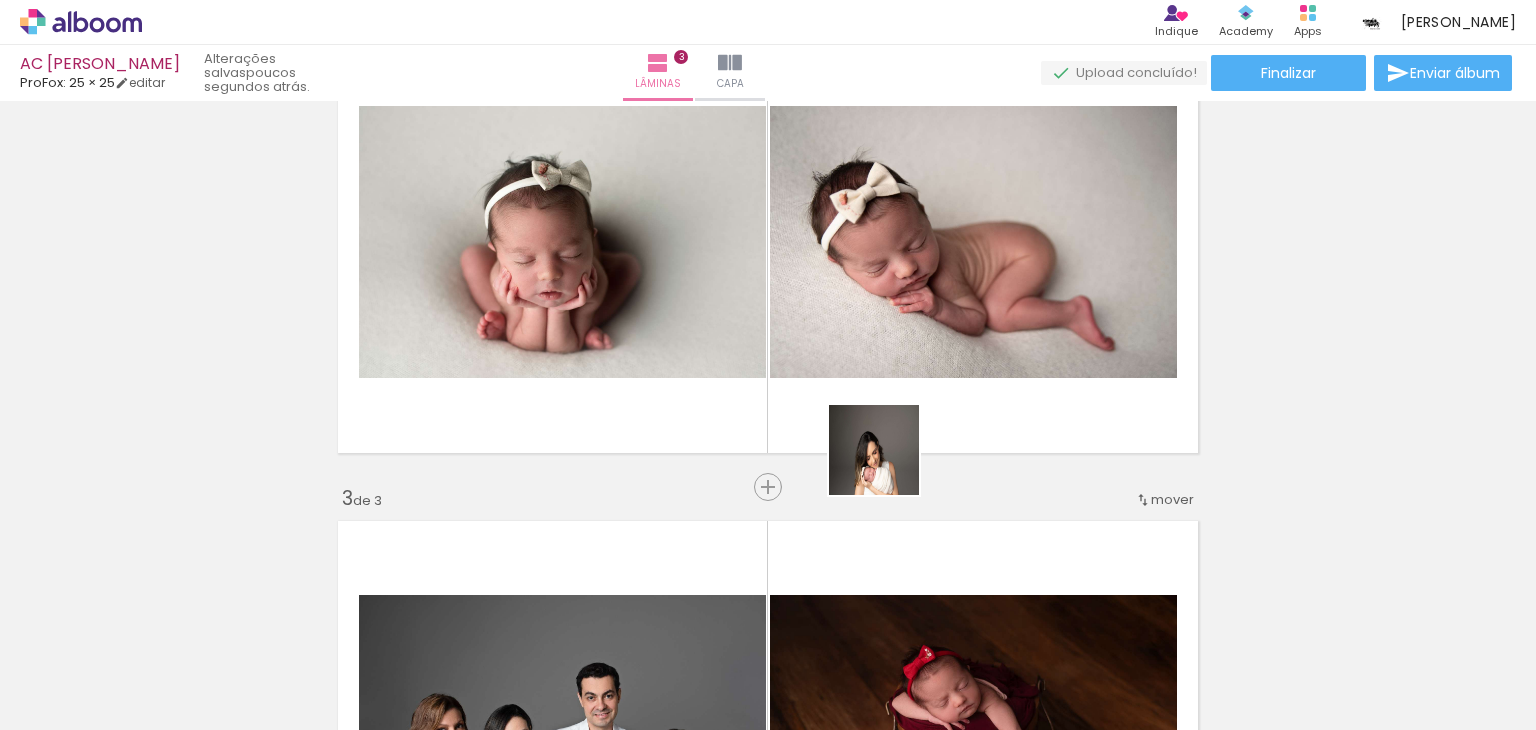 drag, startPoint x: 1053, startPoint y: 664, endPoint x: 856, endPoint y: 415, distance: 317.50592 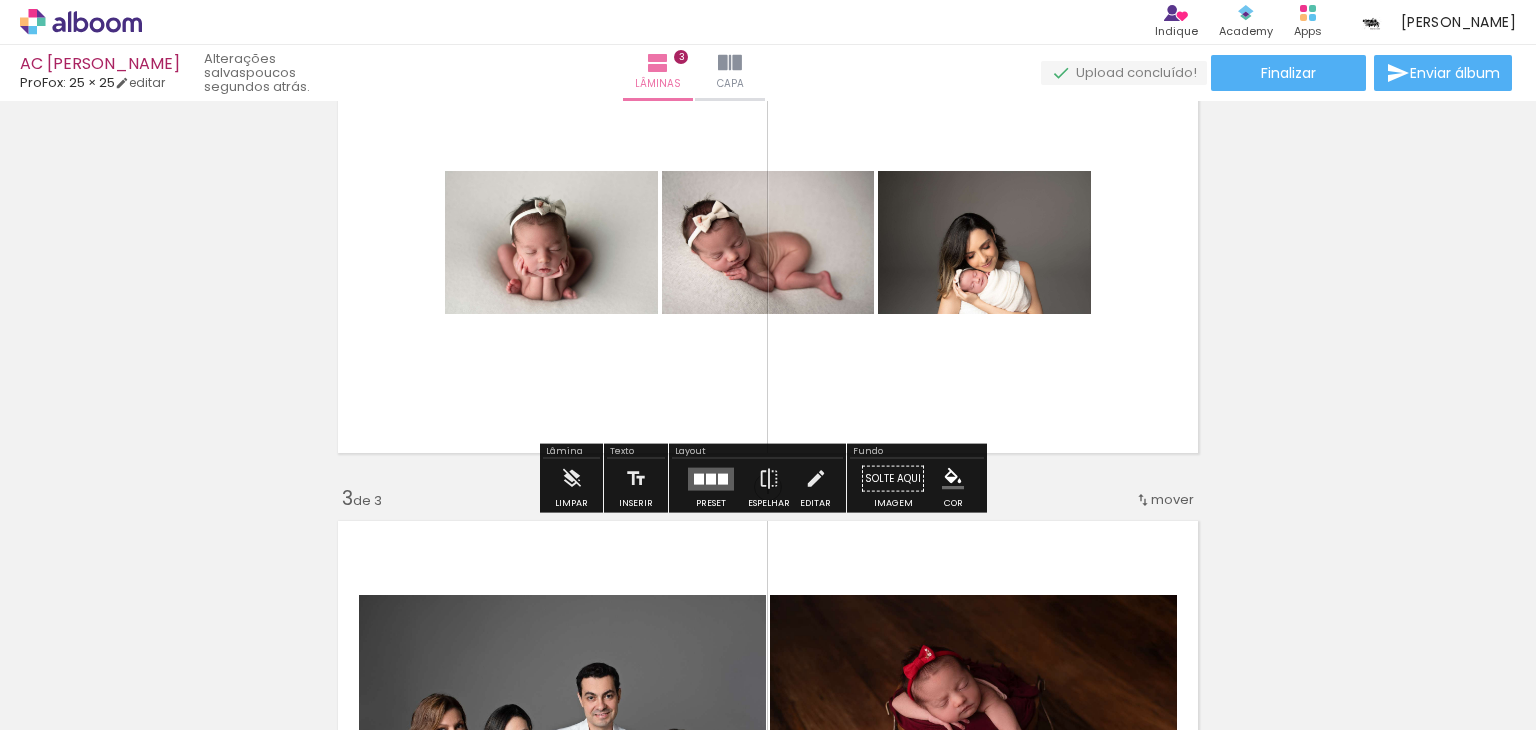 click at bounding box center (711, 478) 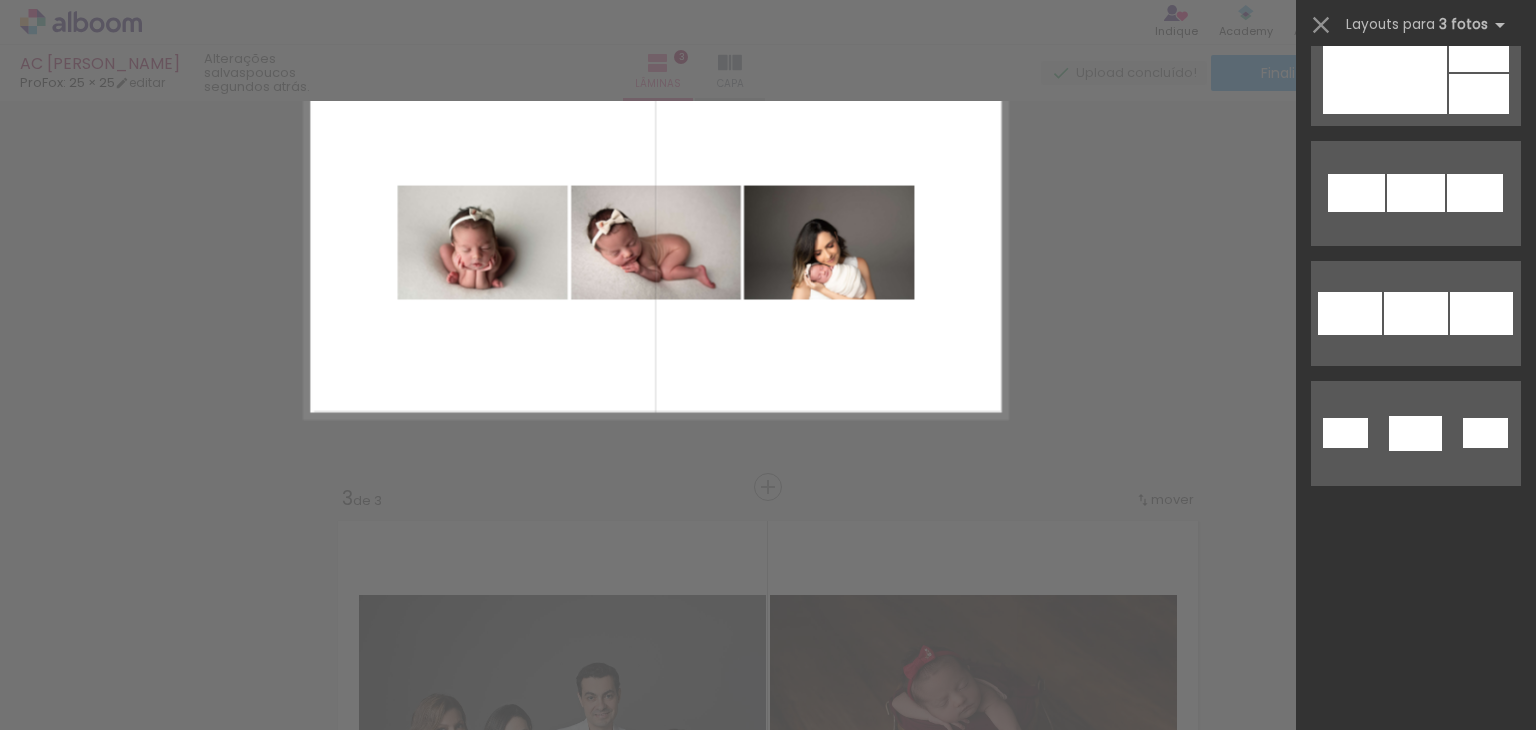scroll, scrollTop: 0, scrollLeft: 0, axis: both 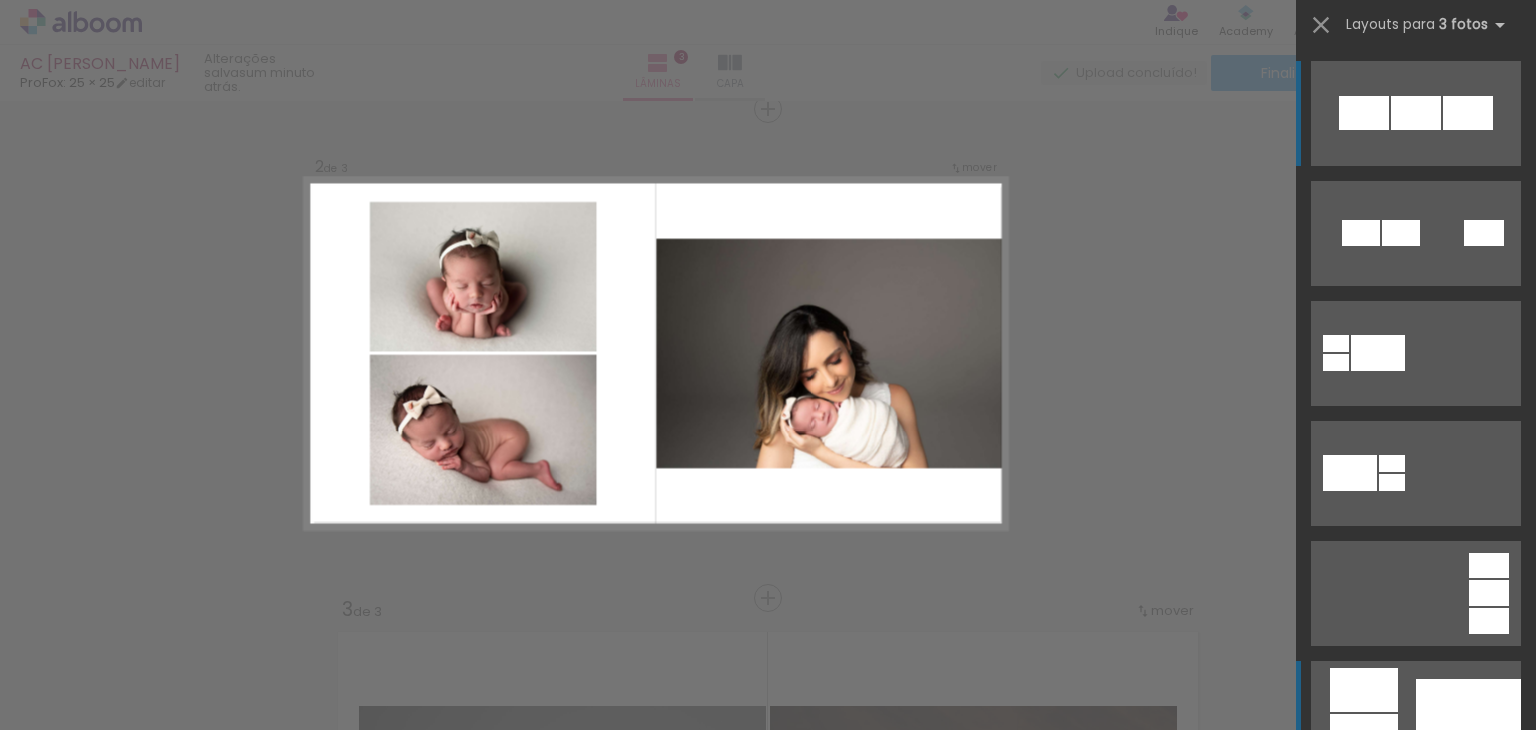 click at bounding box center (1416, 233) 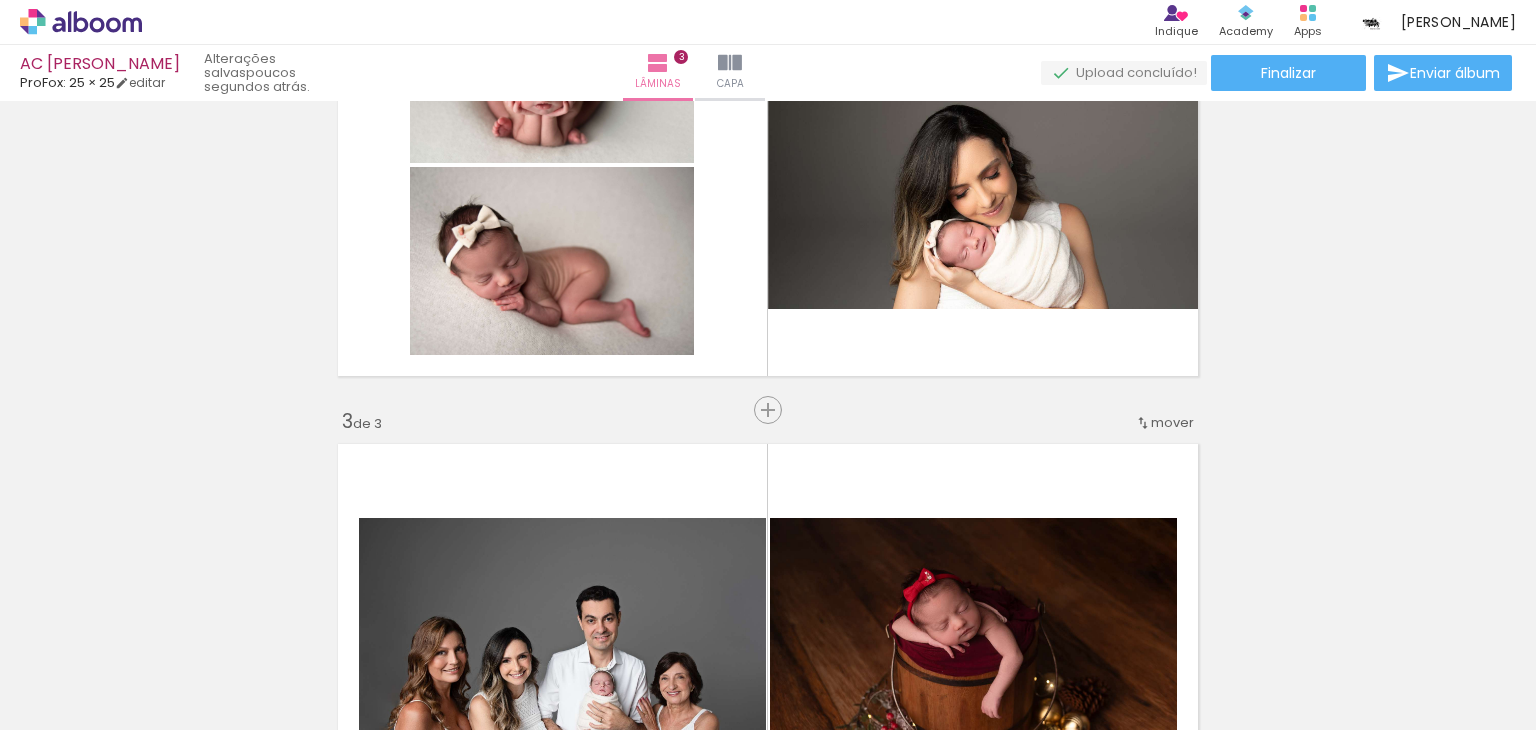 scroll, scrollTop: 700, scrollLeft: 0, axis: vertical 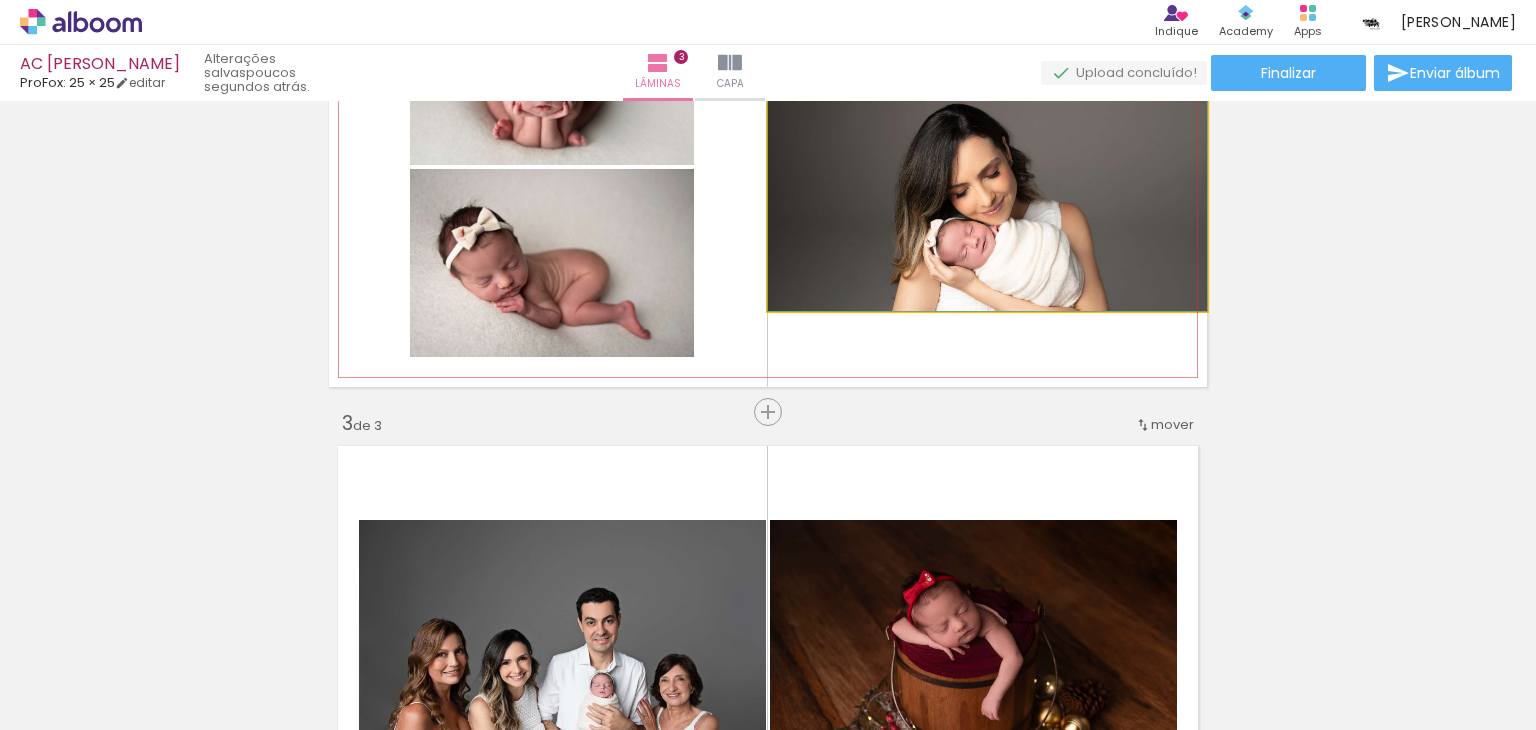 drag, startPoint x: 968, startPoint y: 249, endPoint x: 922, endPoint y: 243, distance: 46.389652 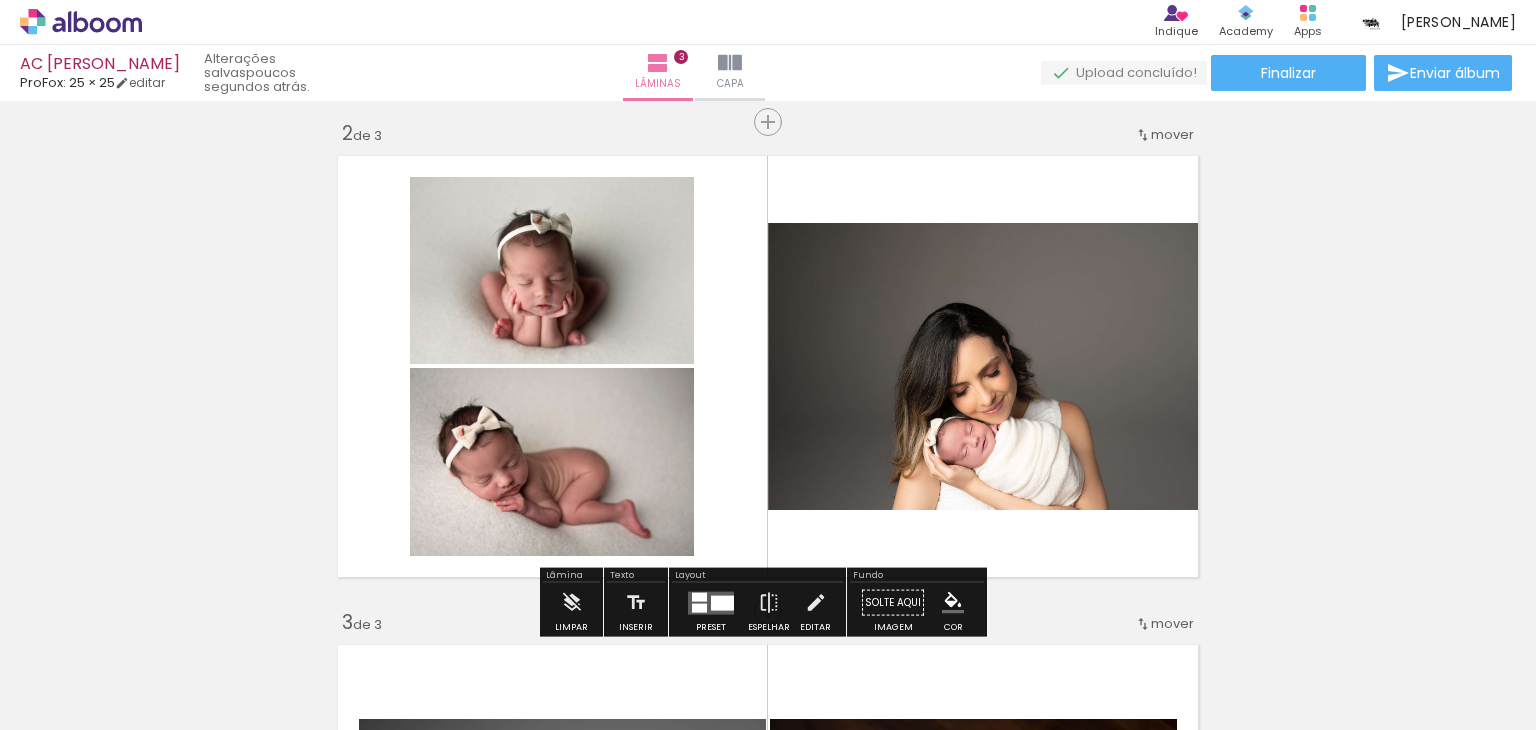 scroll, scrollTop: 500, scrollLeft: 0, axis: vertical 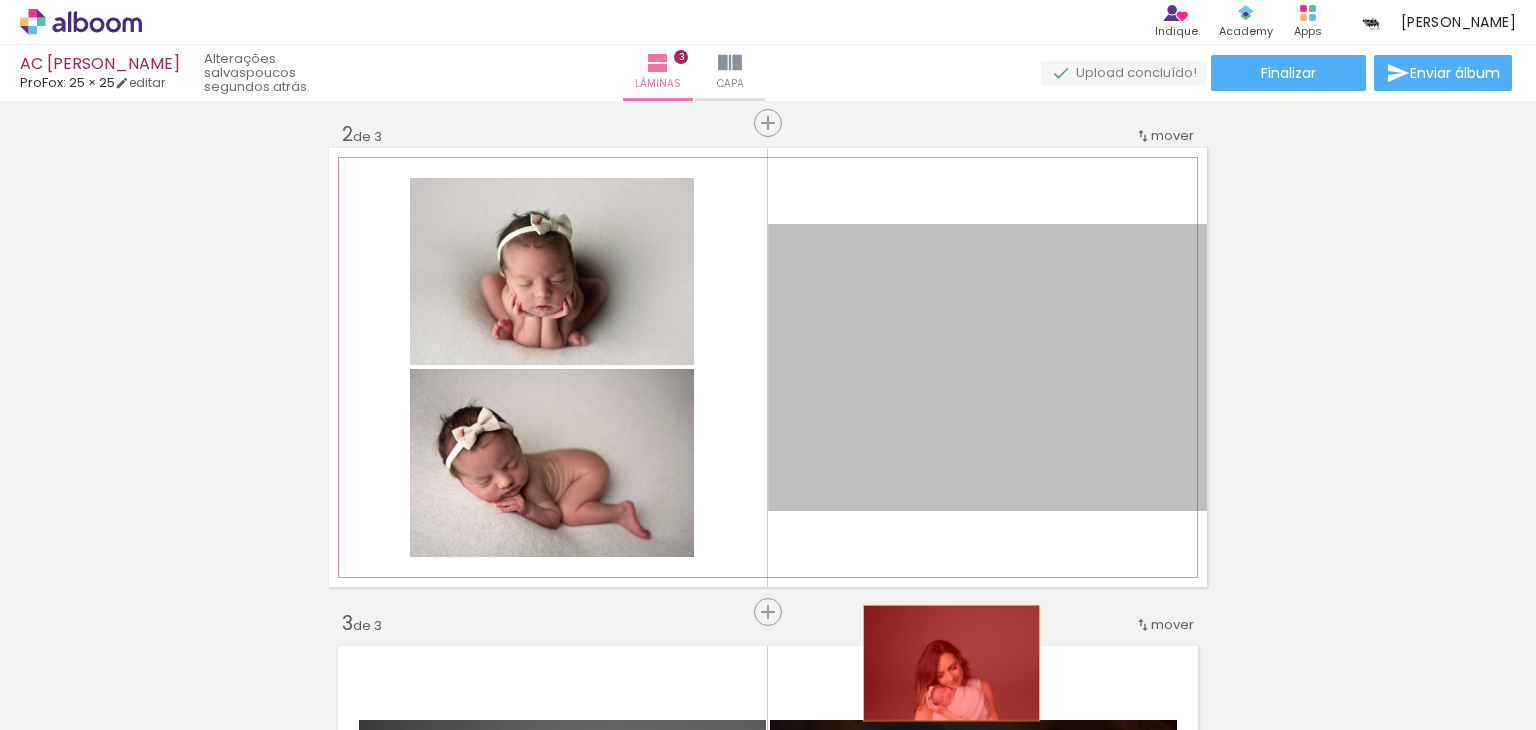 drag, startPoint x: 944, startPoint y: 377, endPoint x: 996, endPoint y: 541, distance: 172.04651 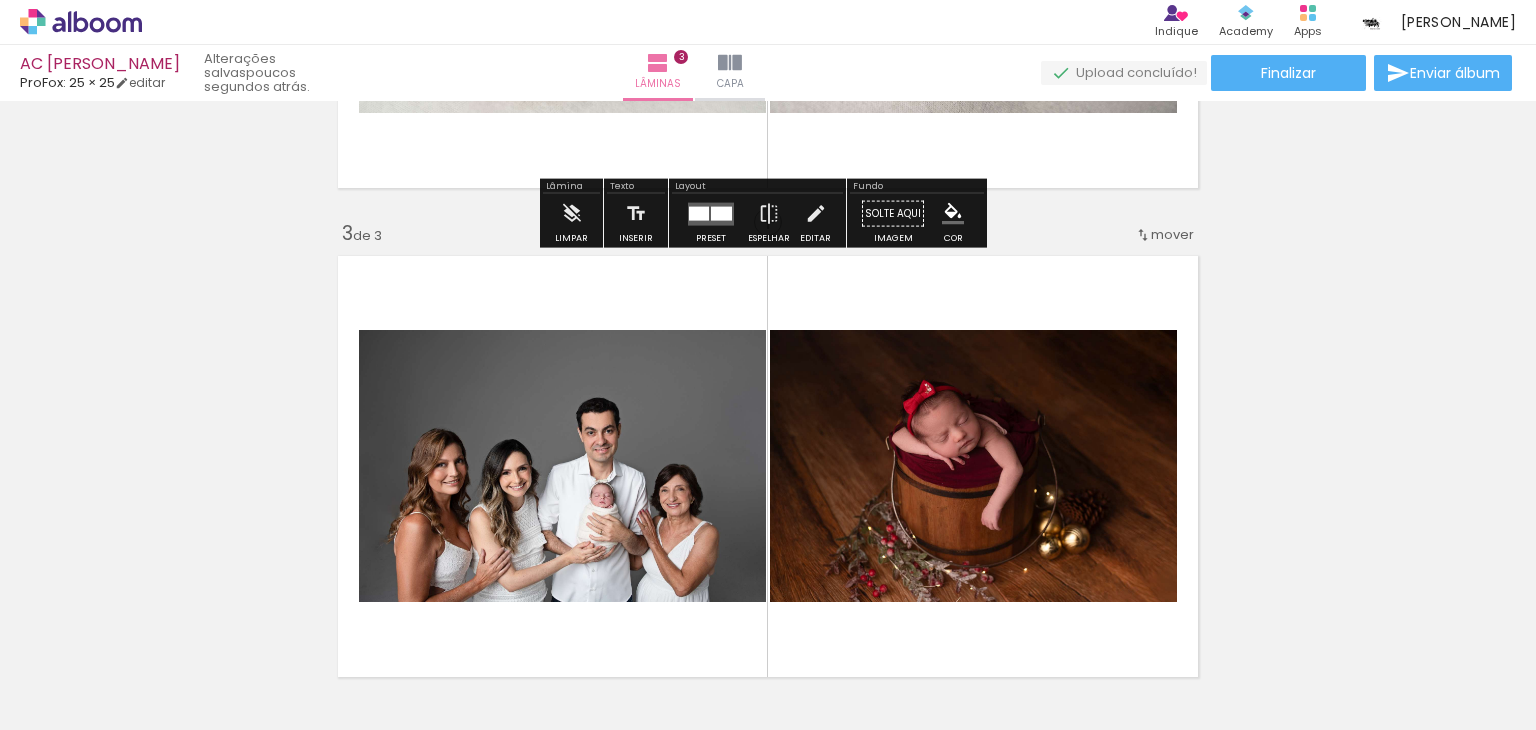 scroll, scrollTop: 900, scrollLeft: 0, axis: vertical 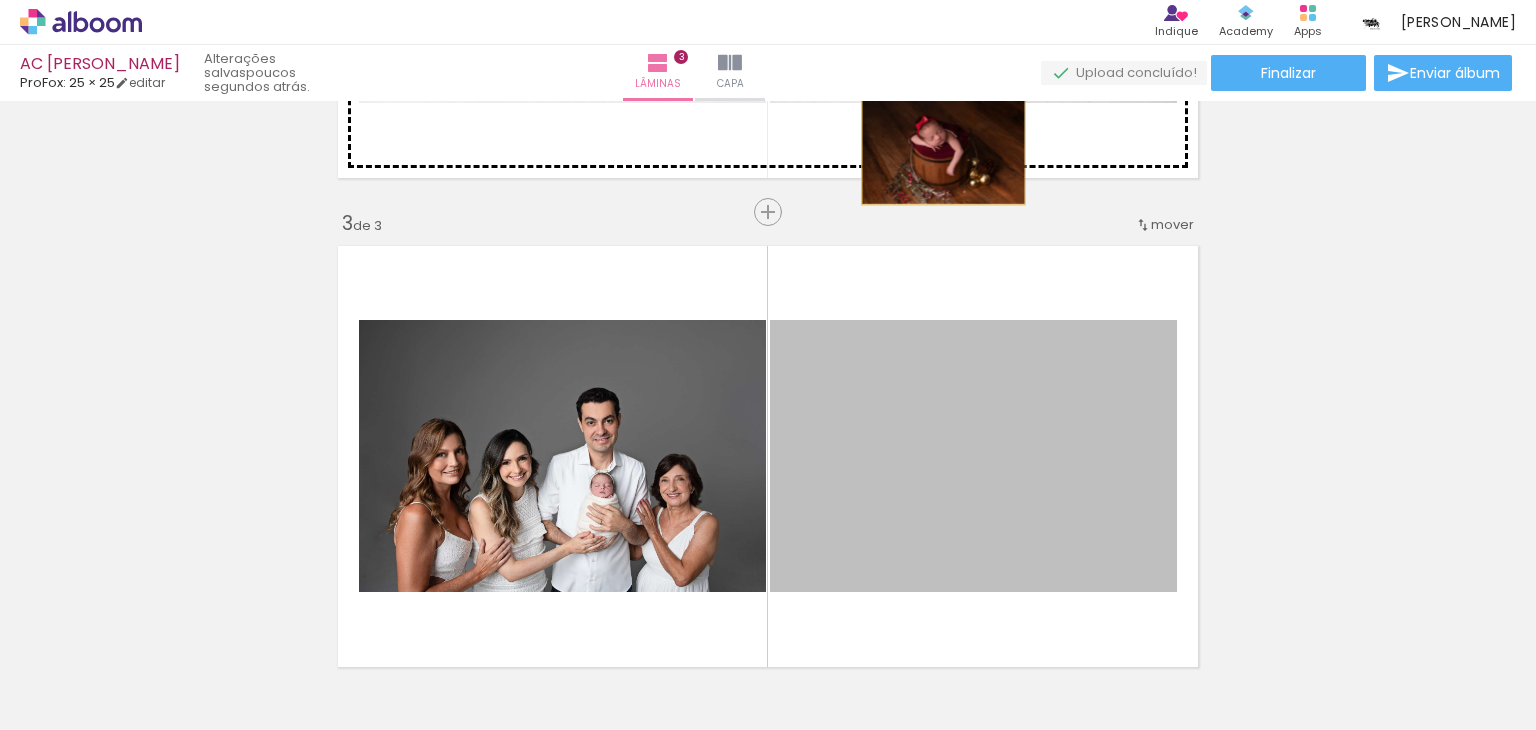 drag, startPoint x: 976, startPoint y: 497, endPoint x: 936, endPoint y: 150, distance: 349.29788 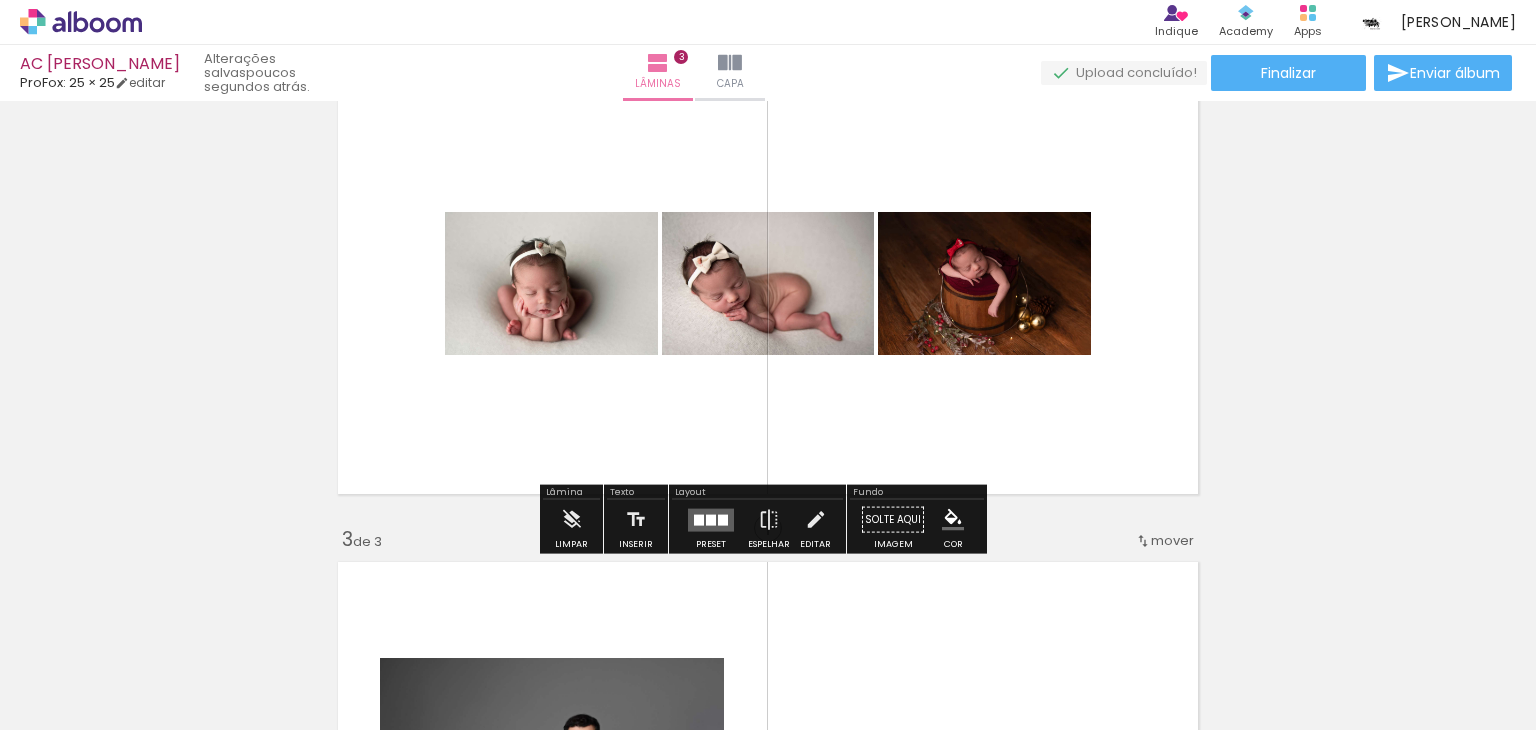 scroll, scrollTop: 600, scrollLeft: 0, axis: vertical 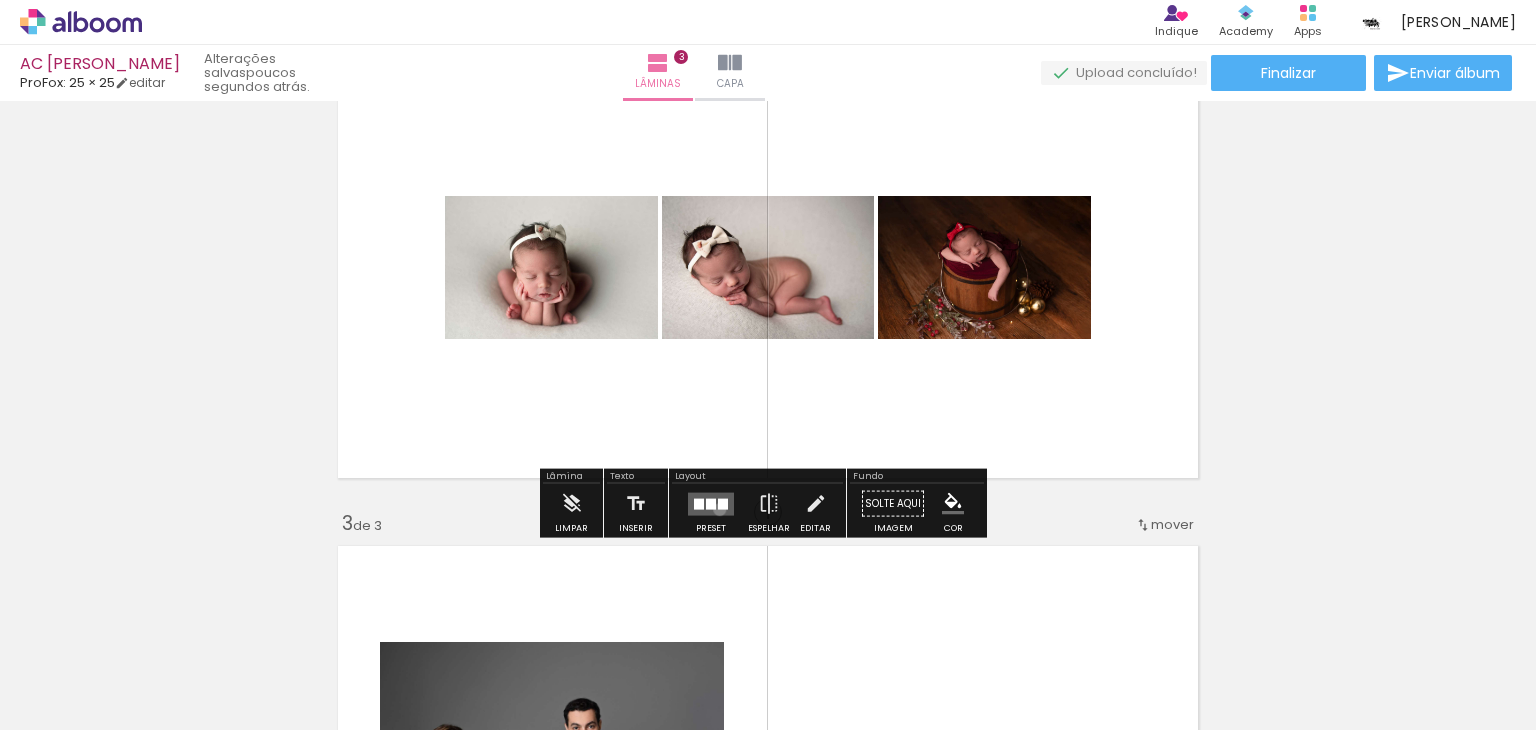 click at bounding box center (711, 503) 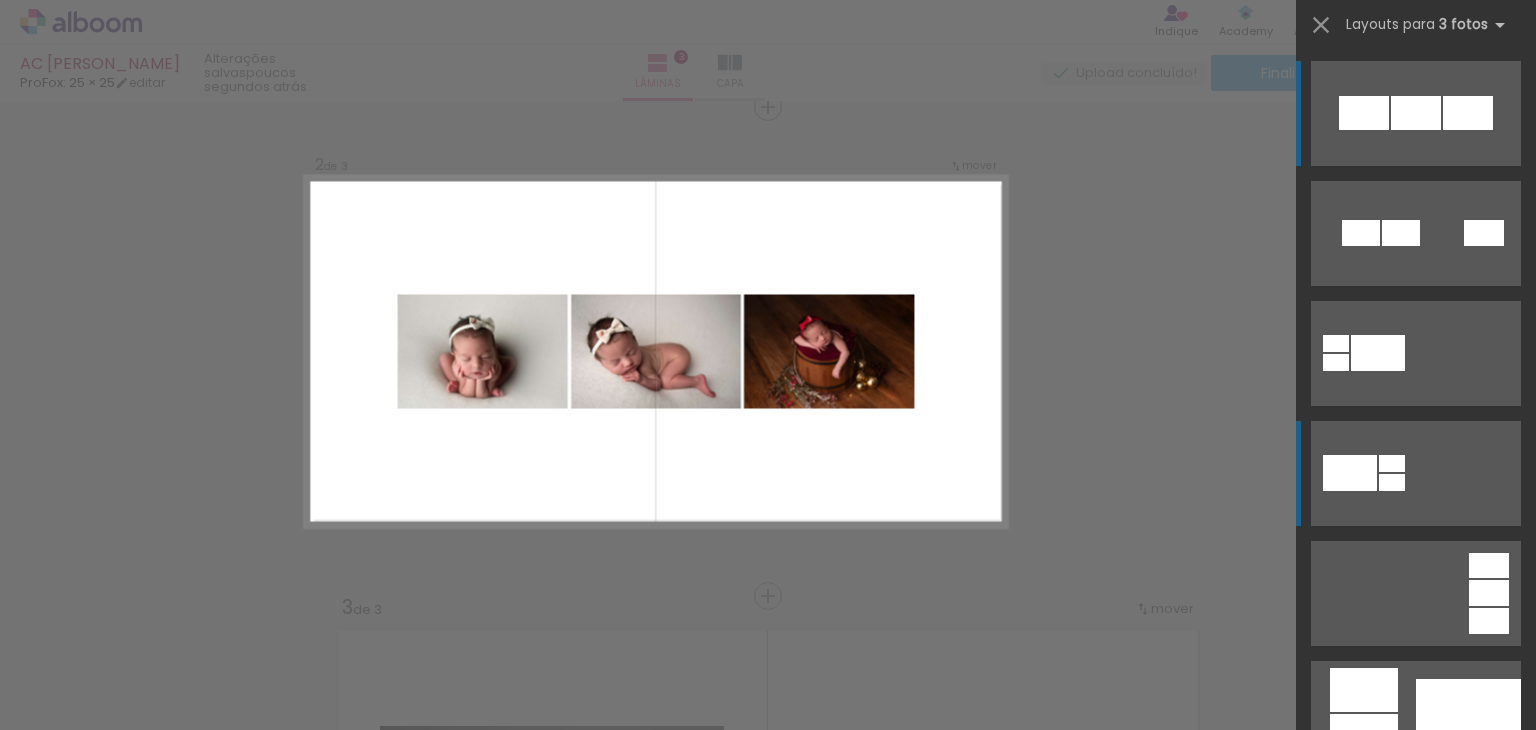 scroll, scrollTop: 514, scrollLeft: 0, axis: vertical 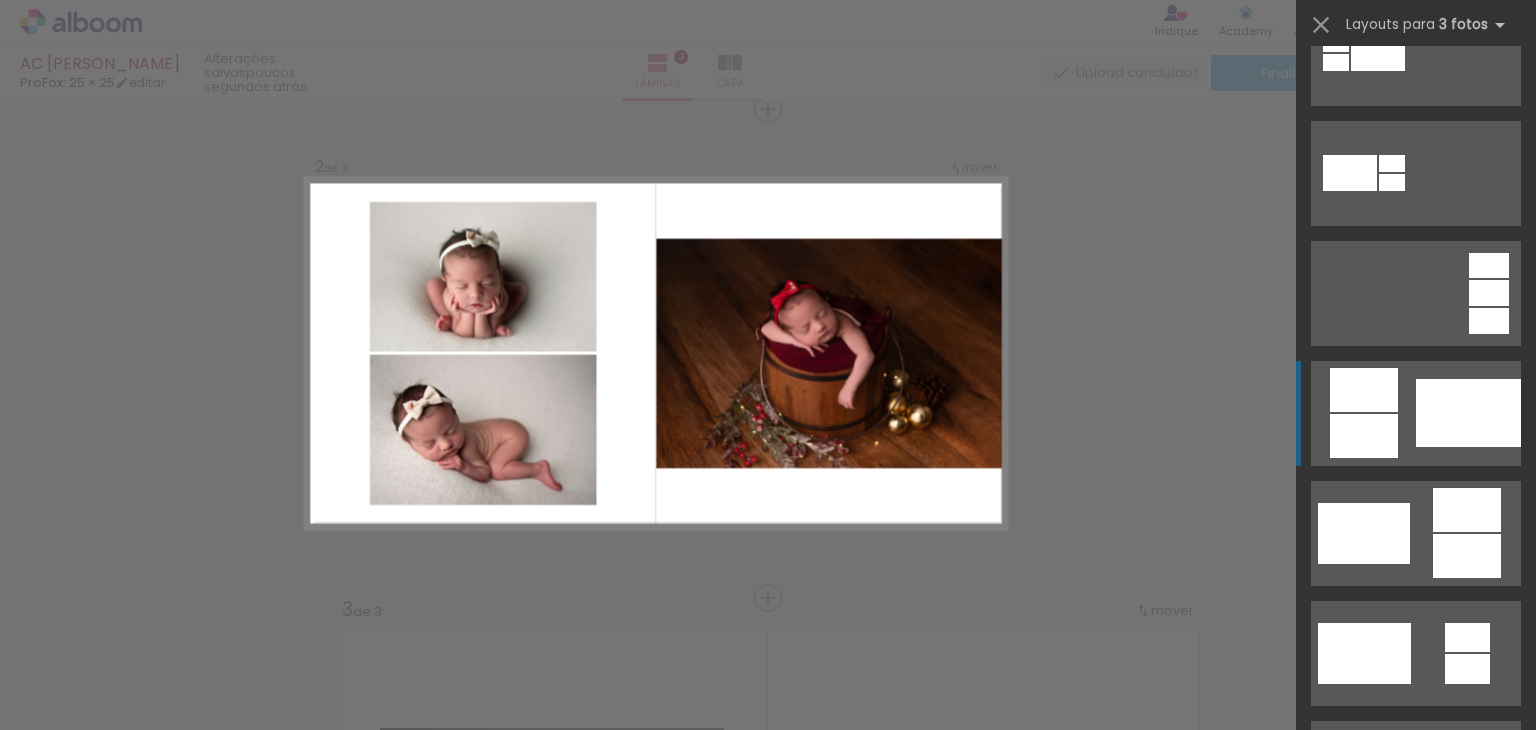 click at bounding box center (1401, -67) 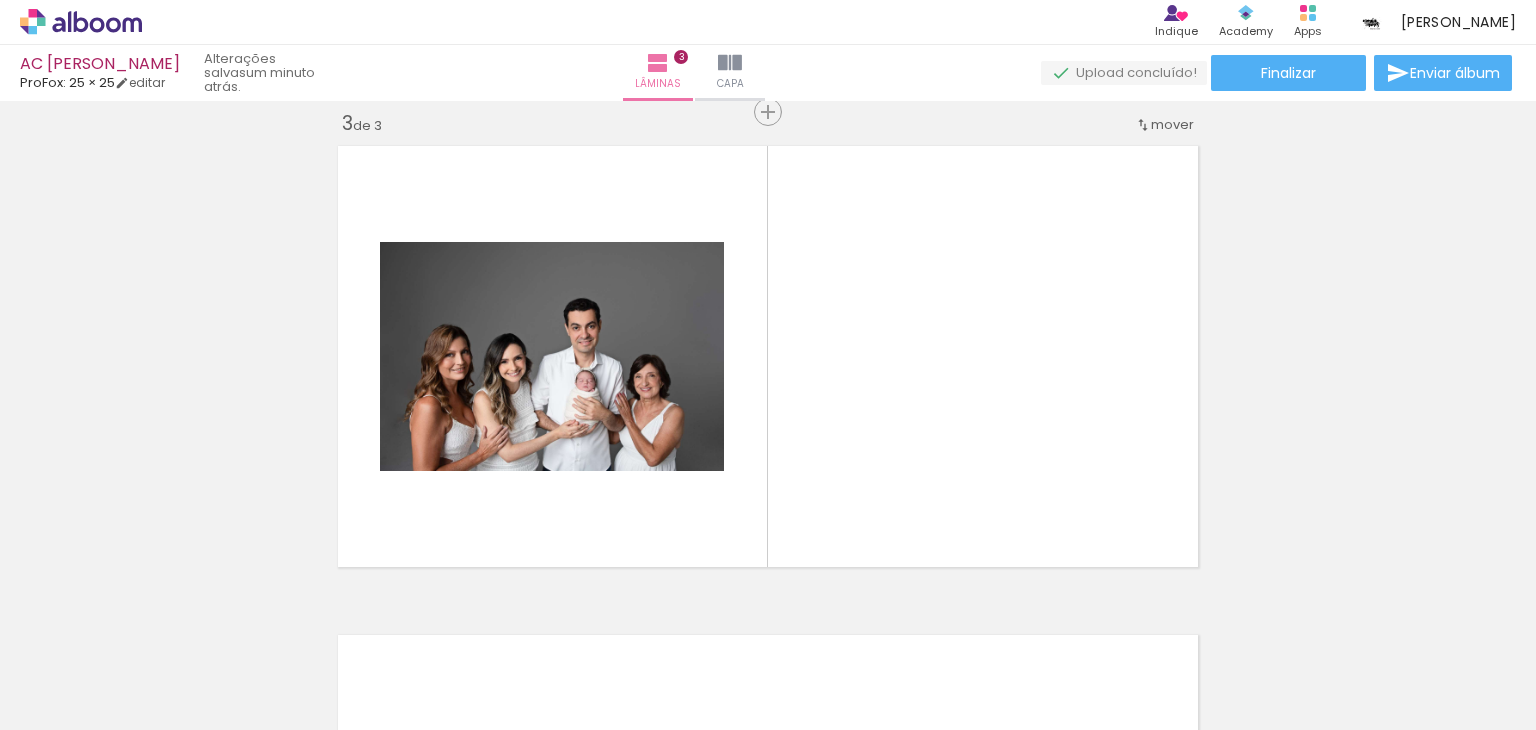 scroll, scrollTop: 1100, scrollLeft: 0, axis: vertical 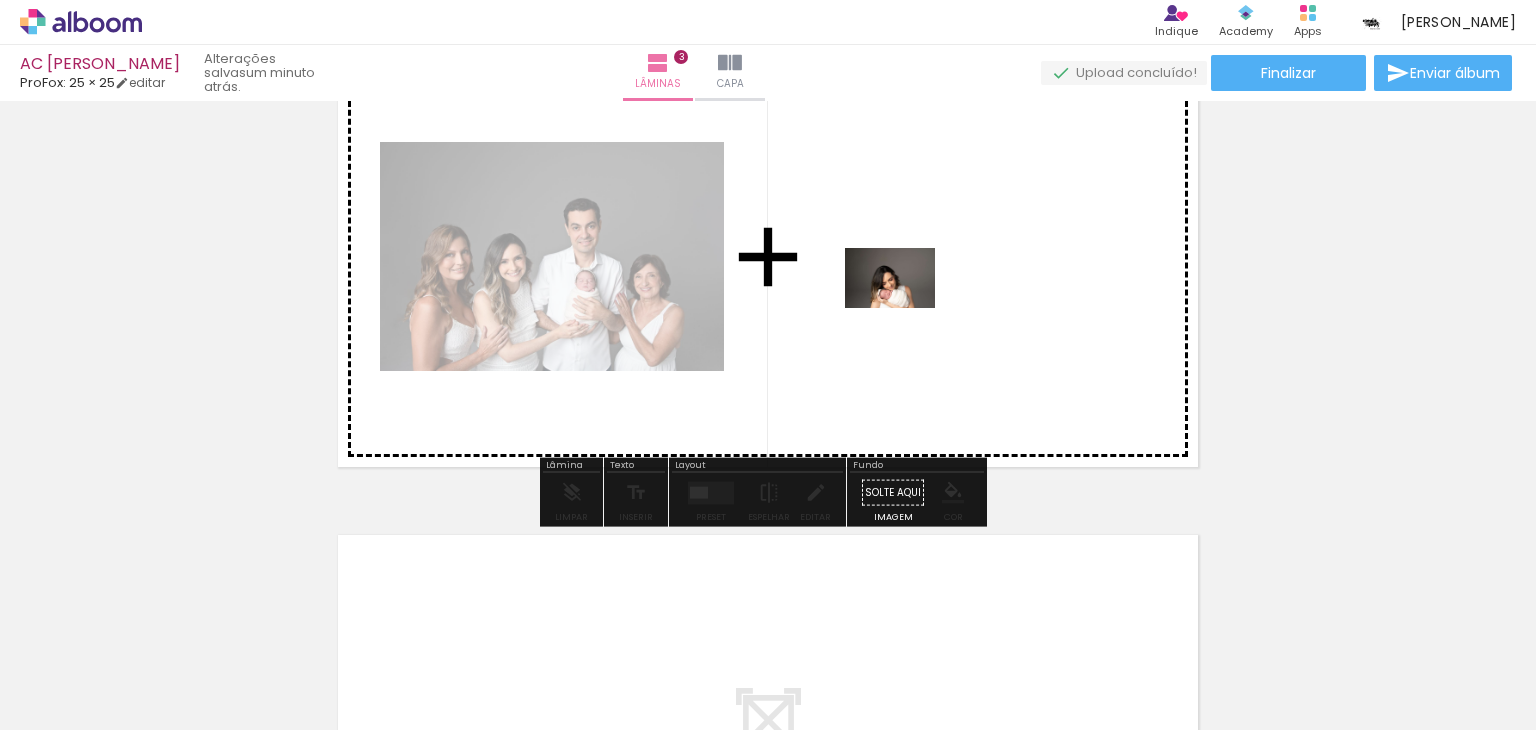 drag, startPoint x: 1072, startPoint y: 686, endPoint x: 903, endPoint y: 304, distance: 417.71402 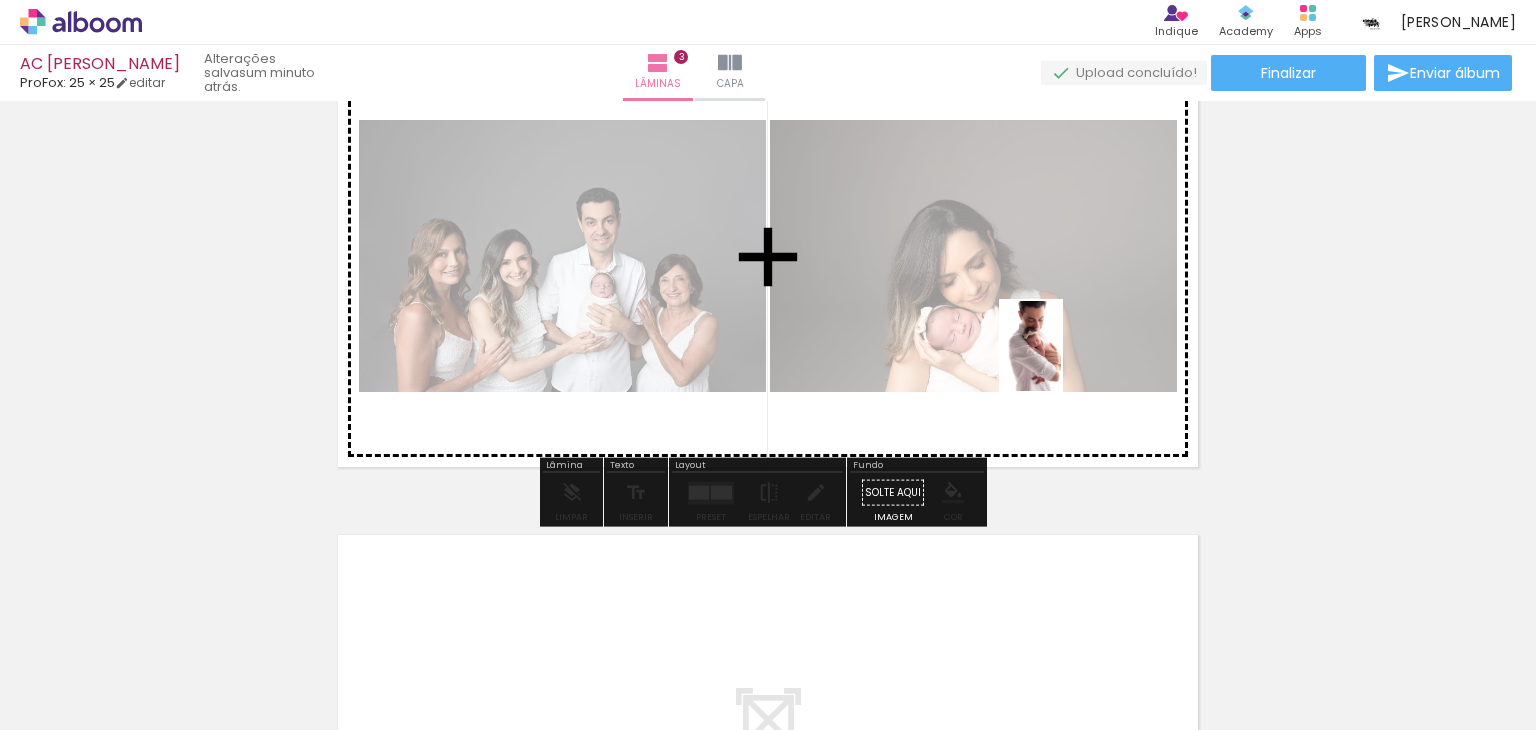 drag, startPoint x: 1172, startPoint y: 676, endPoint x: 1151, endPoint y: 477, distance: 200.10497 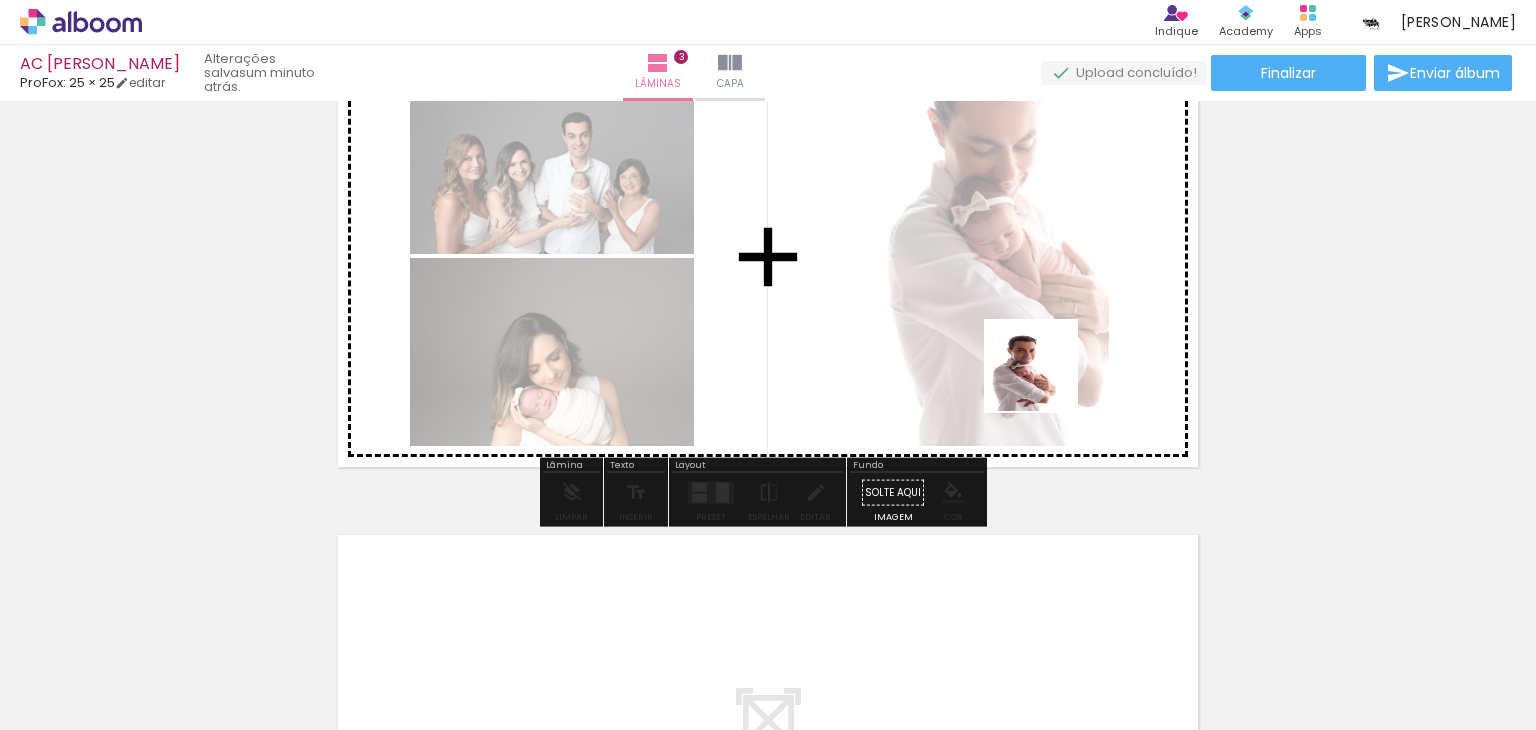 drag, startPoint x: 1272, startPoint y: 685, endPoint x: 1344, endPoint y: 639, distance: 85.44004 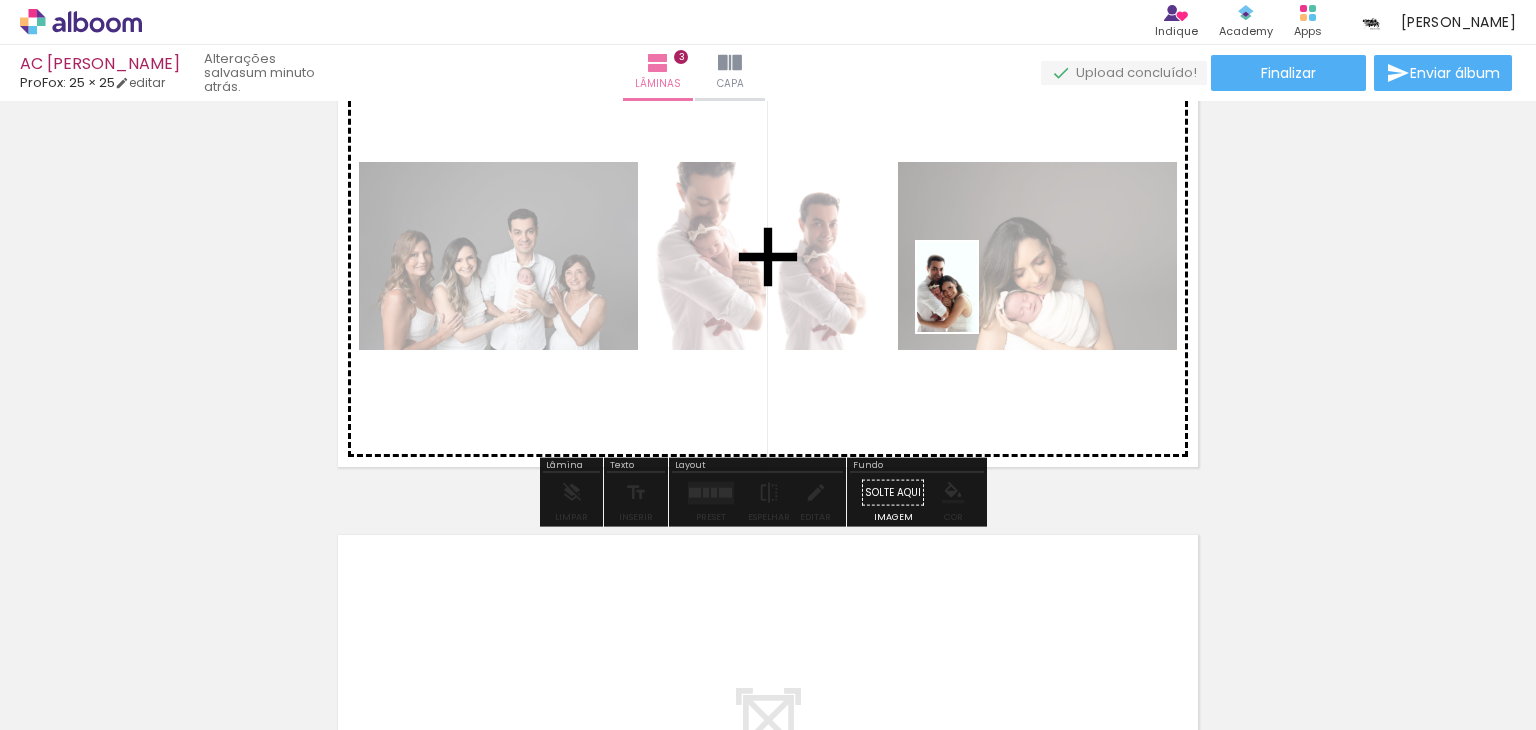 drag, startPoint x: 1520, startPoint y: 668, endPoint x: 1036, endPoint y: 468, distance: 523.6946 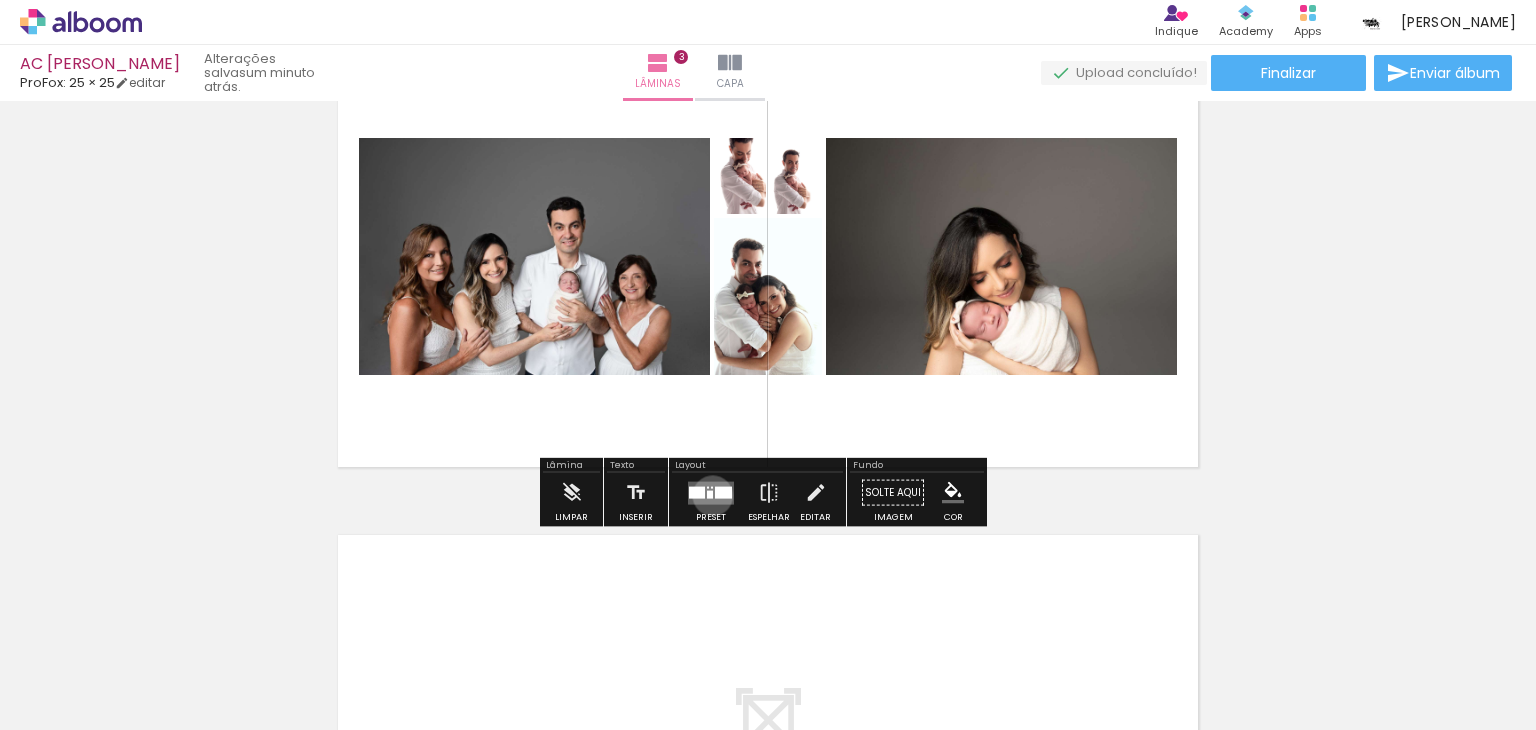 click at bounding box center [710, 494] 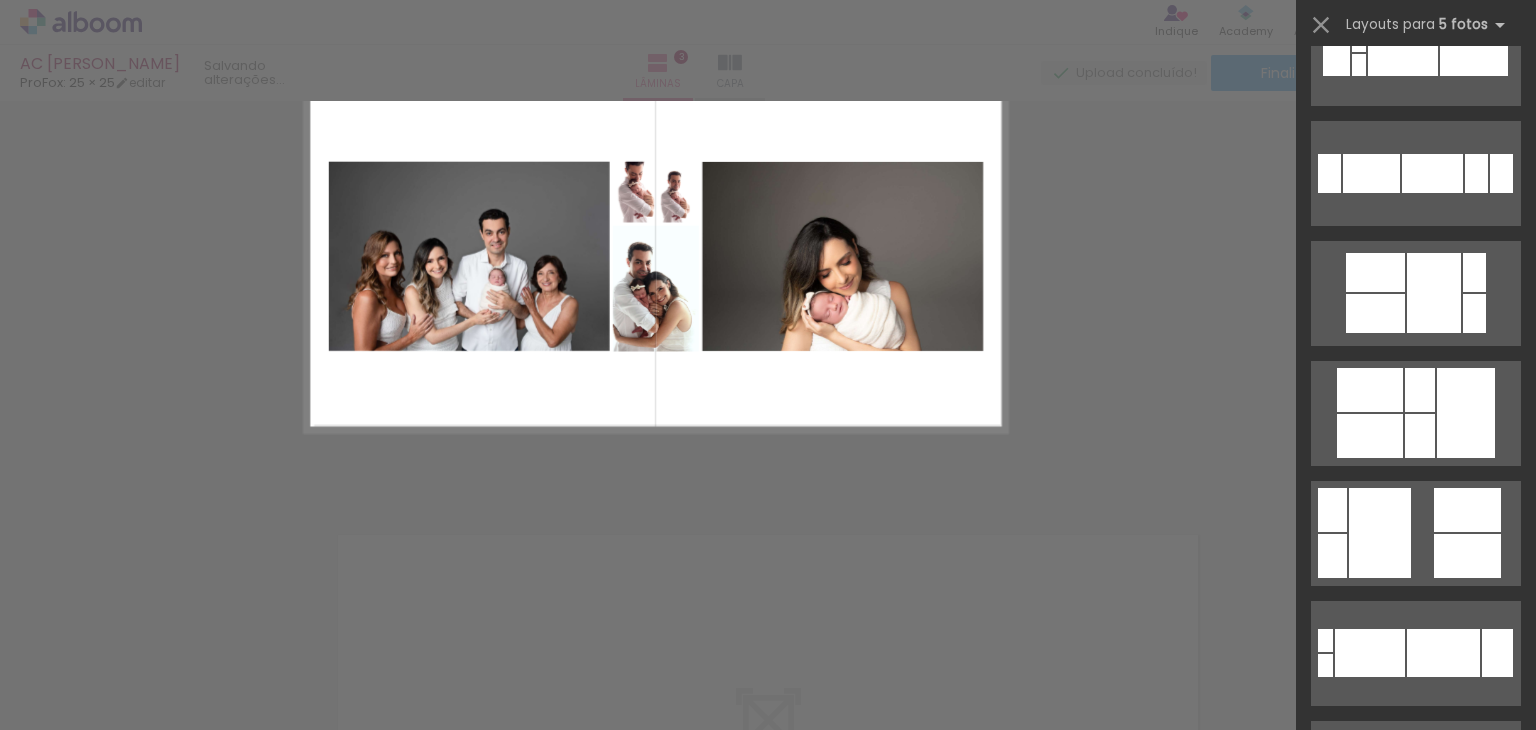 scroll, scrollTop: 0, scrollLeft: 0, axis: both 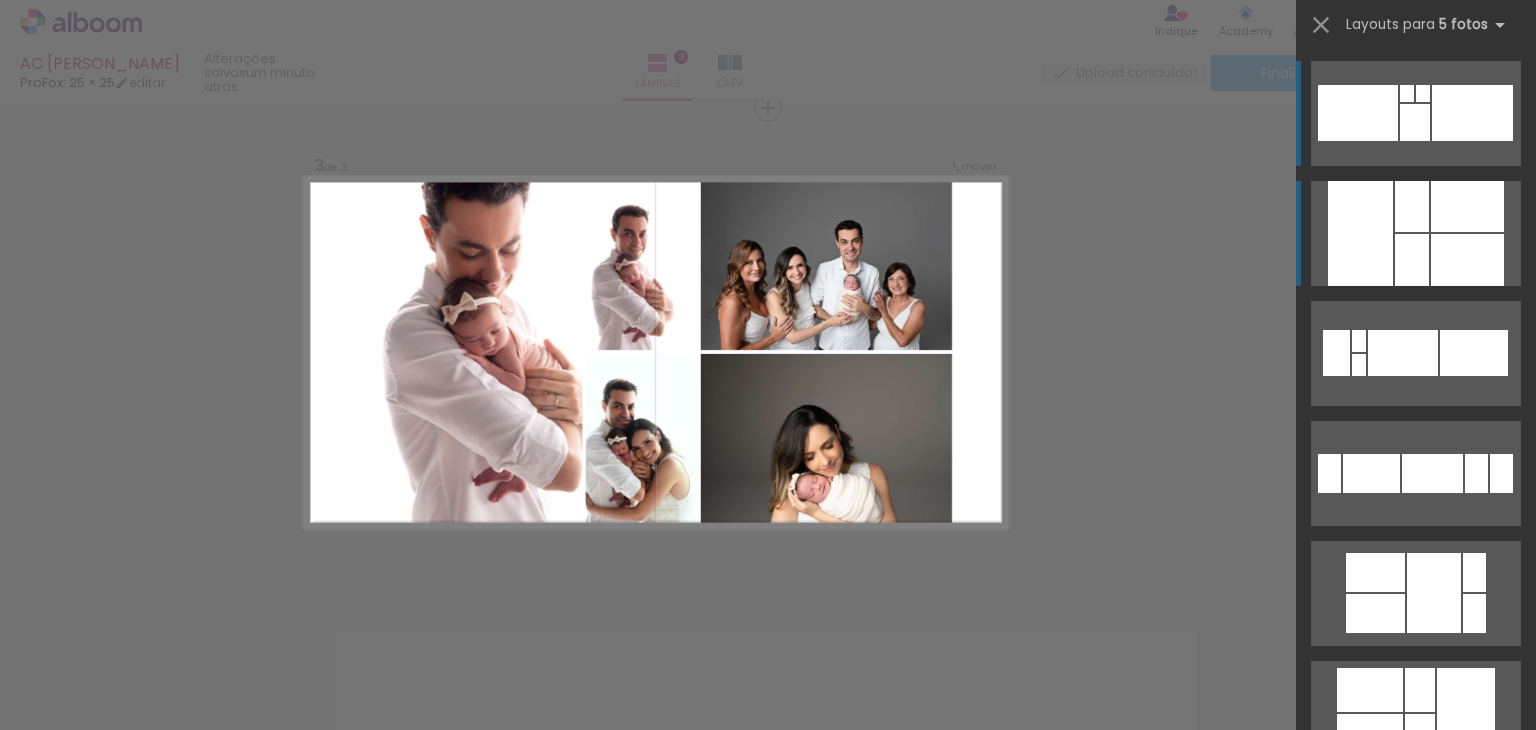 click at bounding box center [1412, 206] 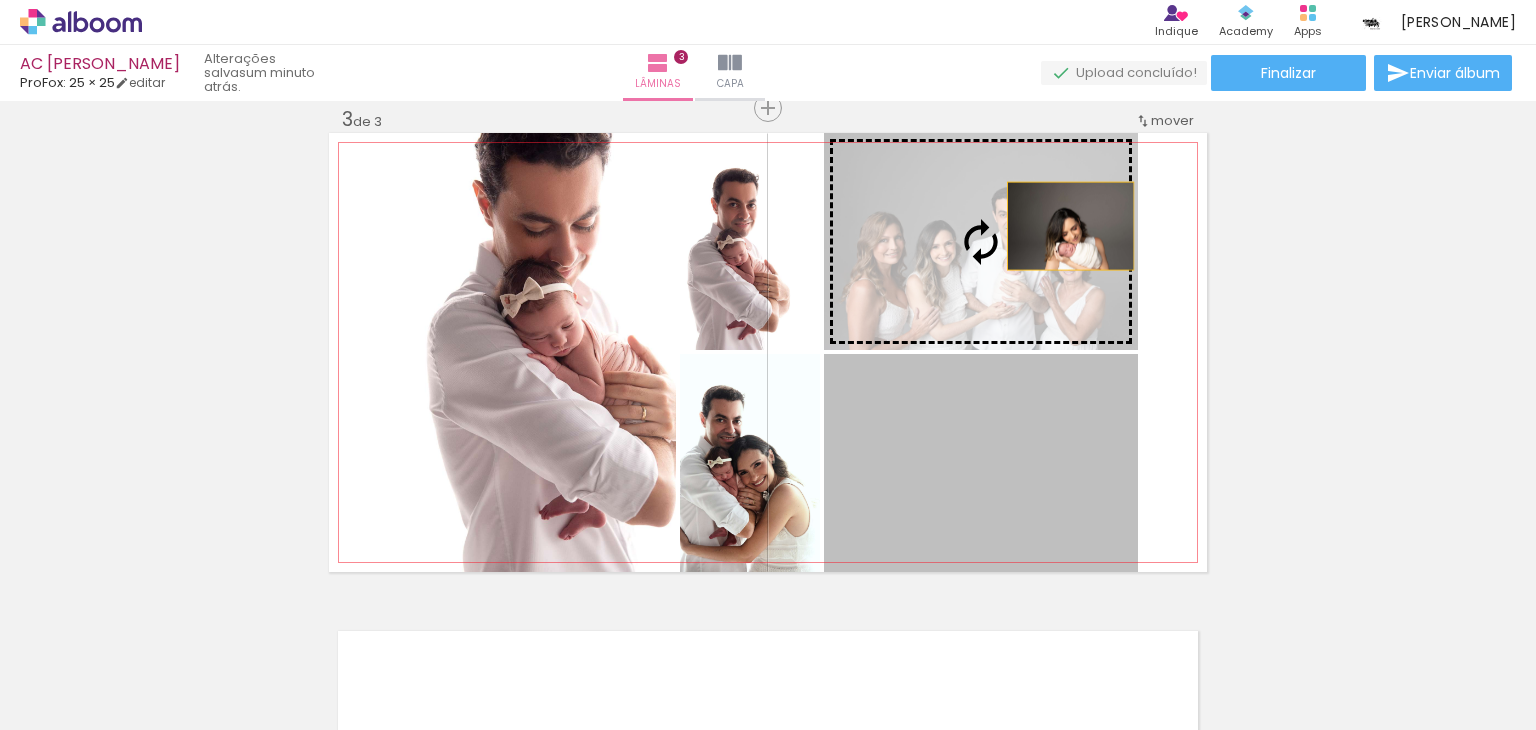 drag, startPoint x: 1053, startPoint y: 464, endPoint x: 1063, endPoint y: 226, distance: 238.20999 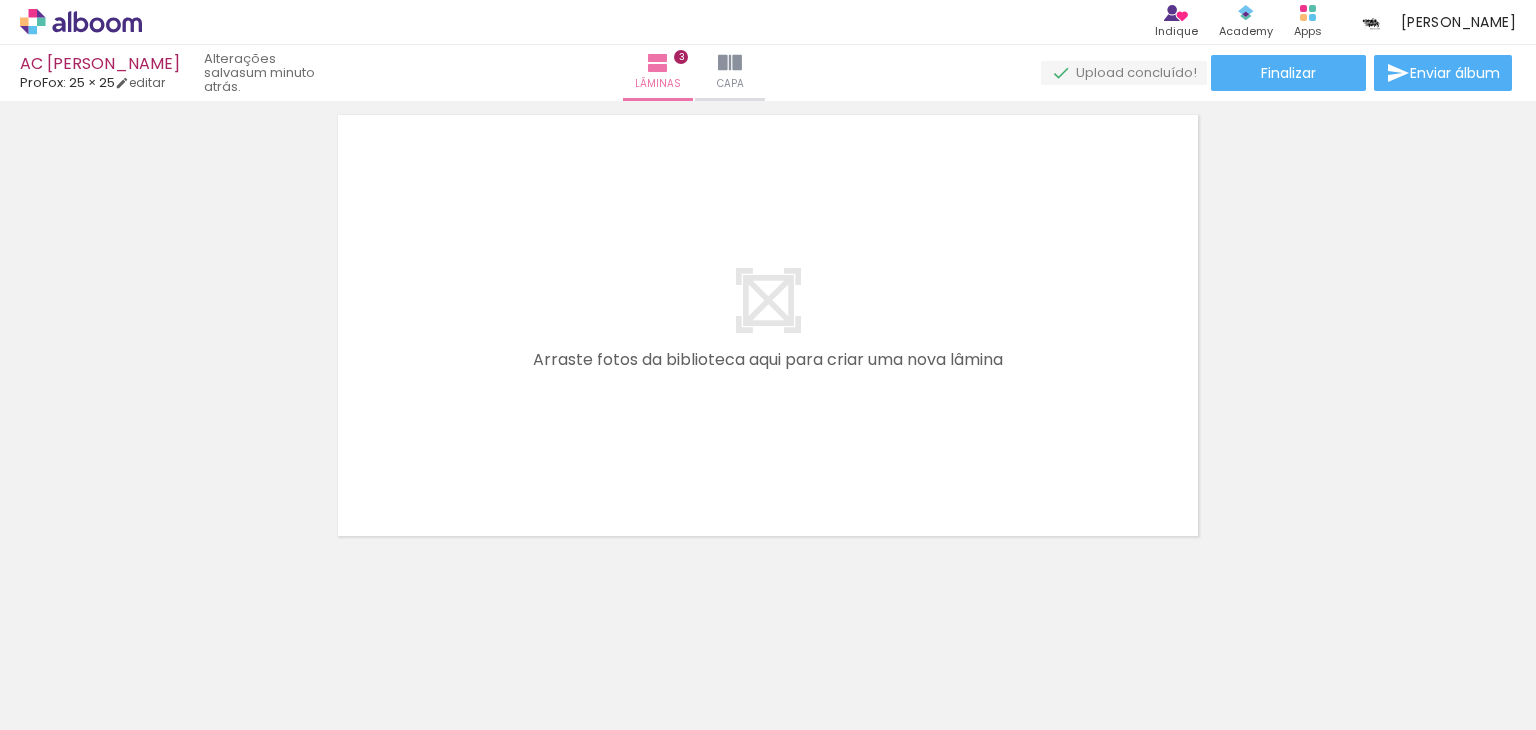 scroll, scrollTop: 1530, scrollLeft: 0, axis: vertical 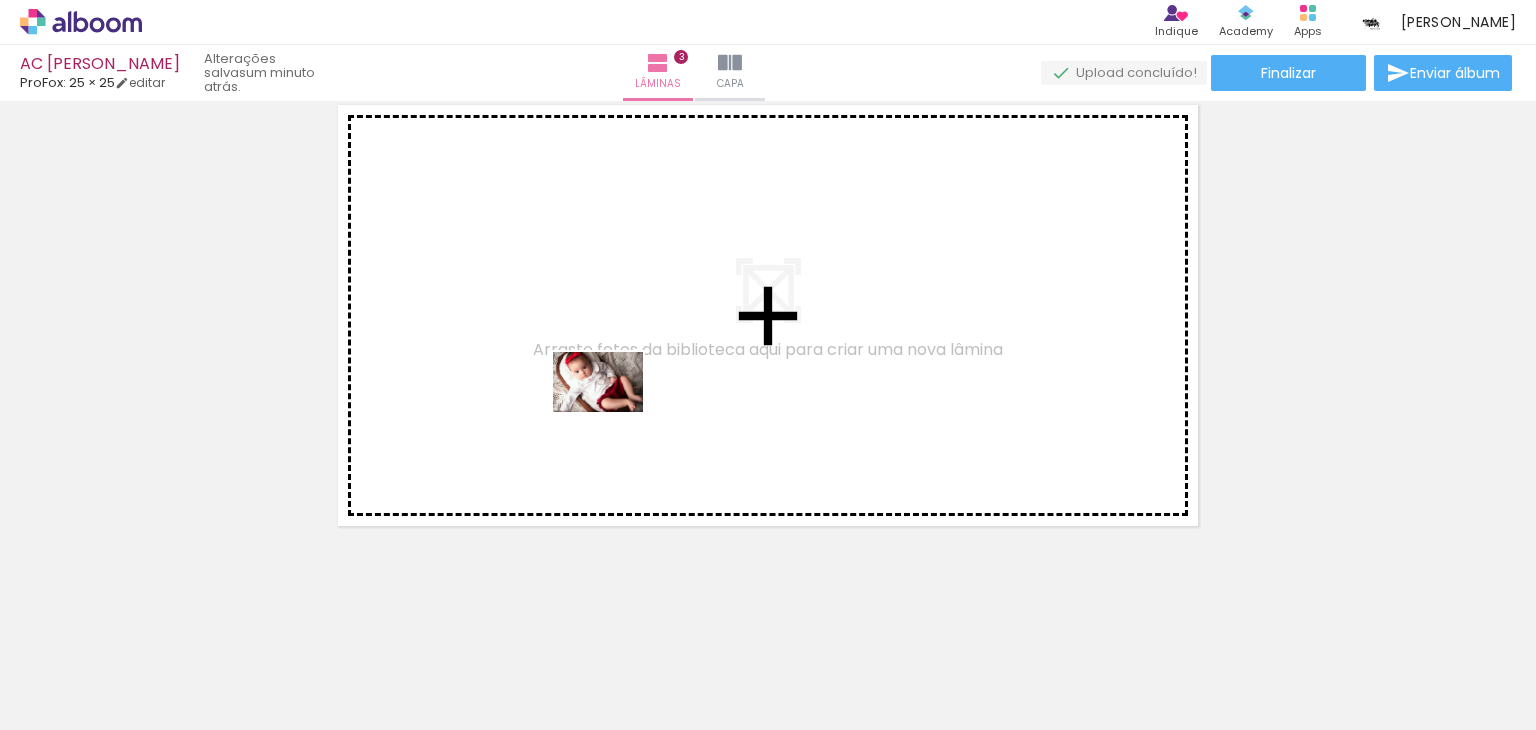 drag, startPoint x: 624, startPoint y: 661, endPoint x: 789, endPoint y: 529, distance: 211.3031 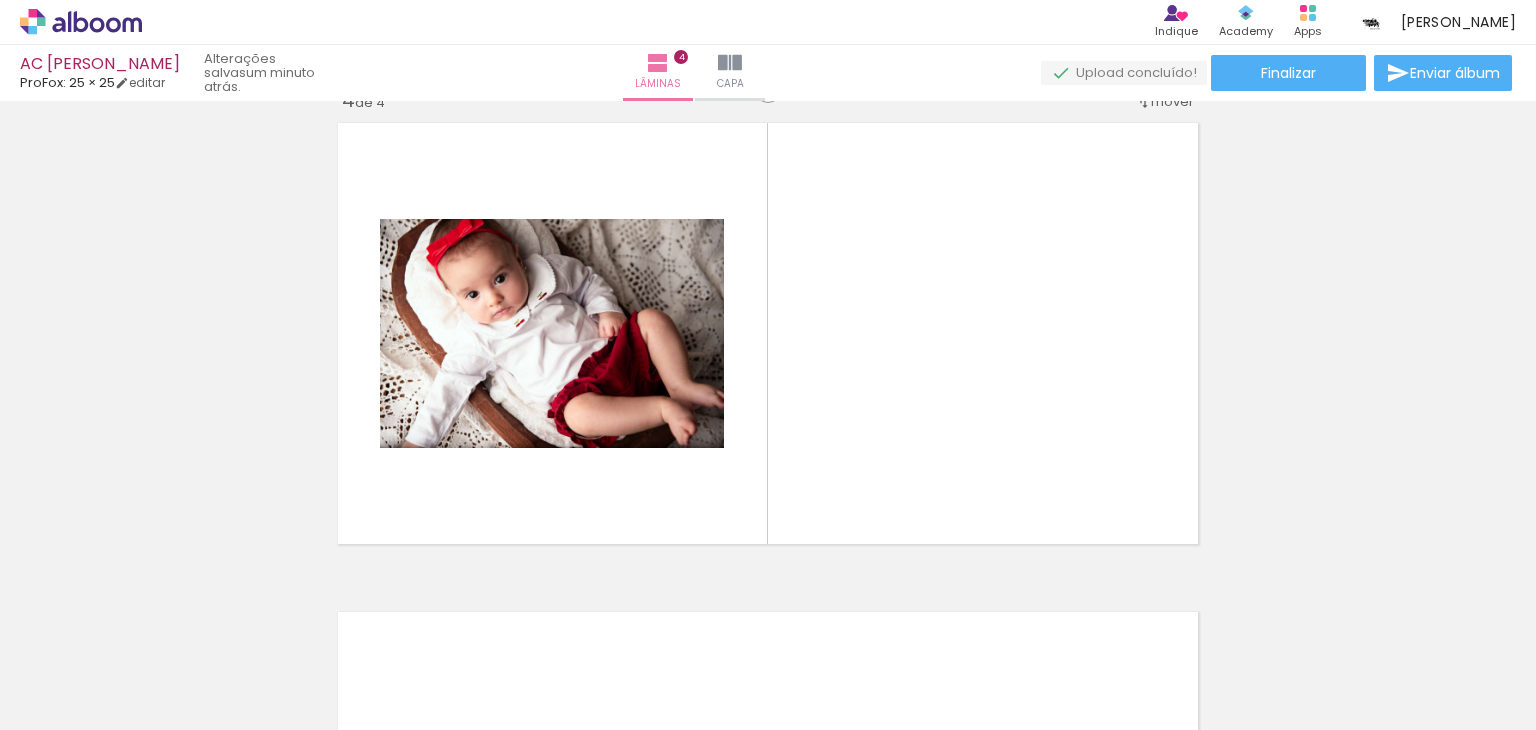 scroll, scrollTop: 1492, scrollLeft: 0, axis: vertical 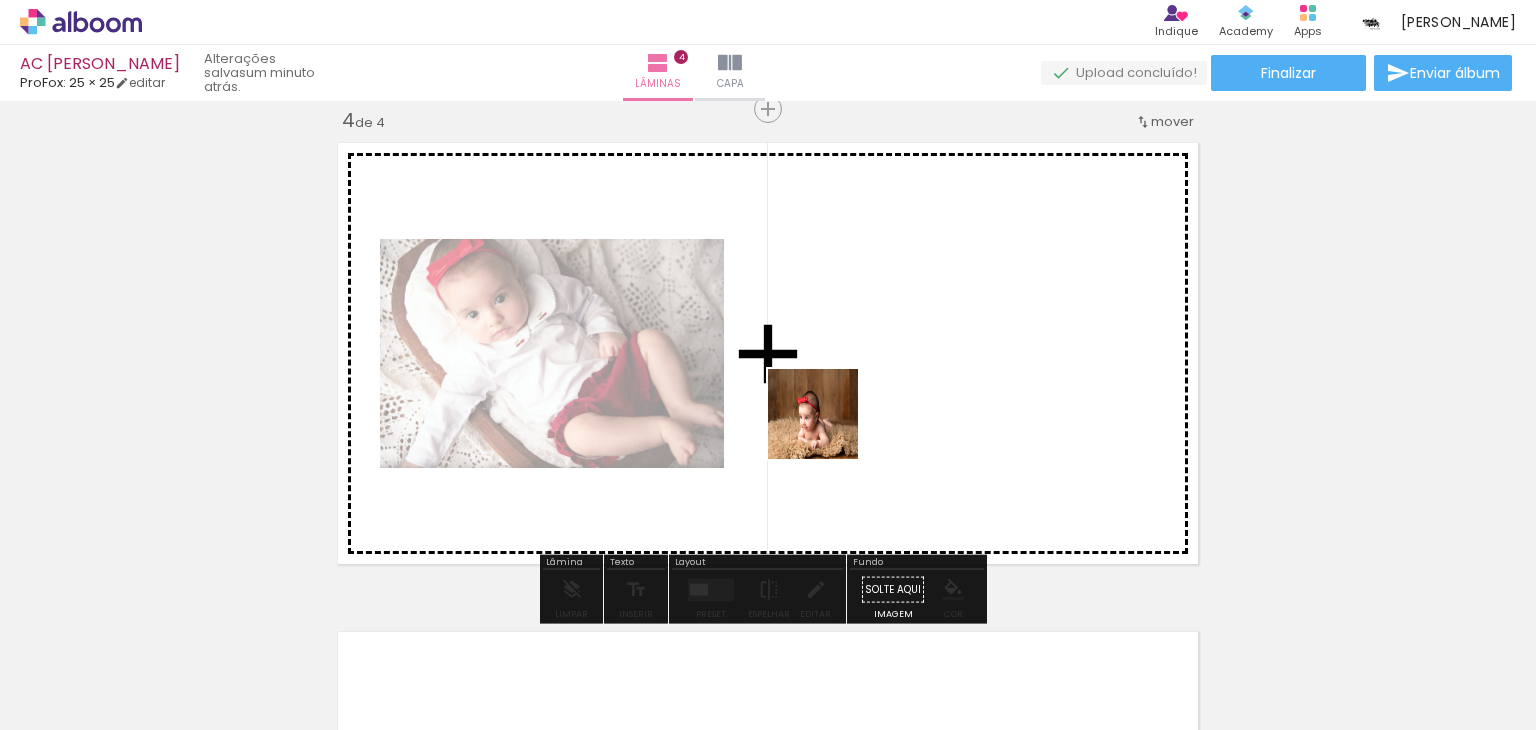 drag, startPoint x: 843, startPoint y: 658, endPoint x: 931, endPoint y: 581, distance: 116.9316 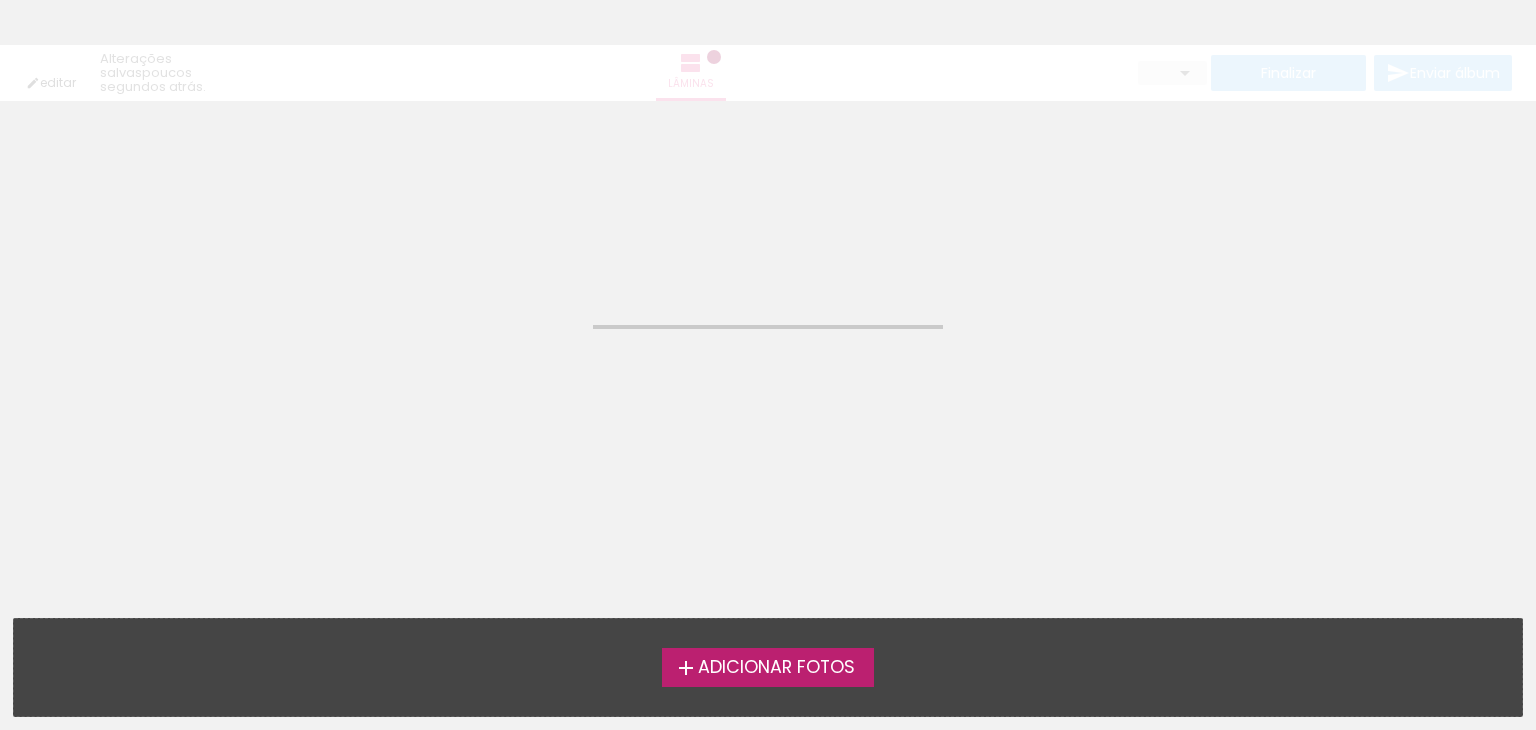 scroll, scrollTop: 0, scrollLeft: 0, axis: both 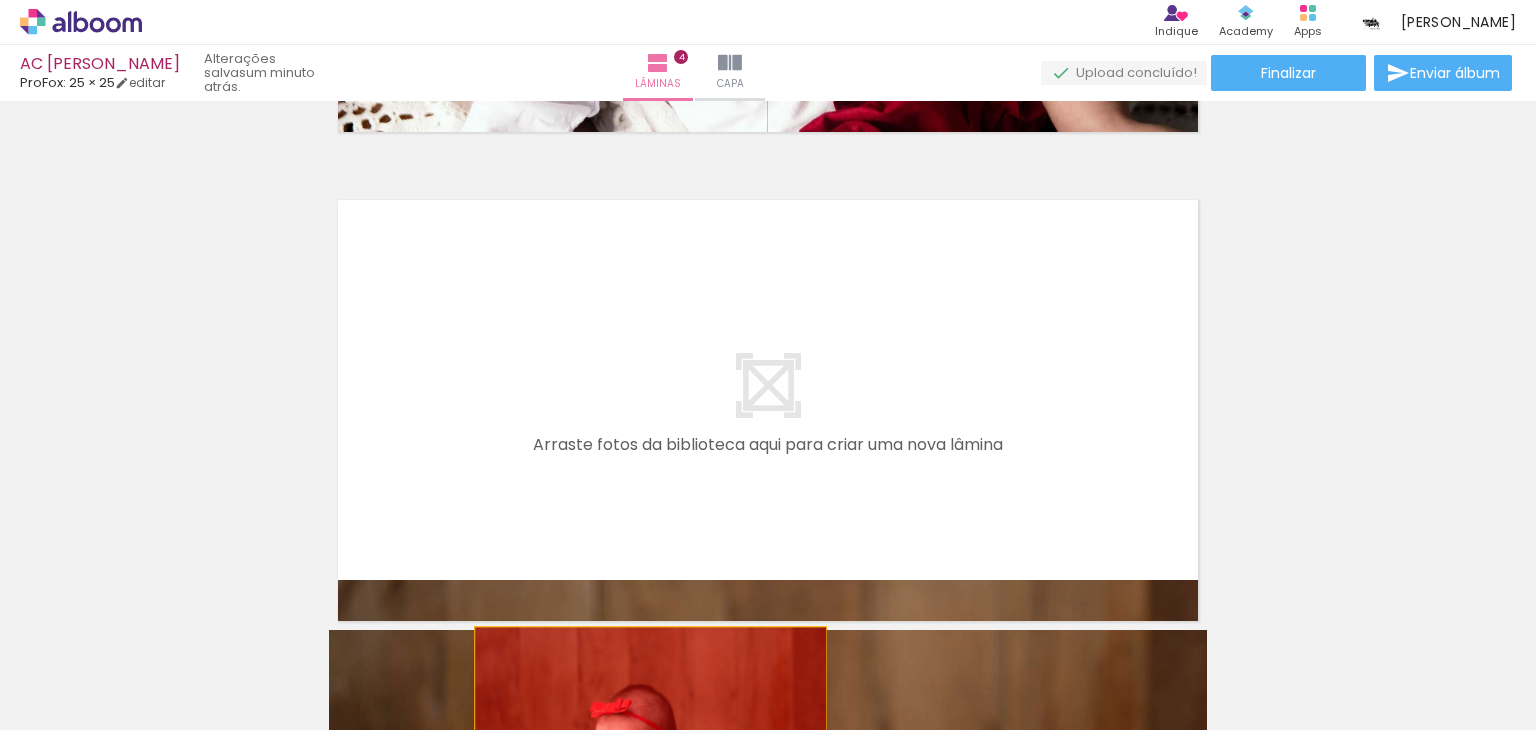 drag, startPoint x: 600, startPoint y: 303, endPoint x: 696, endPoint y: 445, distance: 171.40594 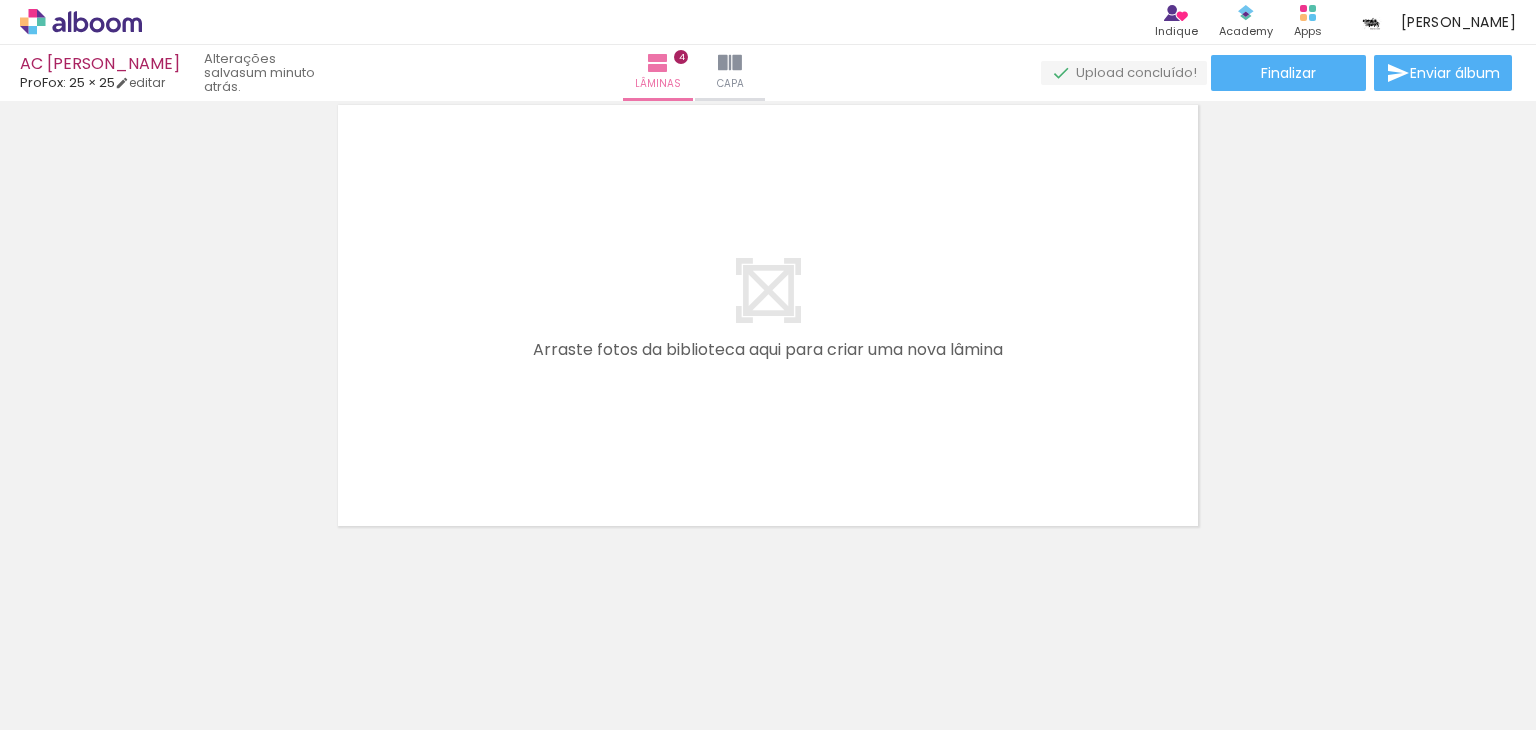 scroll, scrollTop: 1519, scrollLeft: 0, axis: vertical 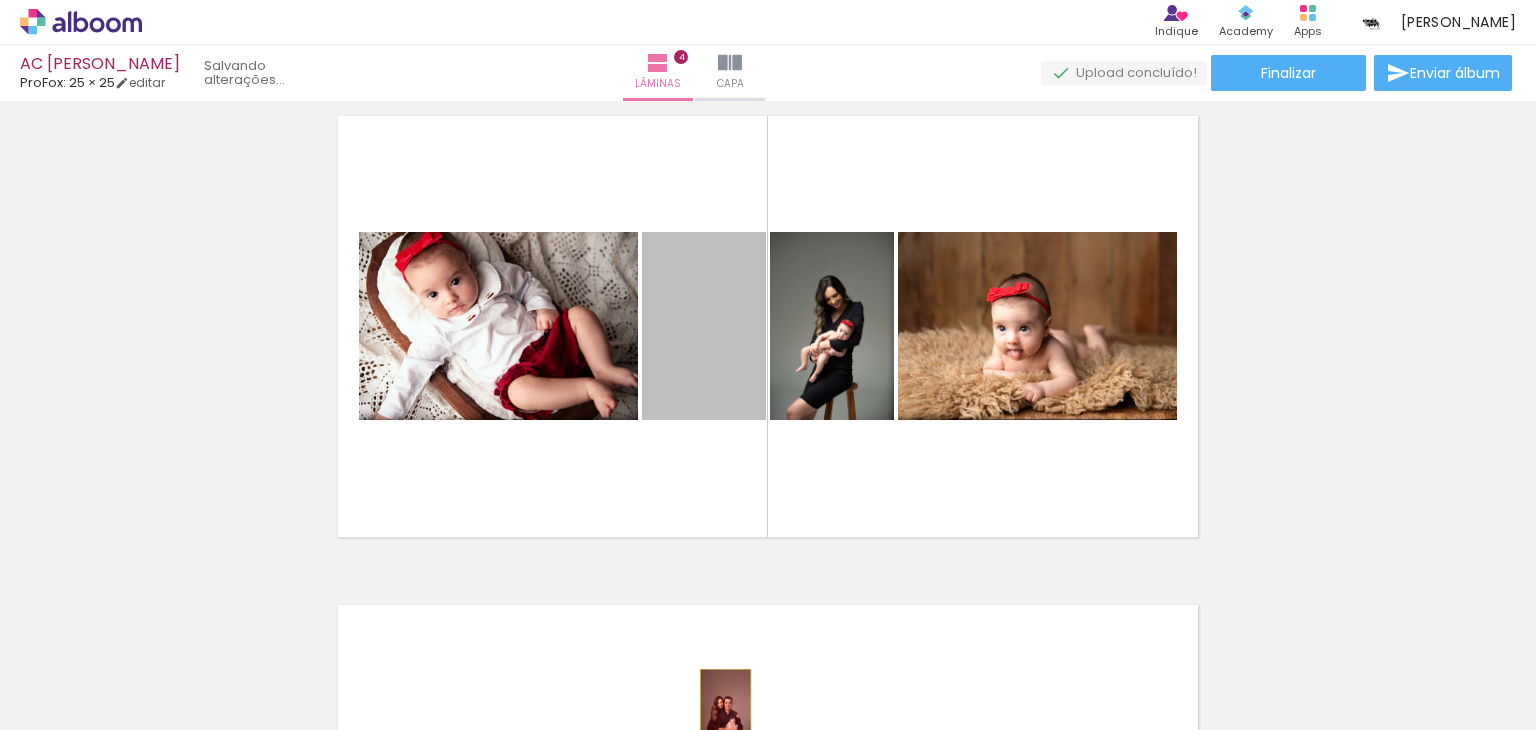 drag, startPoint x: 682, startPoint y: 366, endPoint x: 718, endPoint y: 707, distance: 342.89502 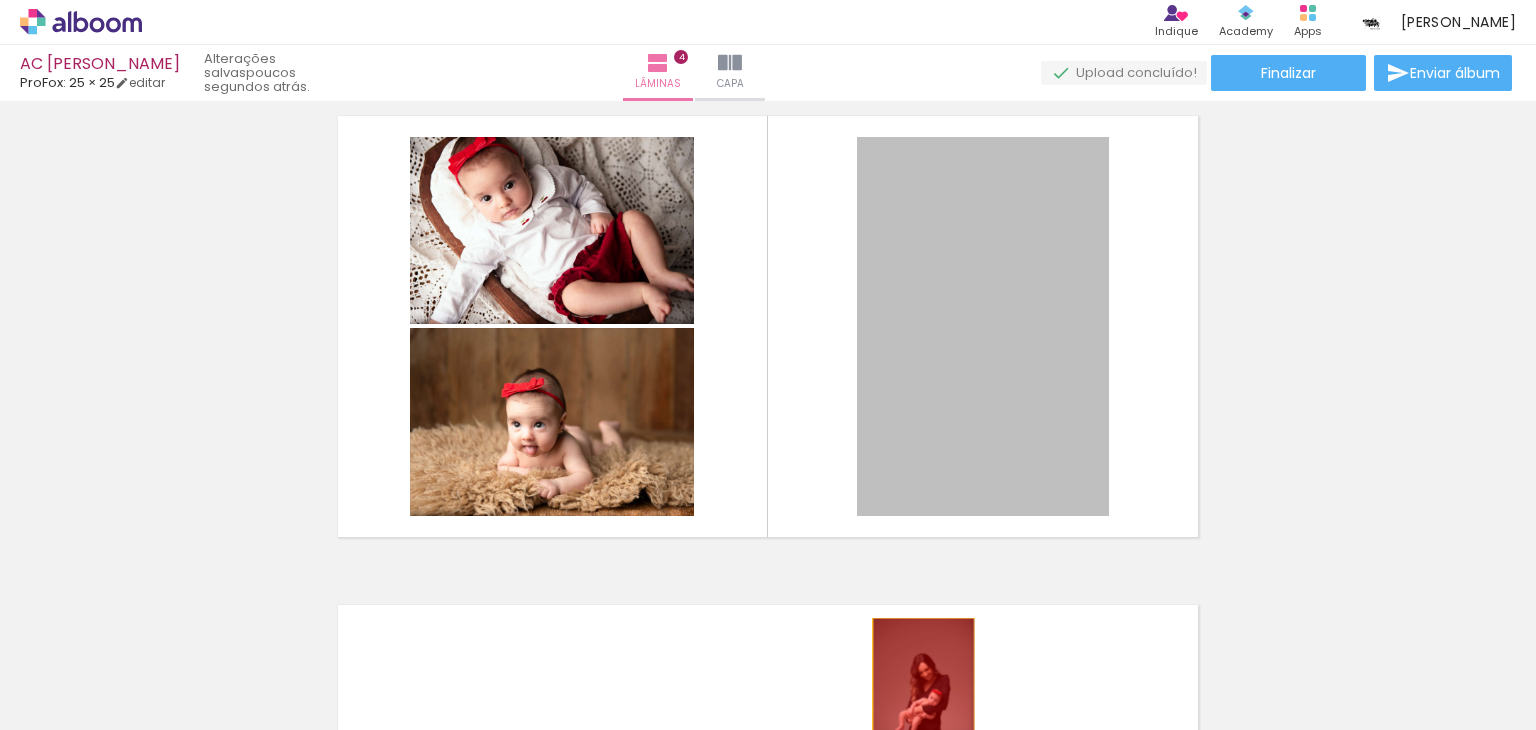 drag, startPoint x: 914, startPoint y: 356, endPoint x: 916, endPoint y: 694, distance: 338.00592 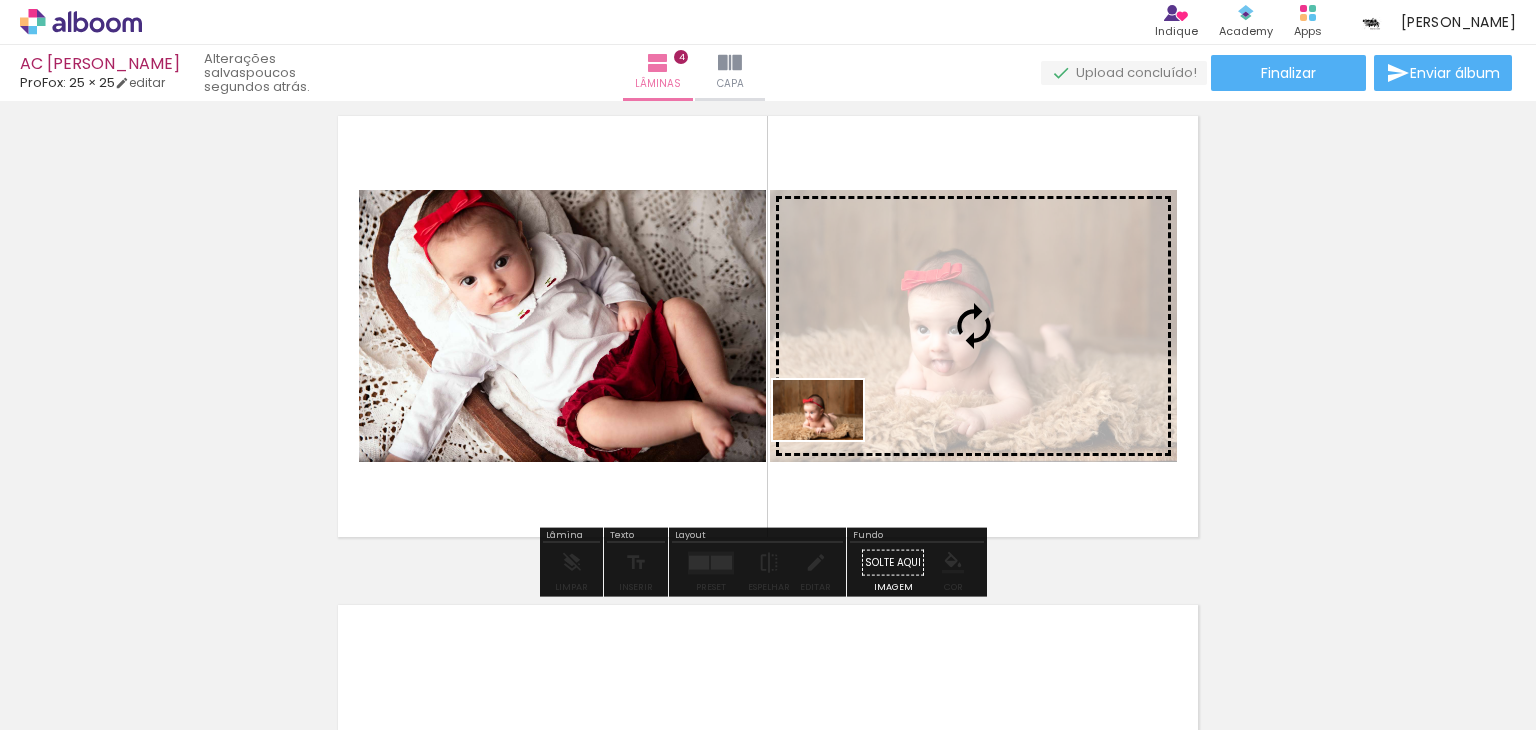 drag, startPoint x: 934, startPoint y: 680, endPoint x: 832, endPoint y: 440, distance: 260.77576 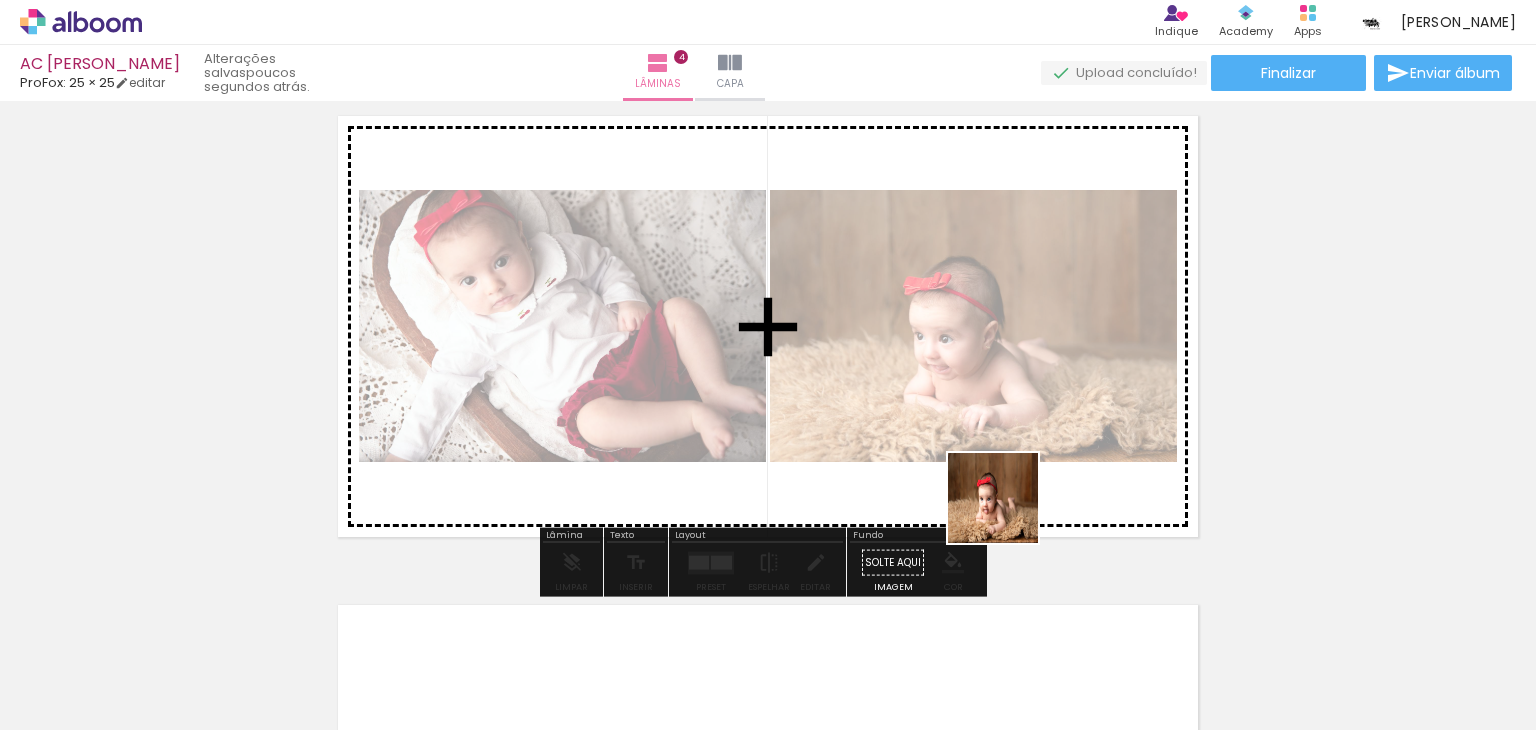drag, startPoint x: 1068, startPoint y: 673, endPoint x: 972, endPoint y: 663, distance: 96.519424 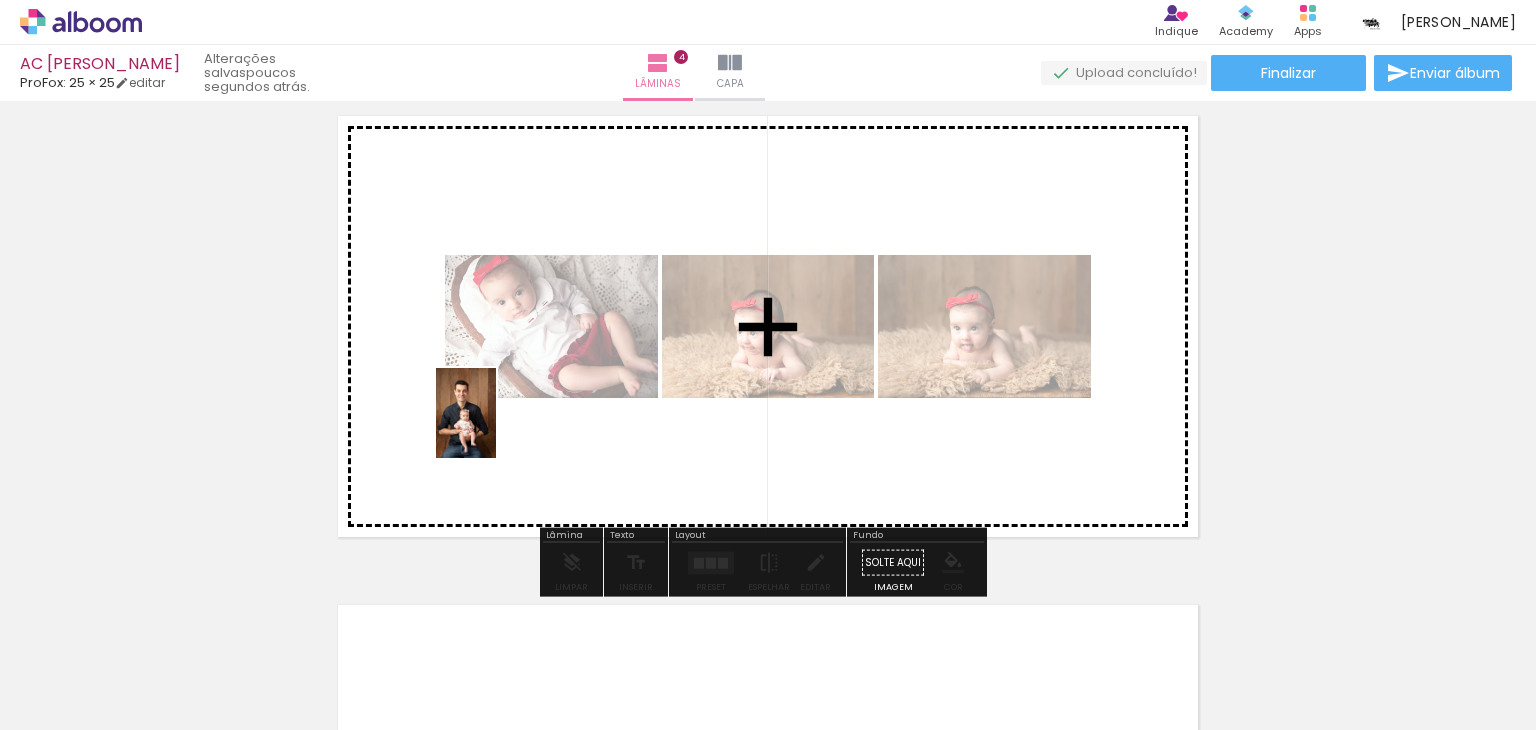 drag, startPoint x: 493, startPoint y: 696, endPoint x: 496, endPoint y: 428, distance: 268.01678 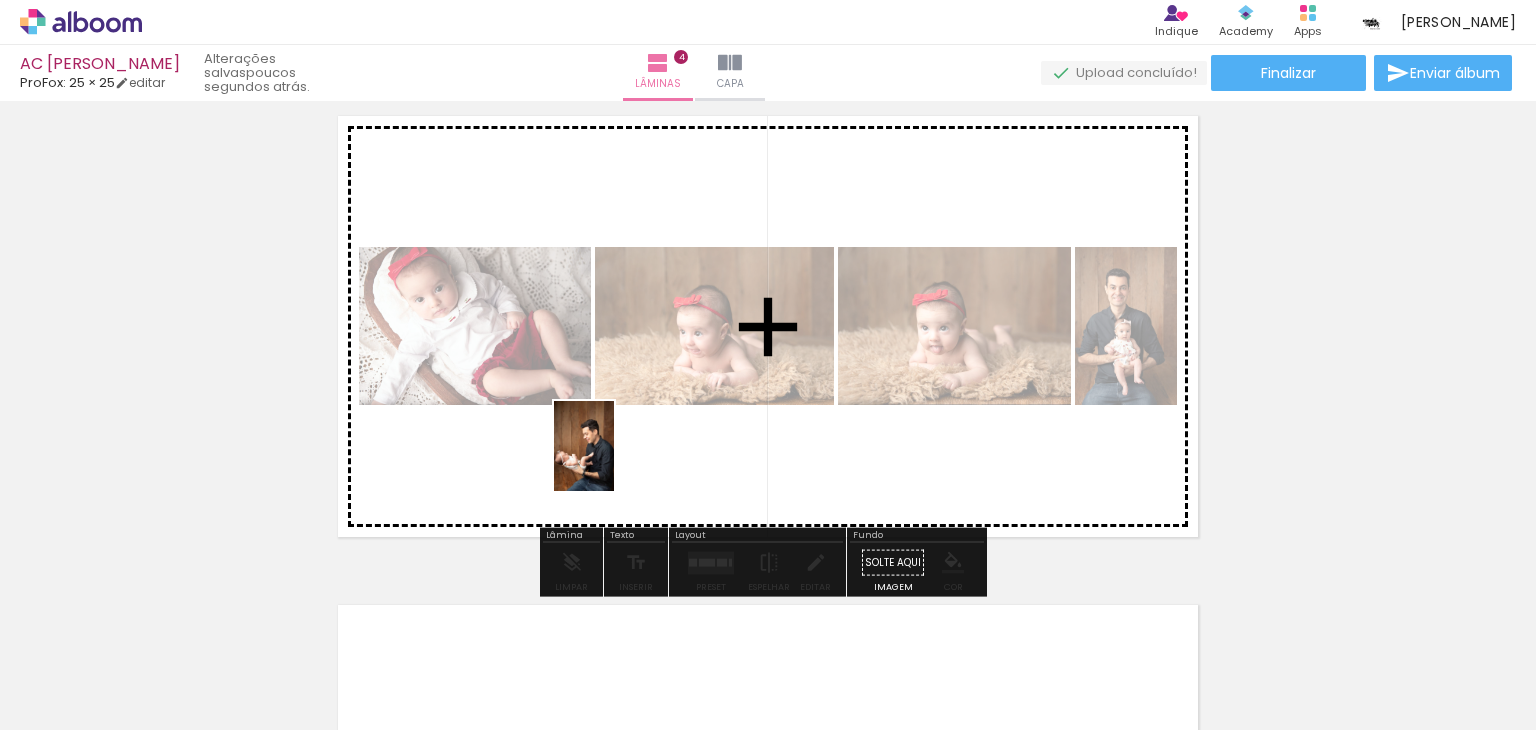 drag, startPoint x: 612, startPoint y: 546, endPoint x: 780, endPoint y: 666, distance: 206.45581 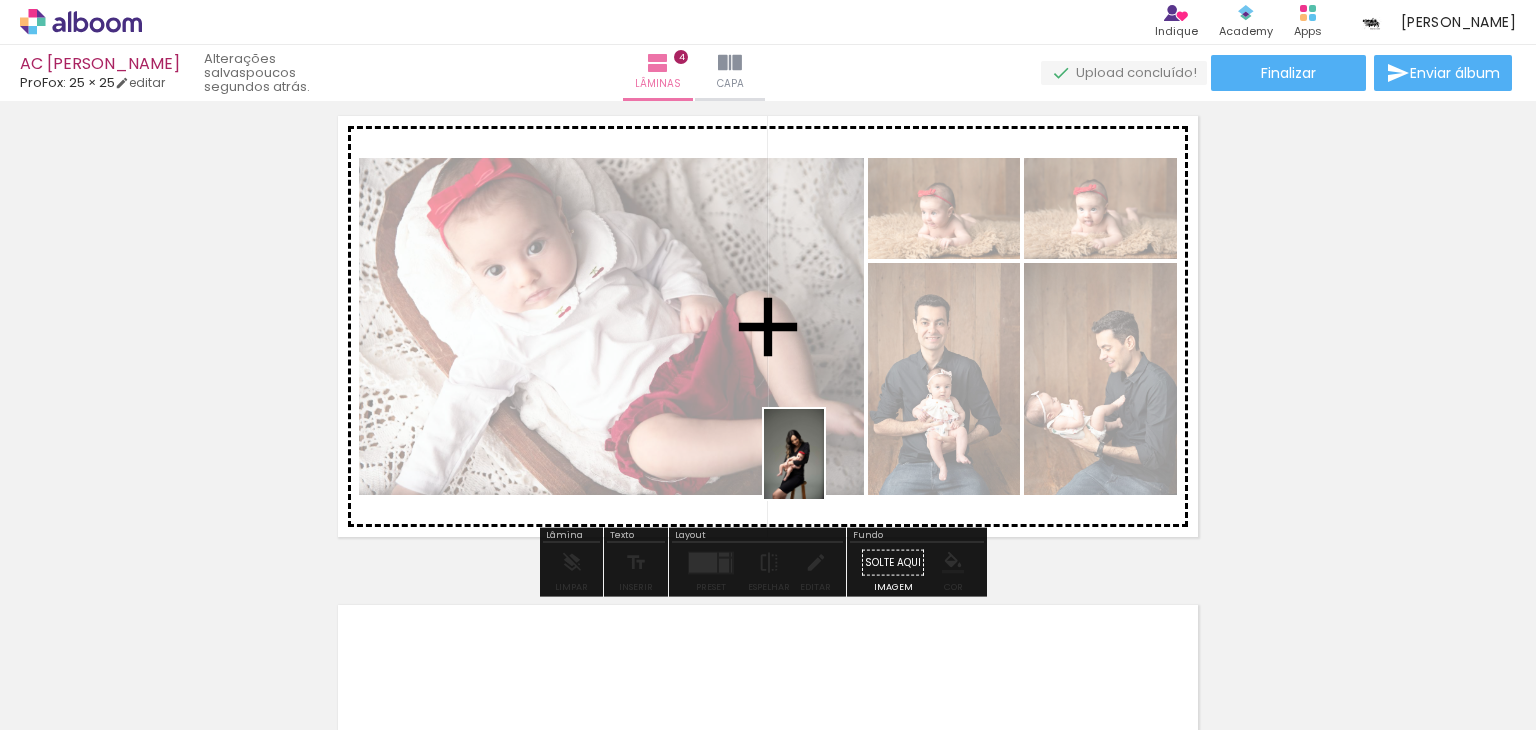 drag, startPoint x: 830, startPoint y: 690, endPoint x: 824, endPoint y: 469, distance: 221.08144 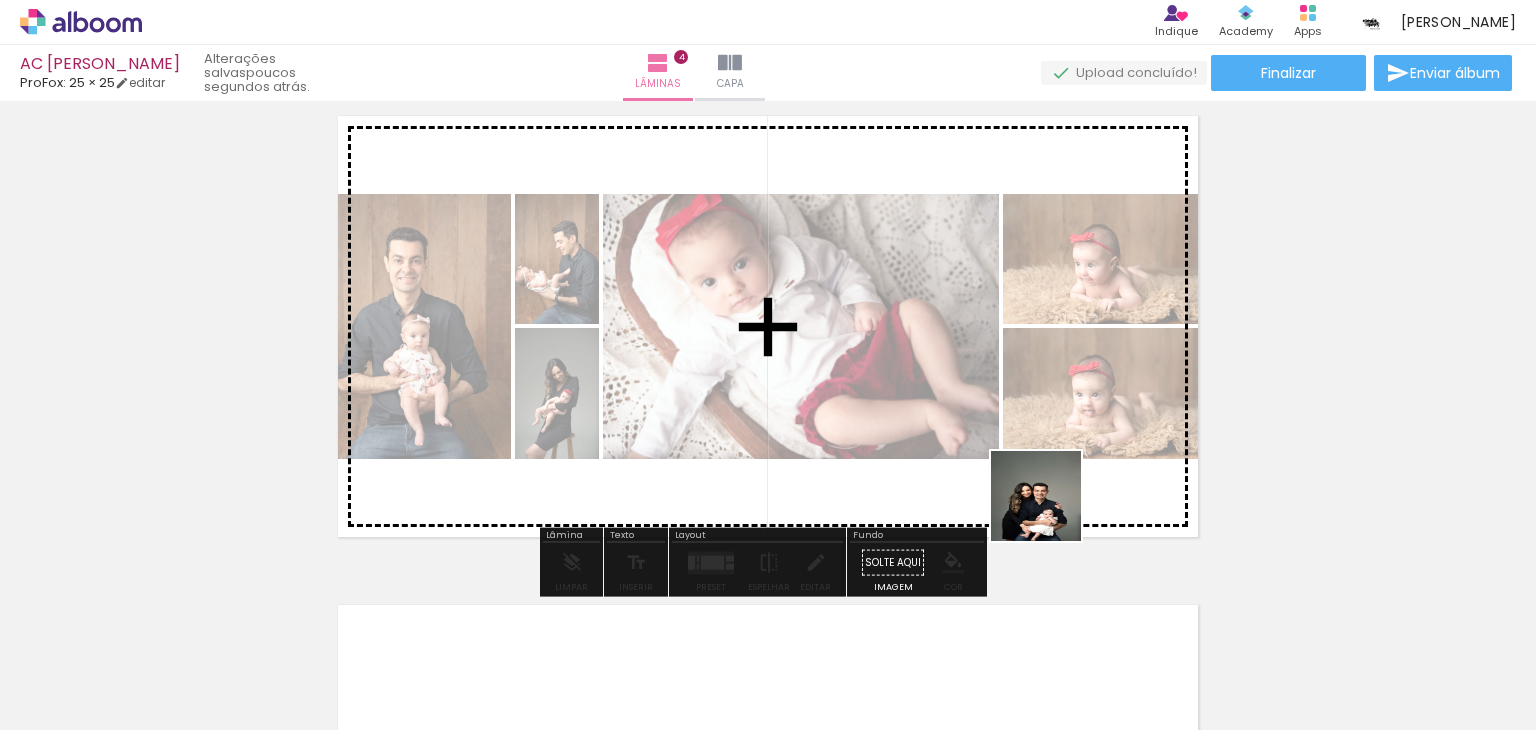 drag, startPoint x: 1165, startPoint y: 662, endPoint x: 1021, endPoint y: 465, distance: 244.01845 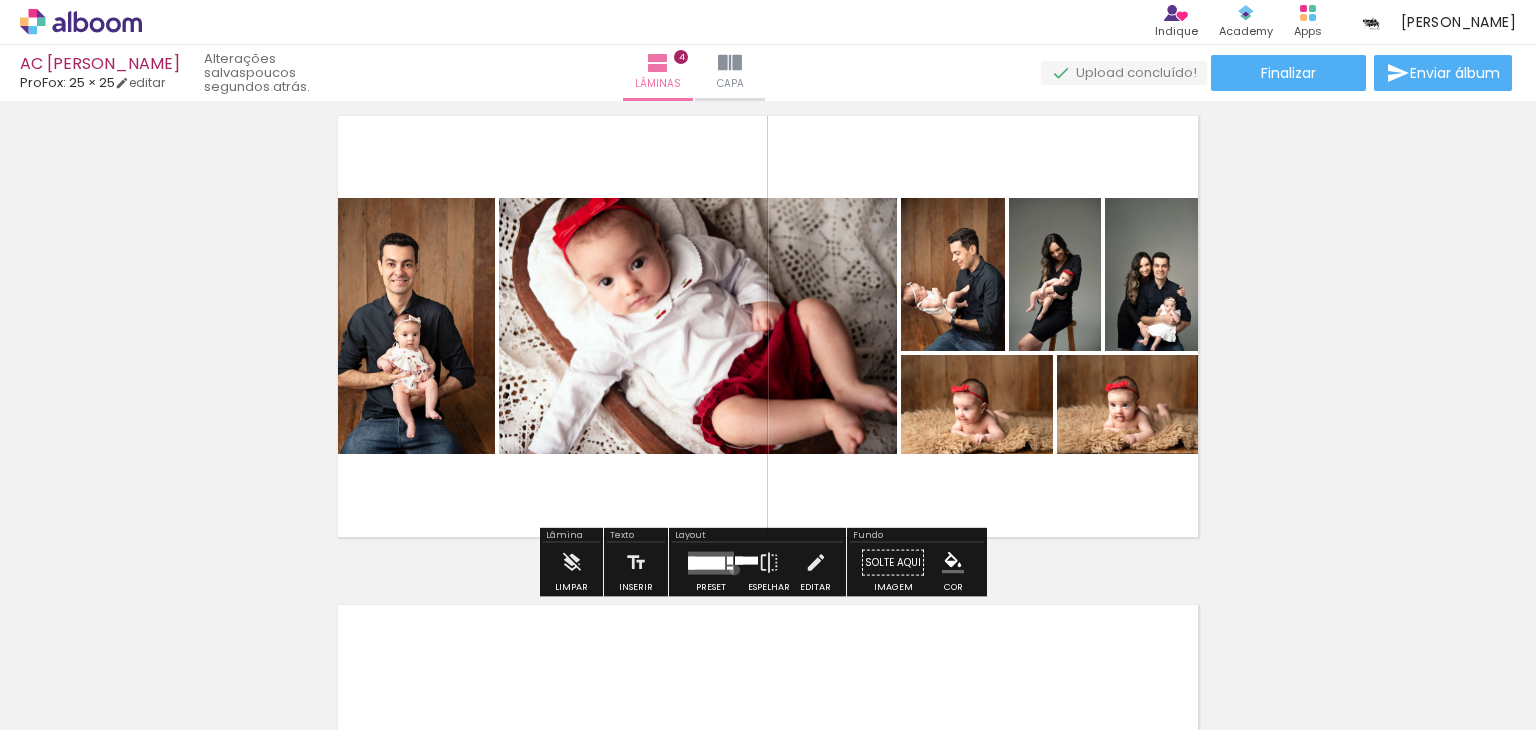 click at bounding box center [711, 563] 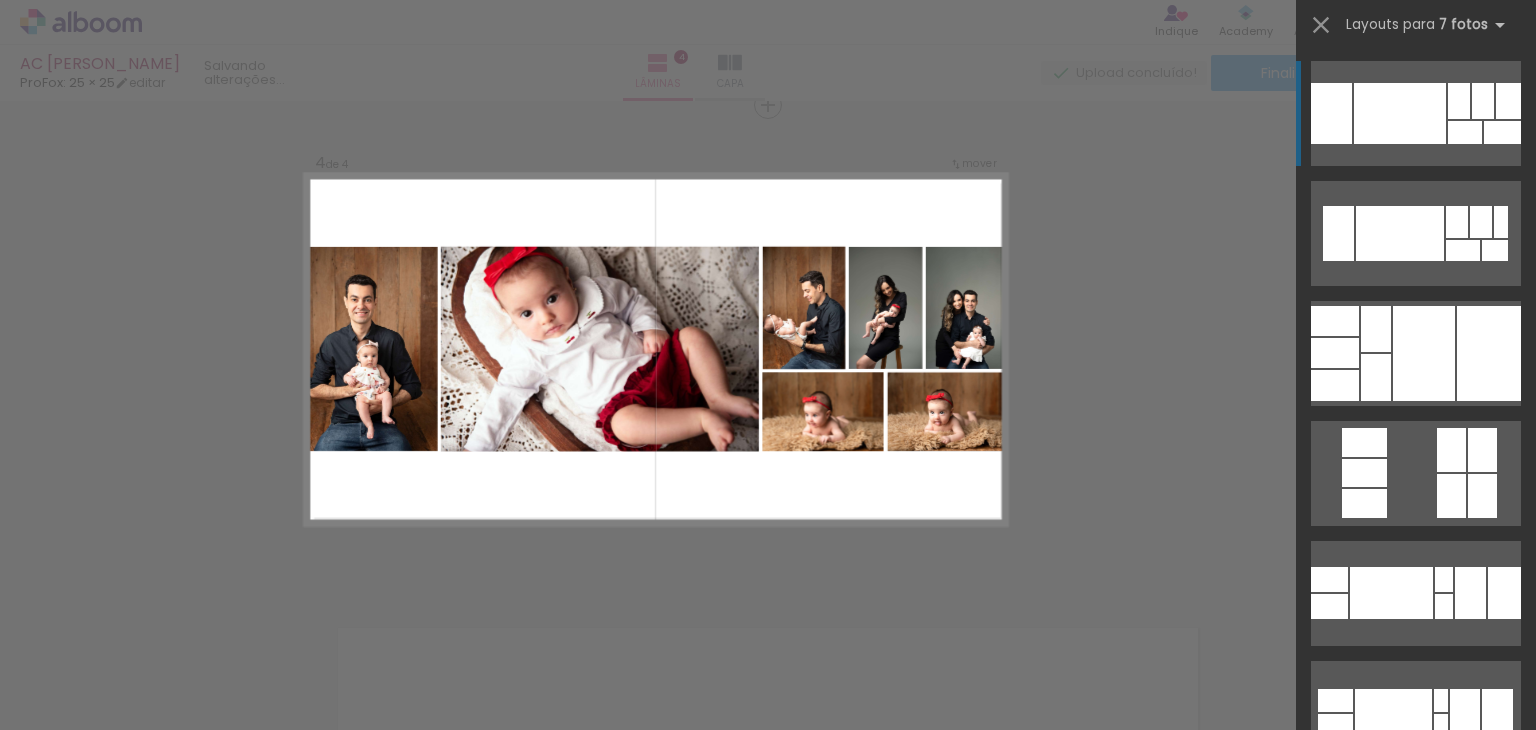scroll, scrollTop: 1492, scrollLeft: 0, axis: vertical 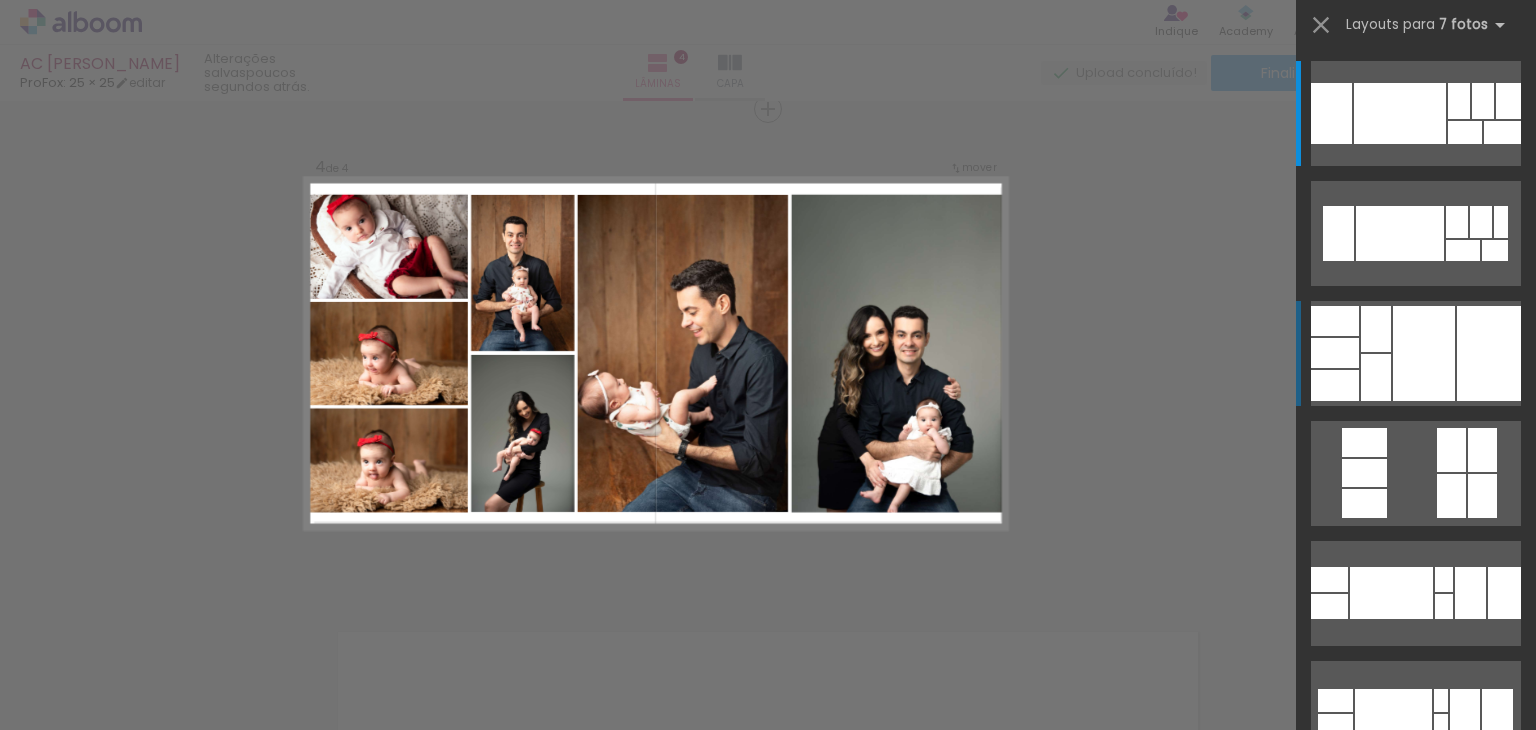 click at bounding box center (1502, 132) 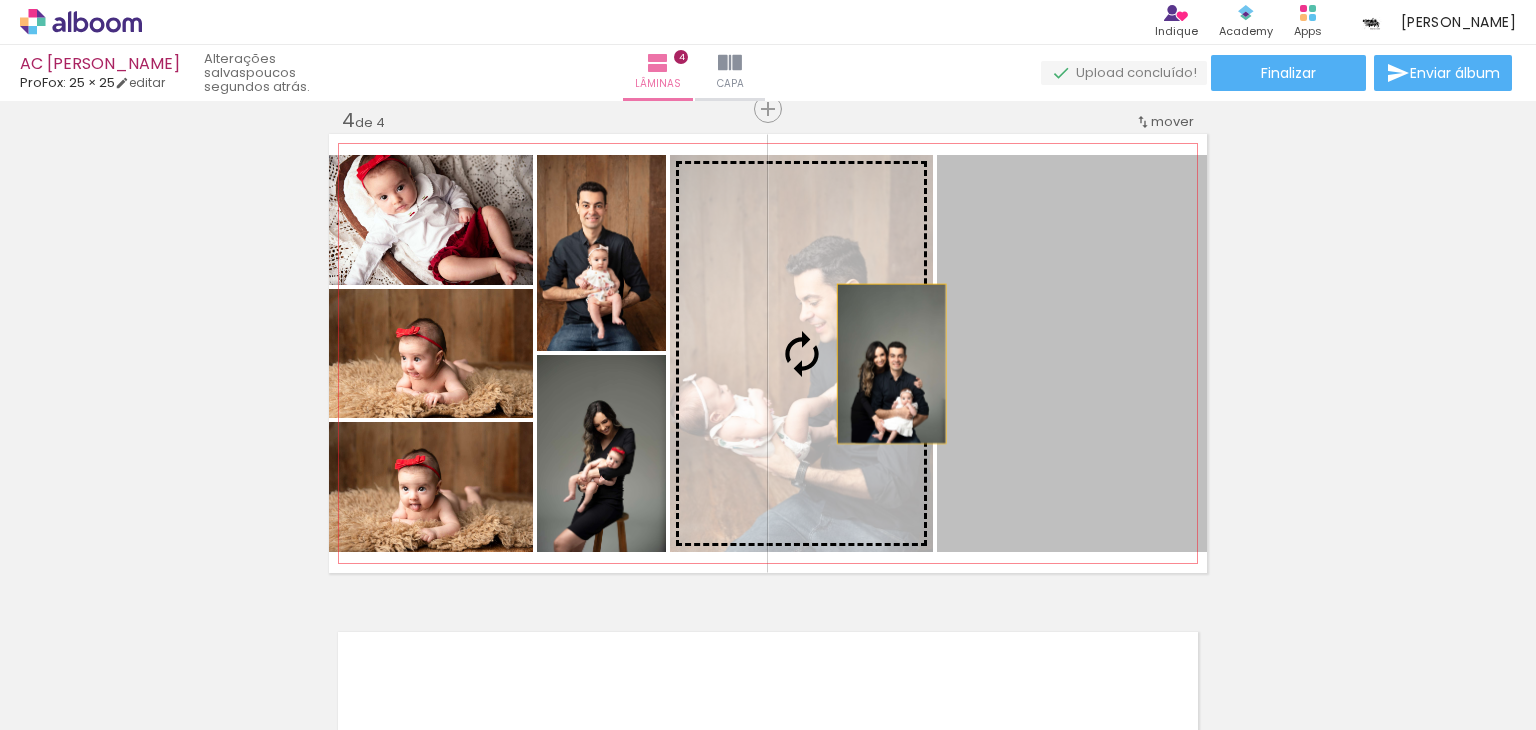 drag, startPoint x: 1042, startPoint y: 367, endPoint x: 848, endPoint y: 364, distance: 194.0232 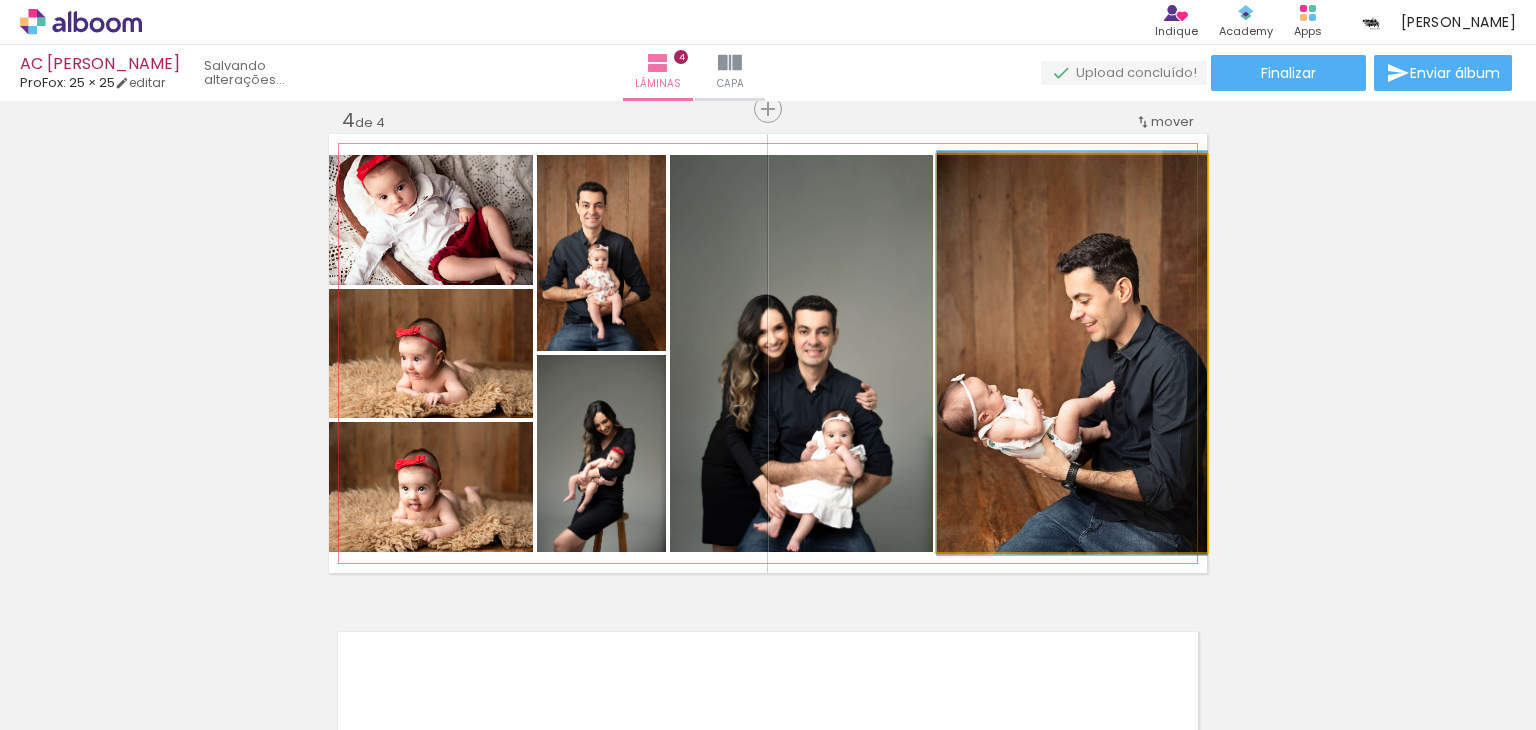 click 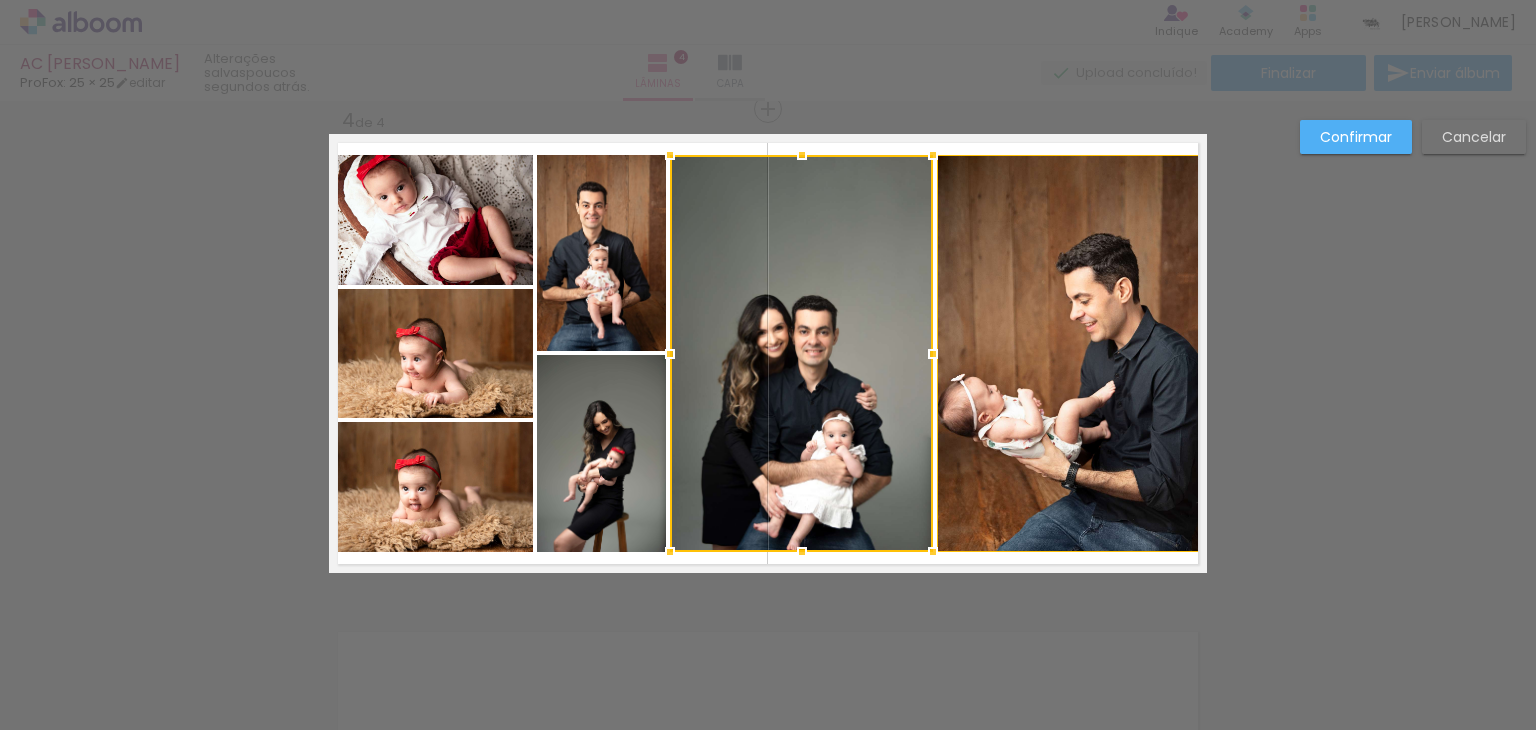 click on "Confirmar" at bounding box center [0, 0] 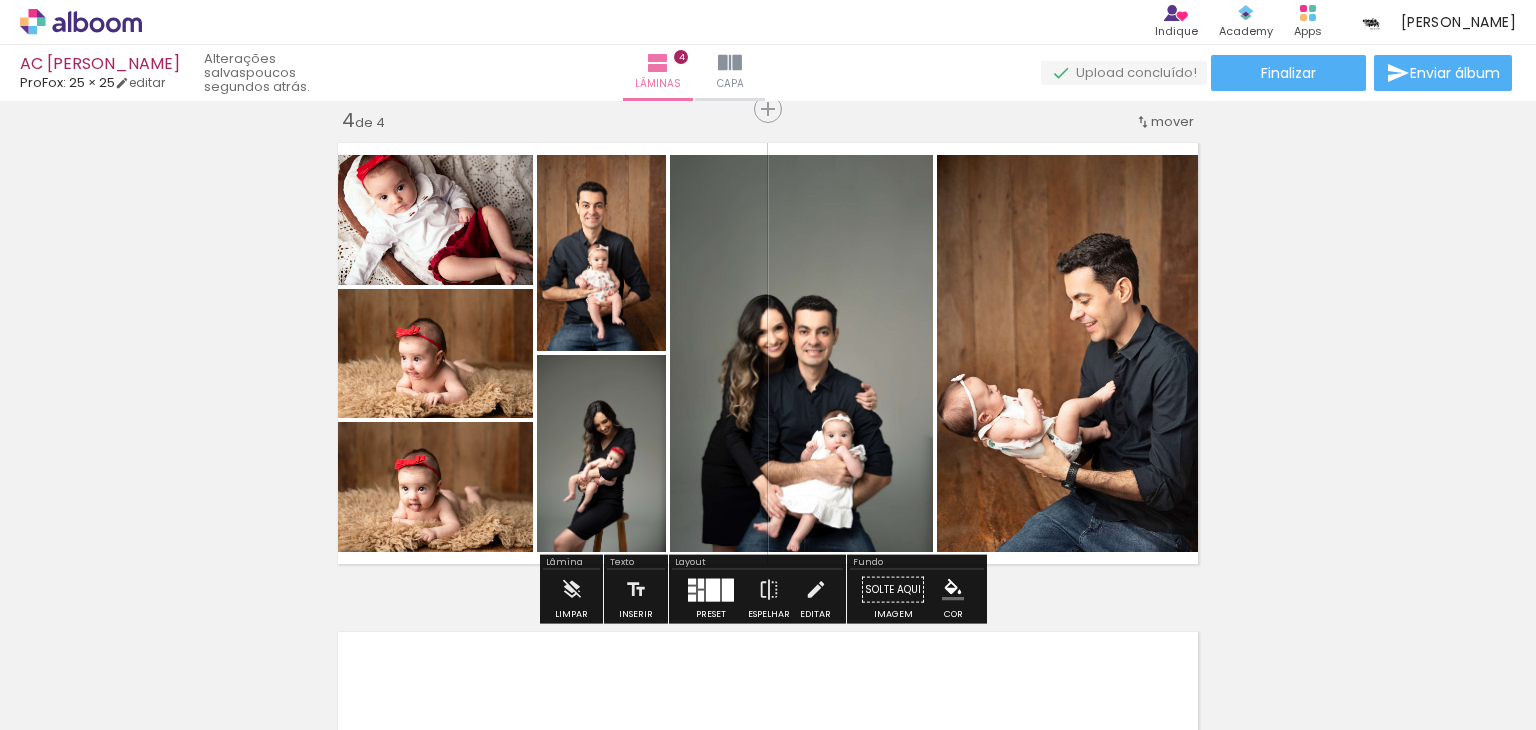 click 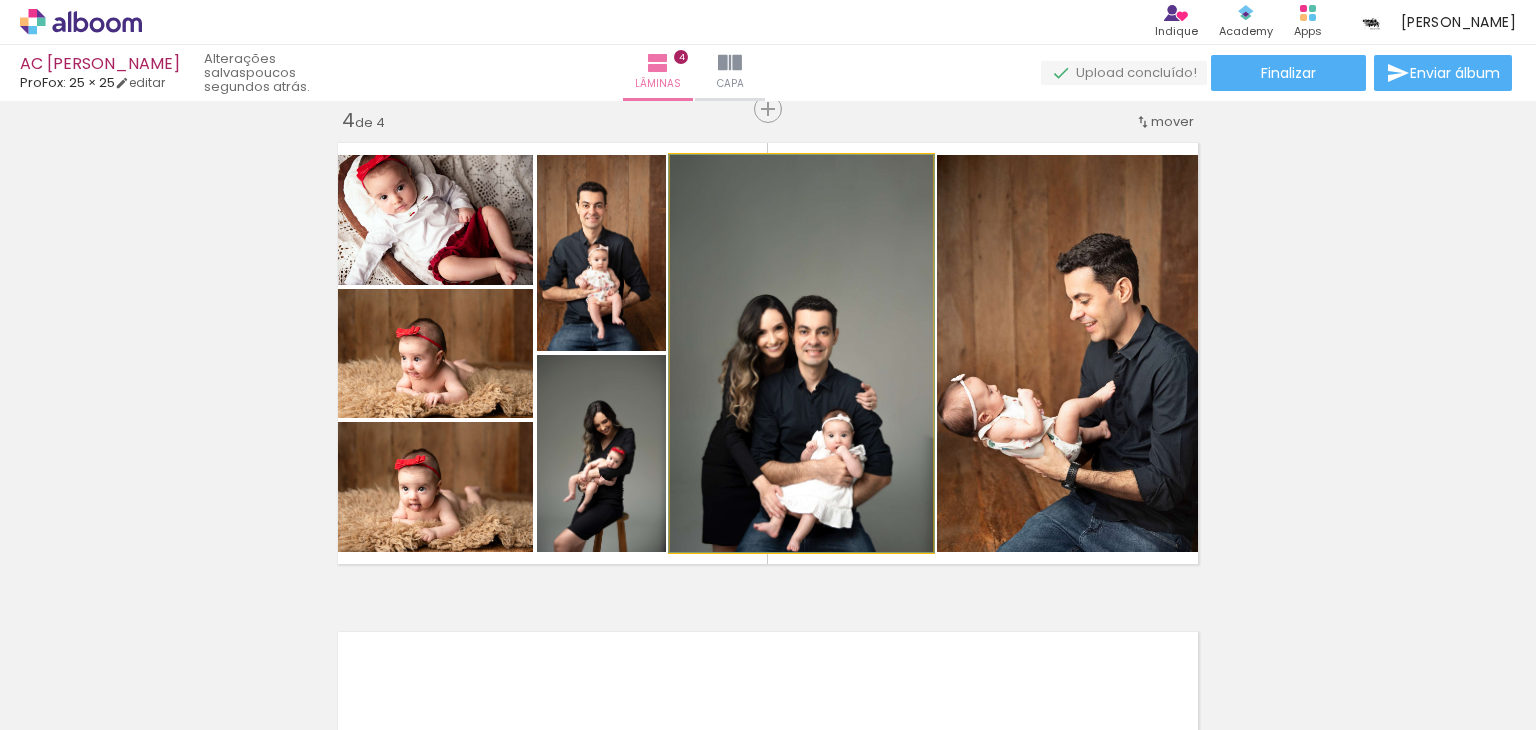 click 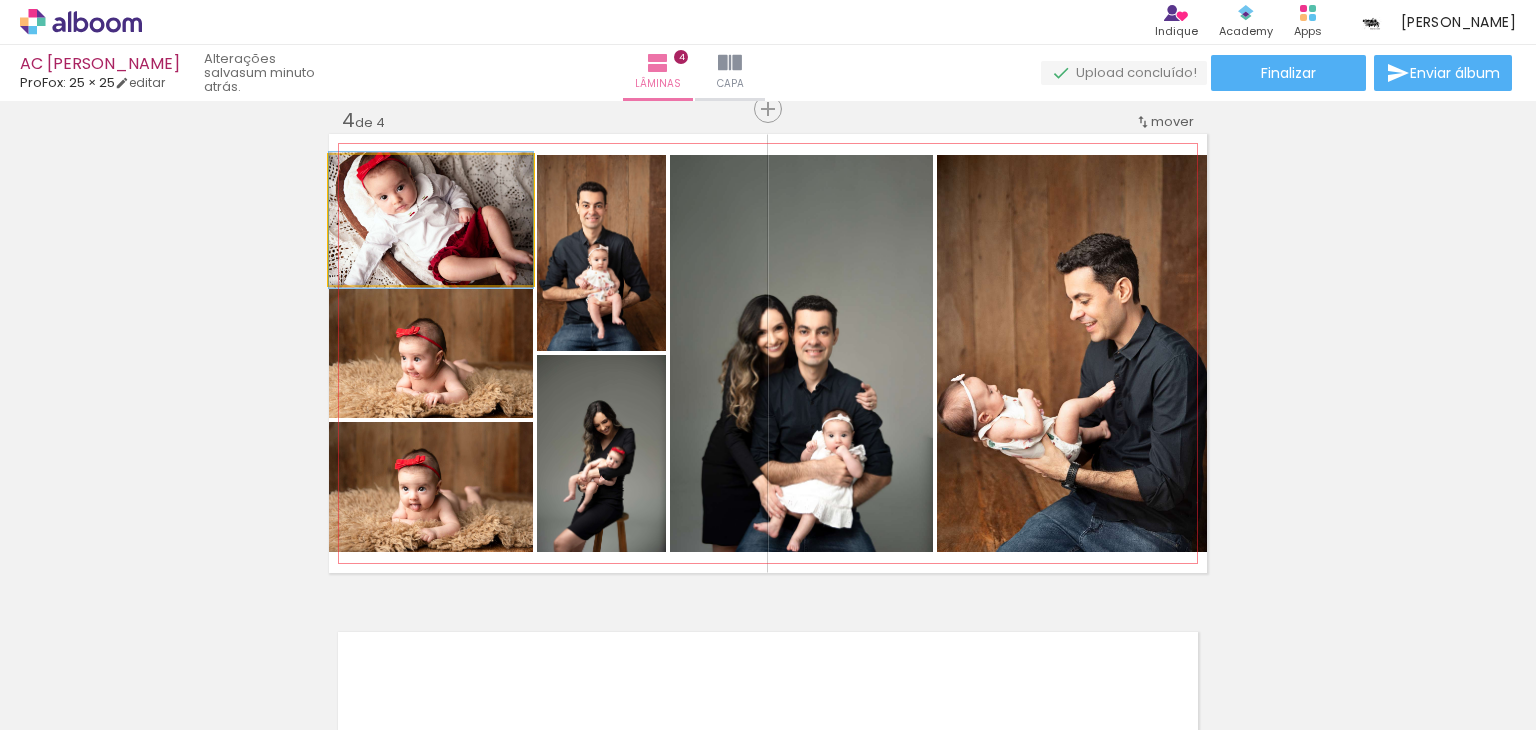 click 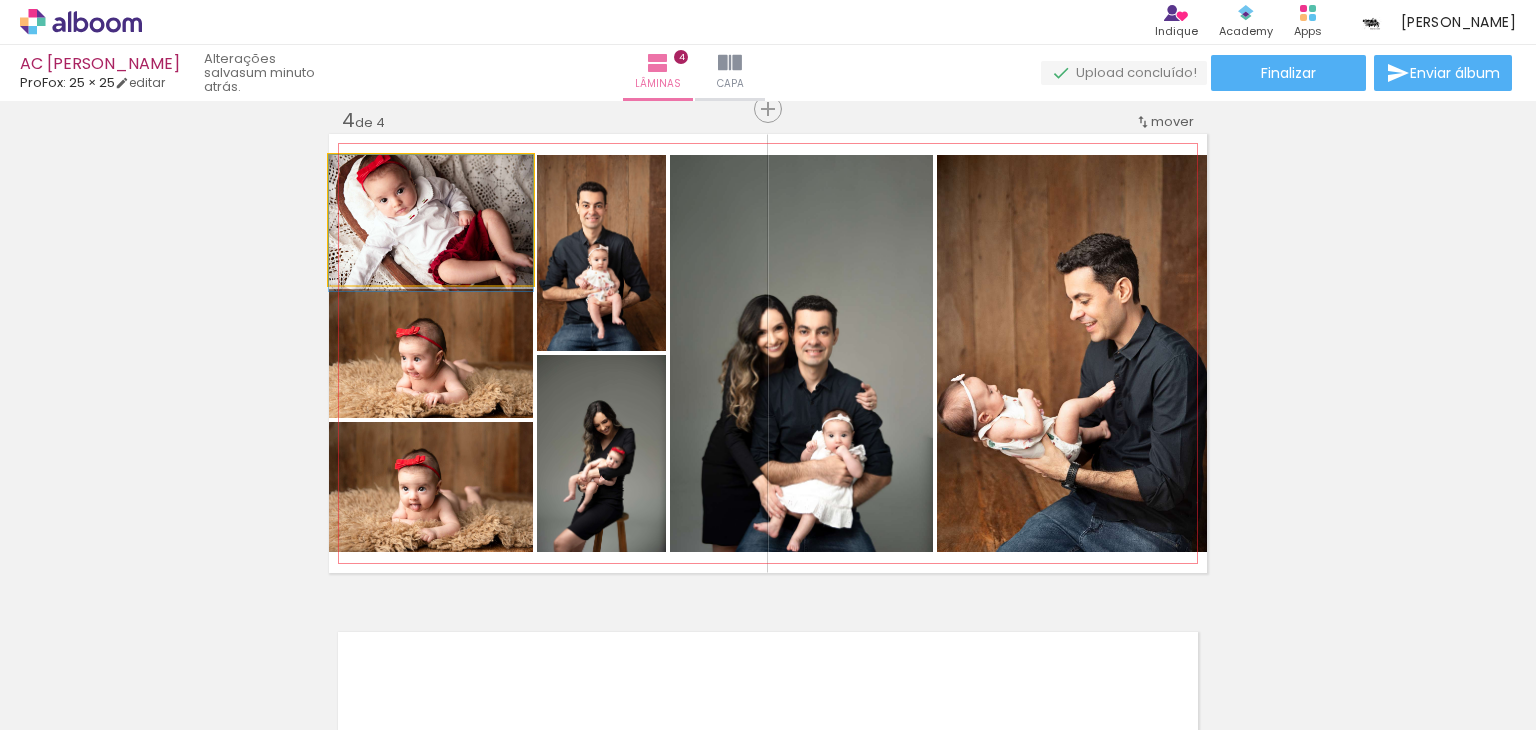 drag, startPoint x: 452, startPoint y: 216, endPoint x: 460, endPoint y: 233, distance: 18.788294 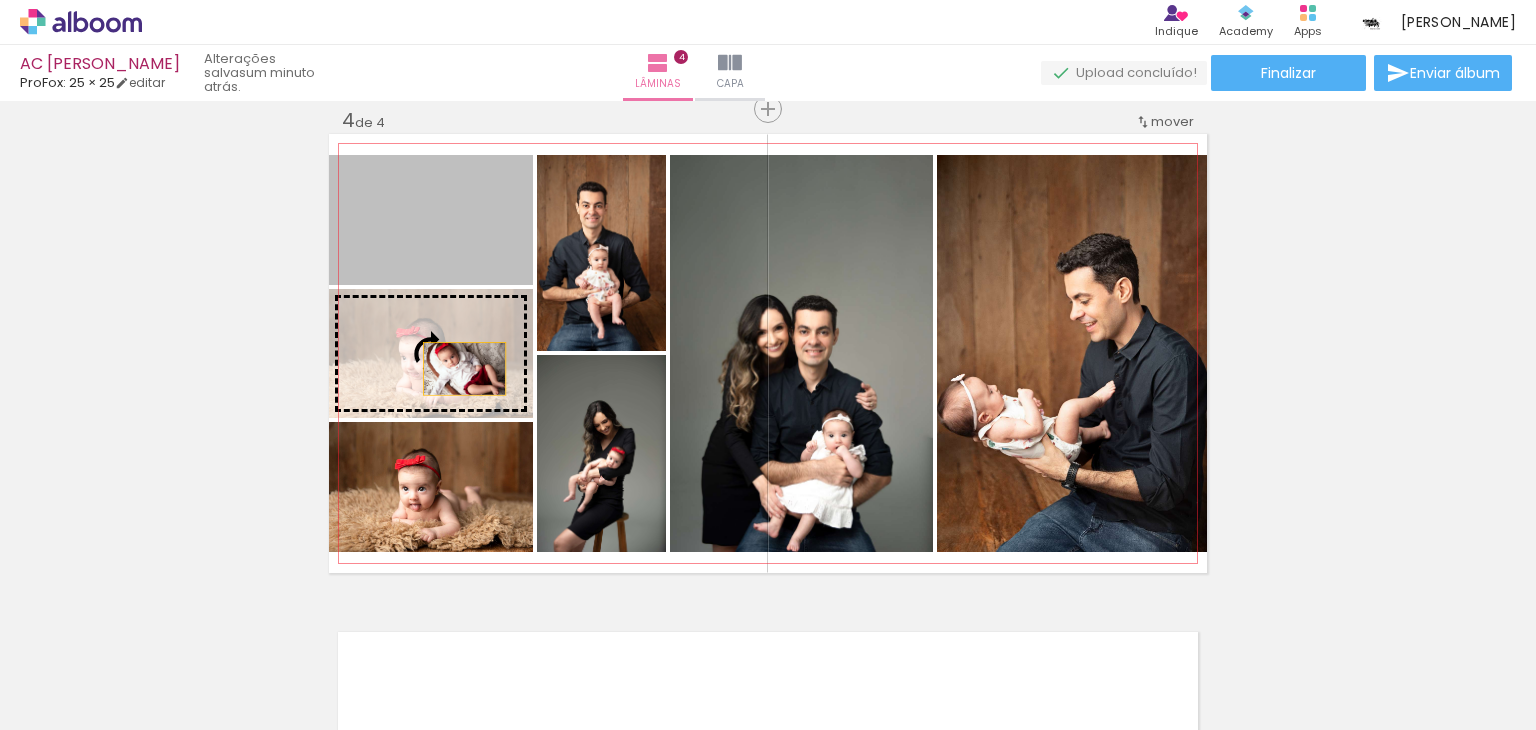 drag, startPoint x: 463, startPoint y: 225, endPoint x: 457, endPoint y: 368, distance: 143.12582 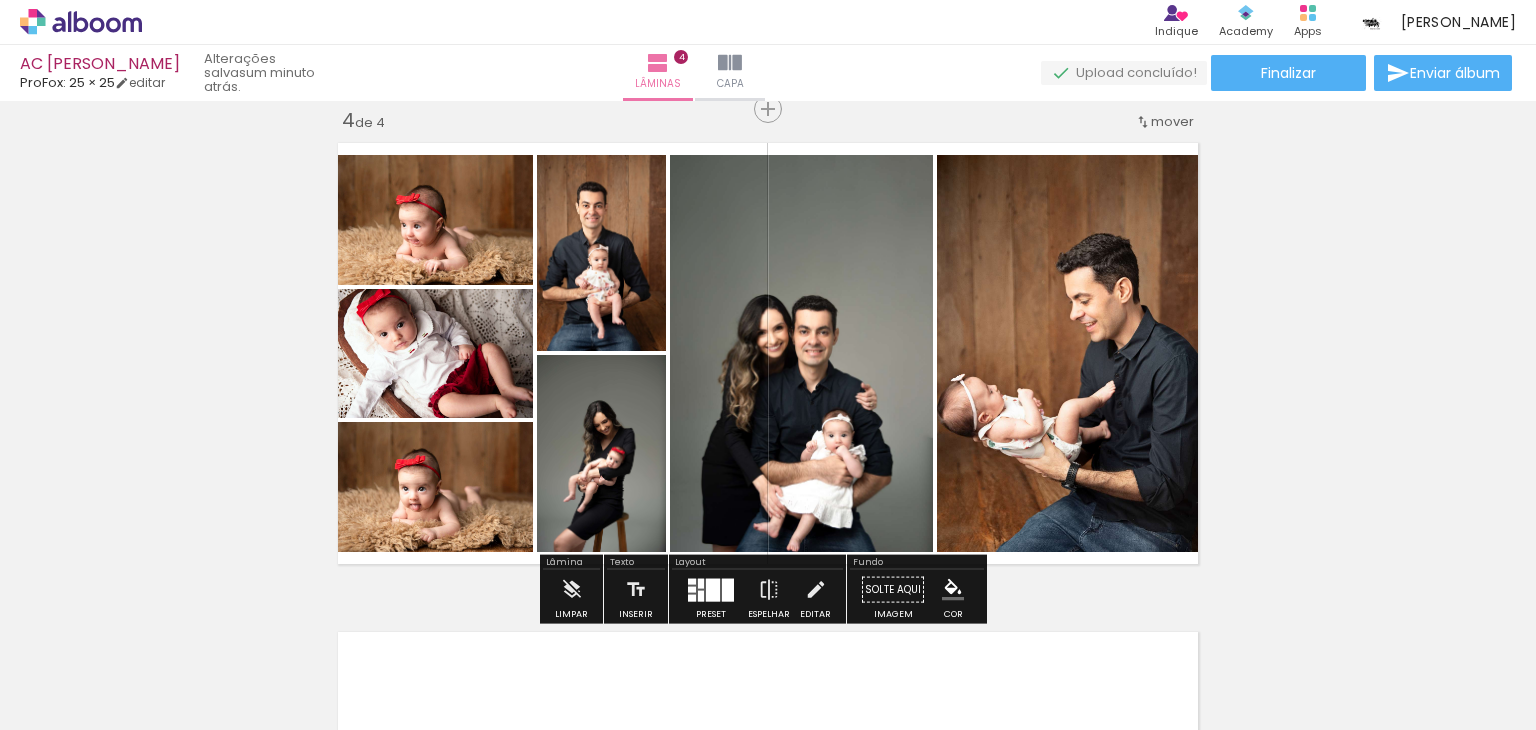 click on "Inserir lâmina 1  de 4  Inserir lâmina 2  de 4  Inserir lâmina 3  de 4  Inserir lâmina 4  de 4" at bounding box center (768, -161) 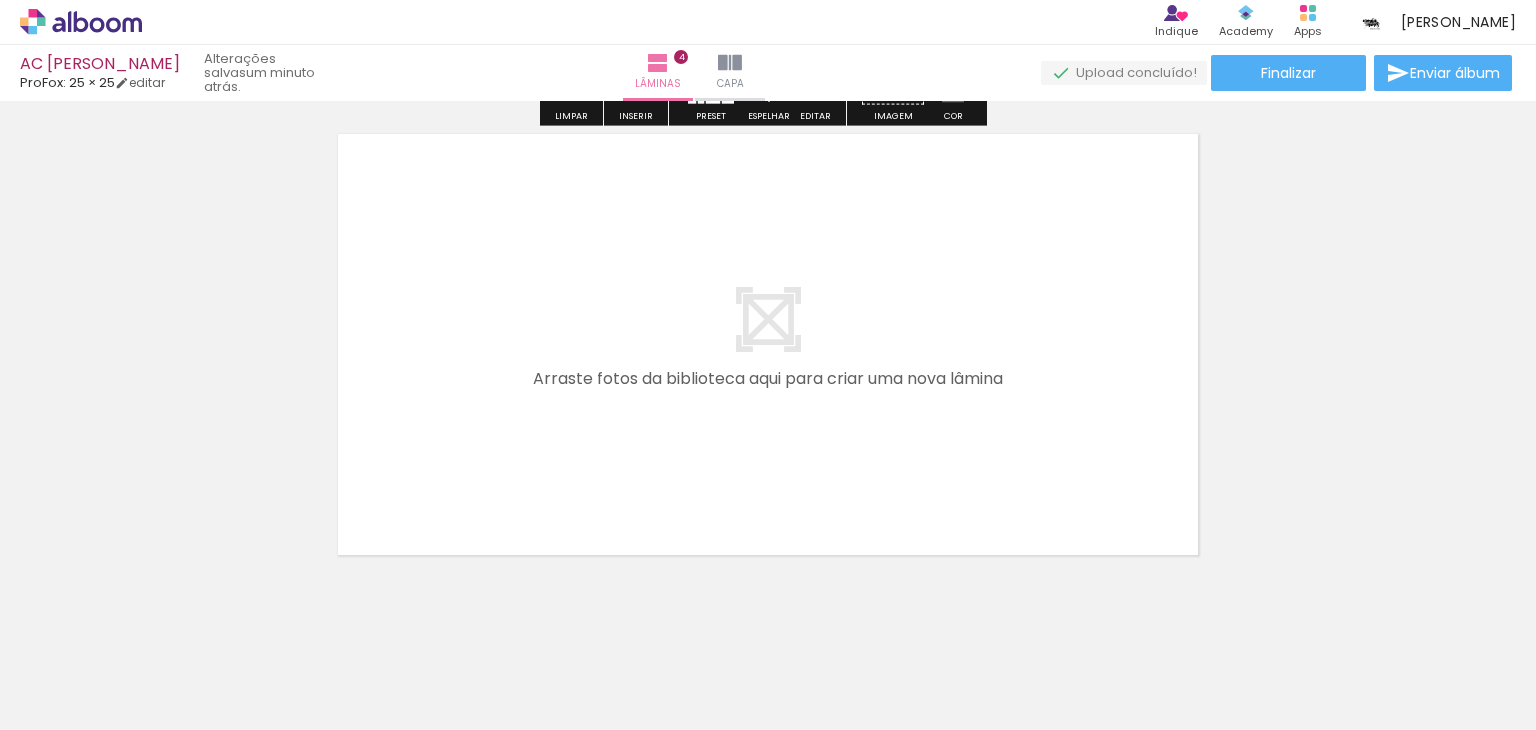 scroll, scrollTop: 2019, scrollLeft: 0, axis: vertical 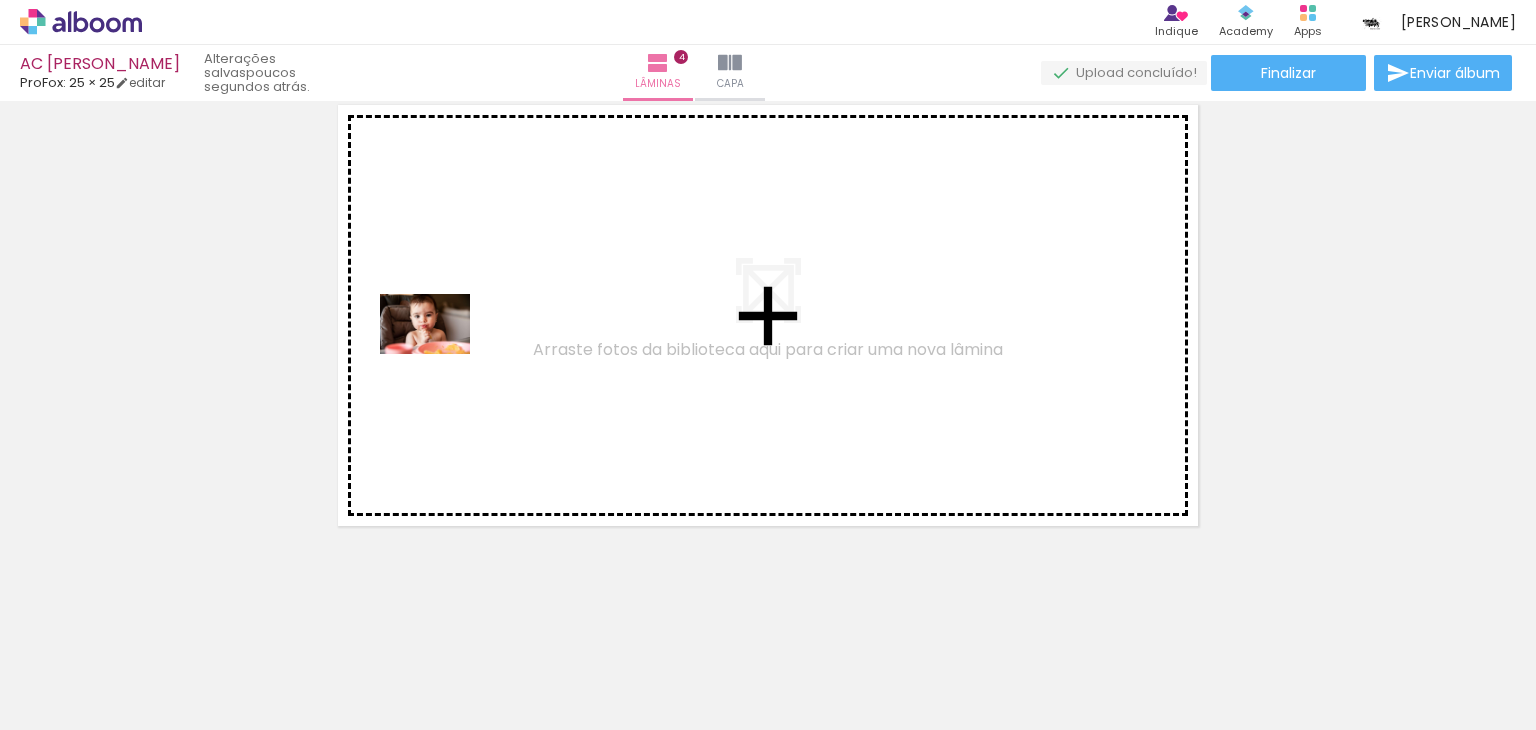drag, startPoint x: 220, startPoint y: 673, endPoint x: 421, endPoint y: 477, distance: 280.74365 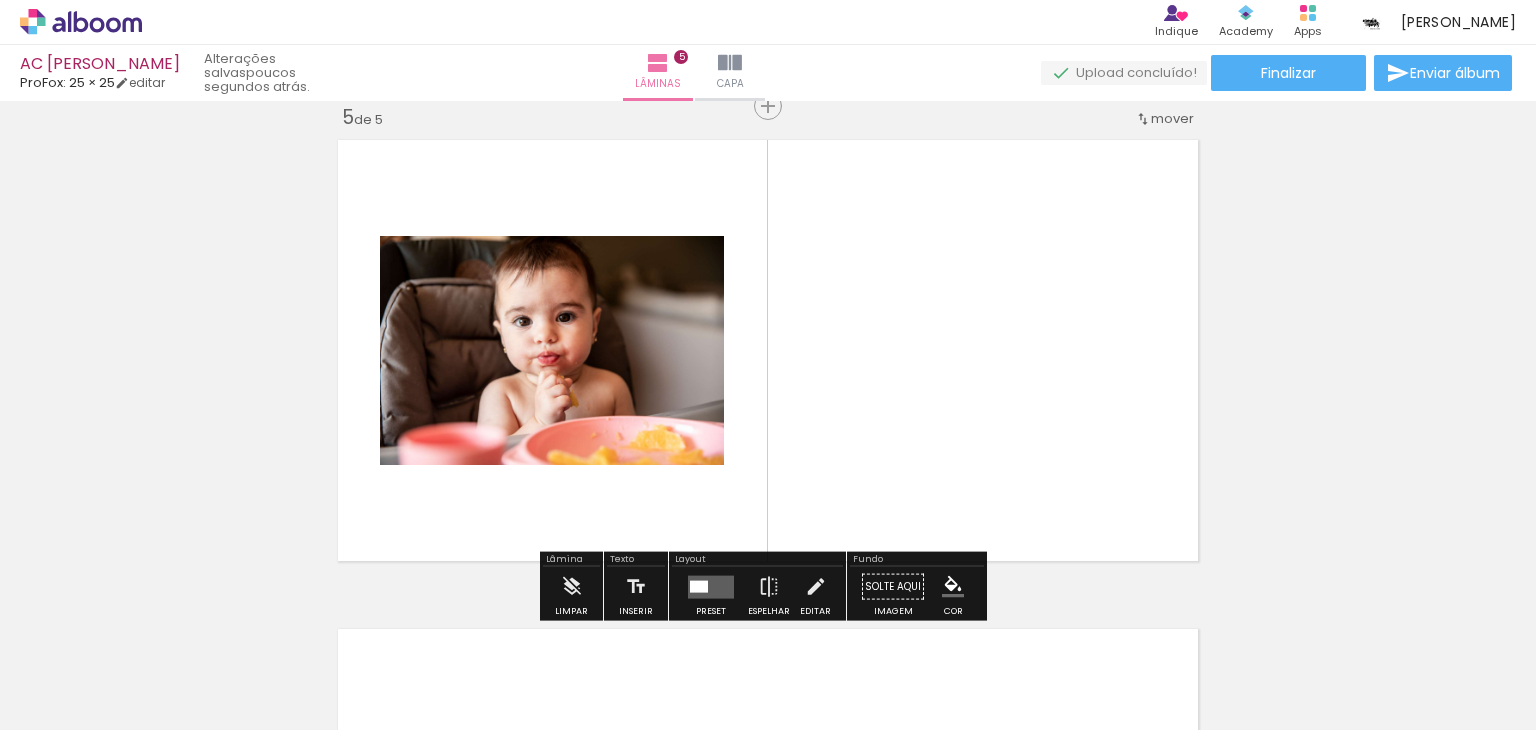 scroll, scrollTop: 1981, scrollLeft: 0, axis: vertical 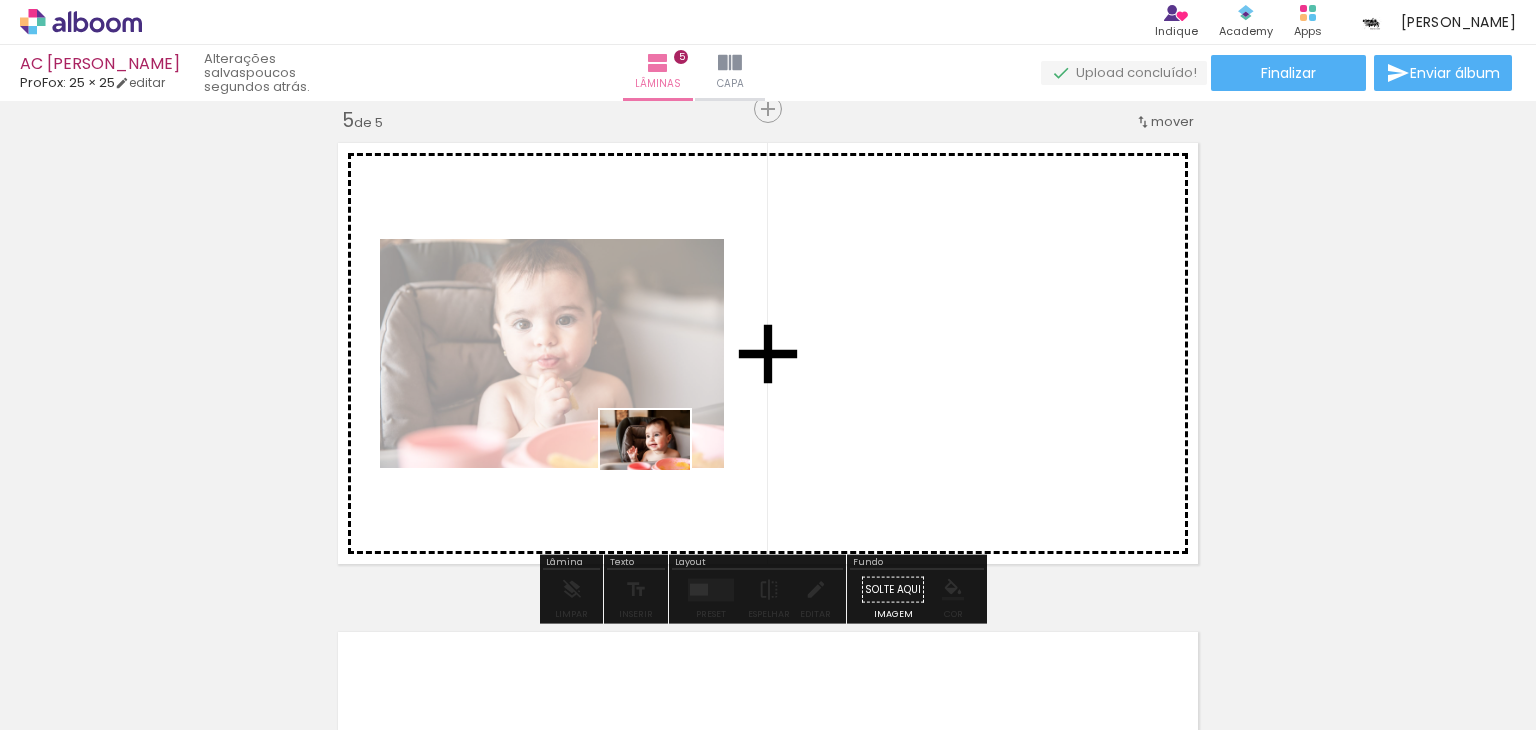 drag, startPoint x: 328, startPoint y: 681, endPoint x: 814, endPoint y: 534, distance: 507.74503 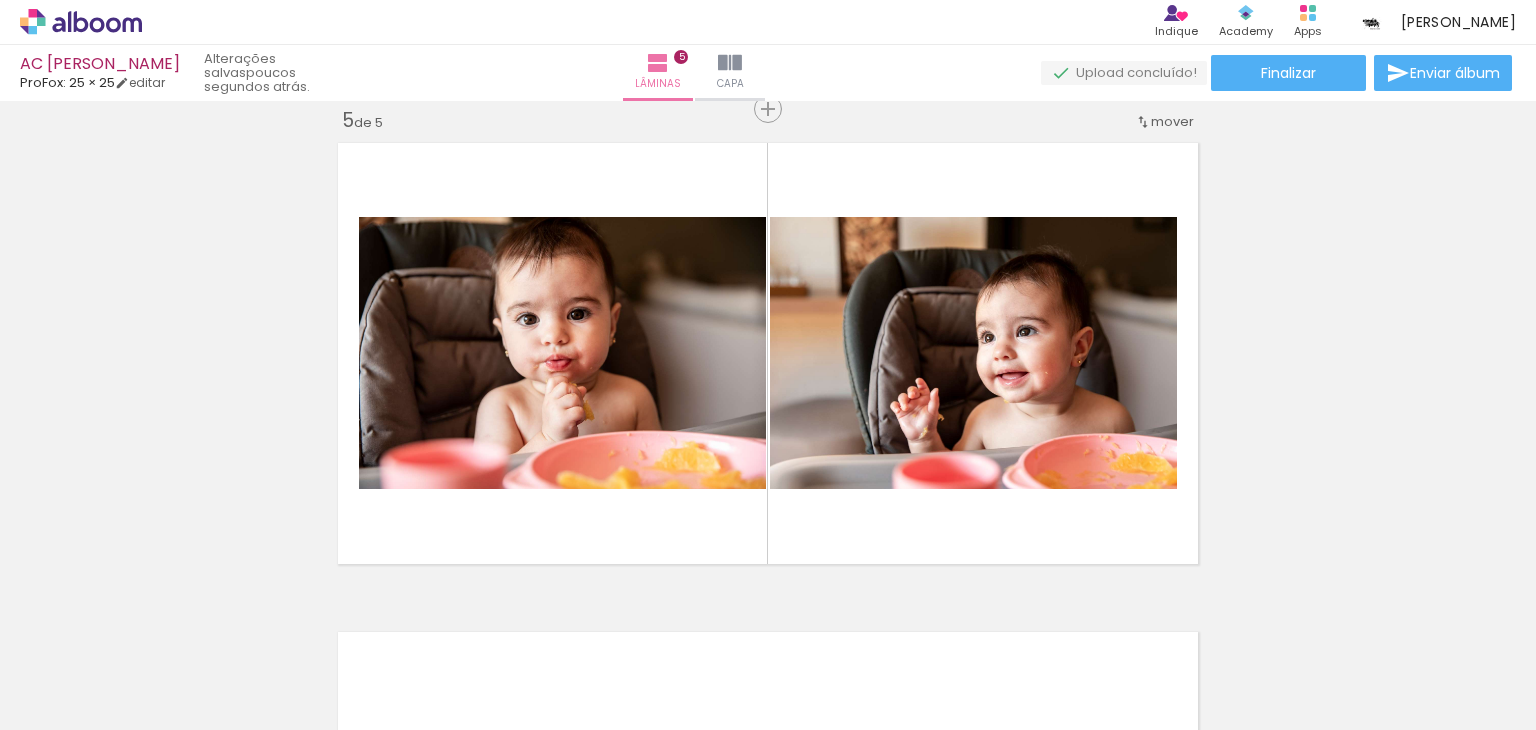 scroll, scrollTop: 0, scrollLeft: 154, axis: horizontal 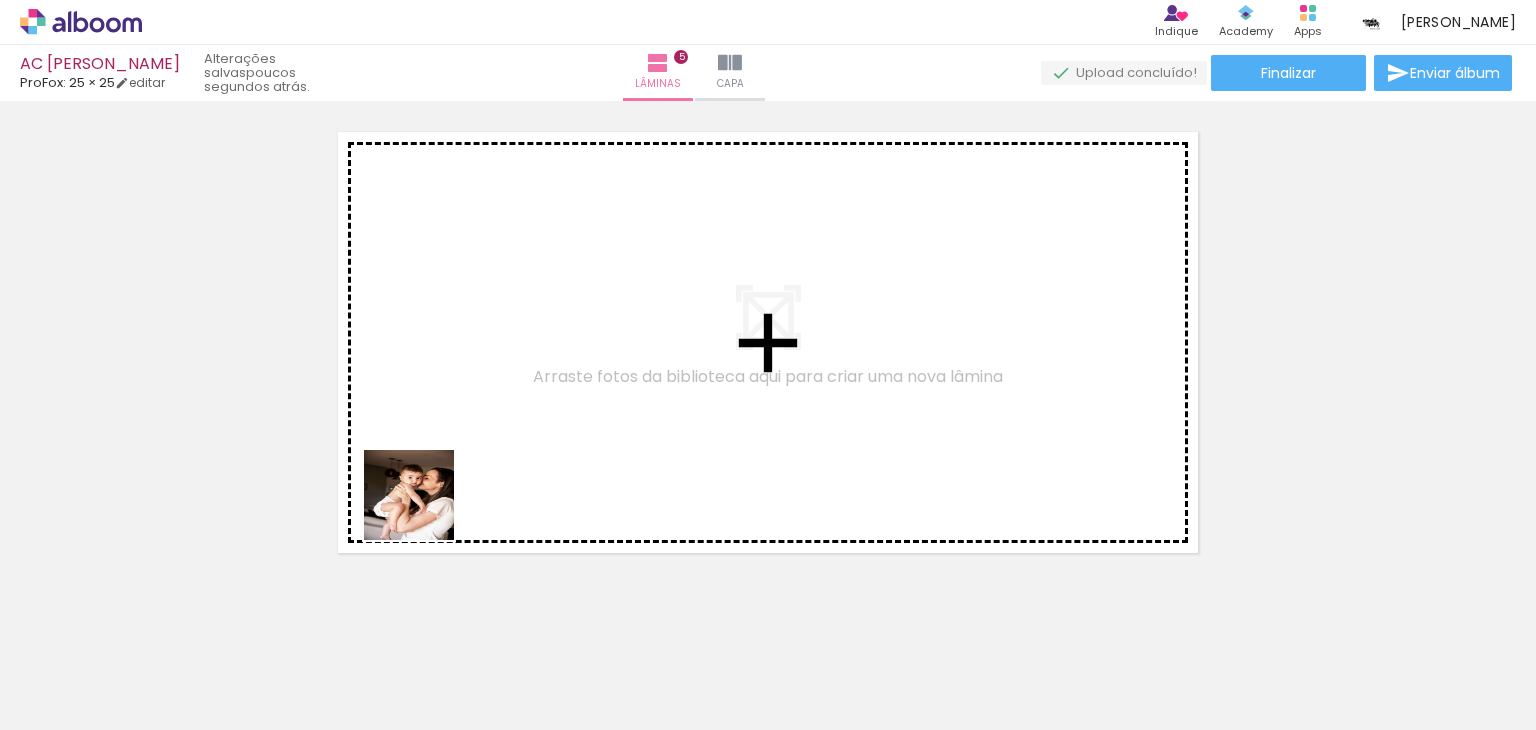 drag, startPoint x: 283, startPoint y: 685, endPoint x: 413, endPoint y: 683, distance: 130.01538 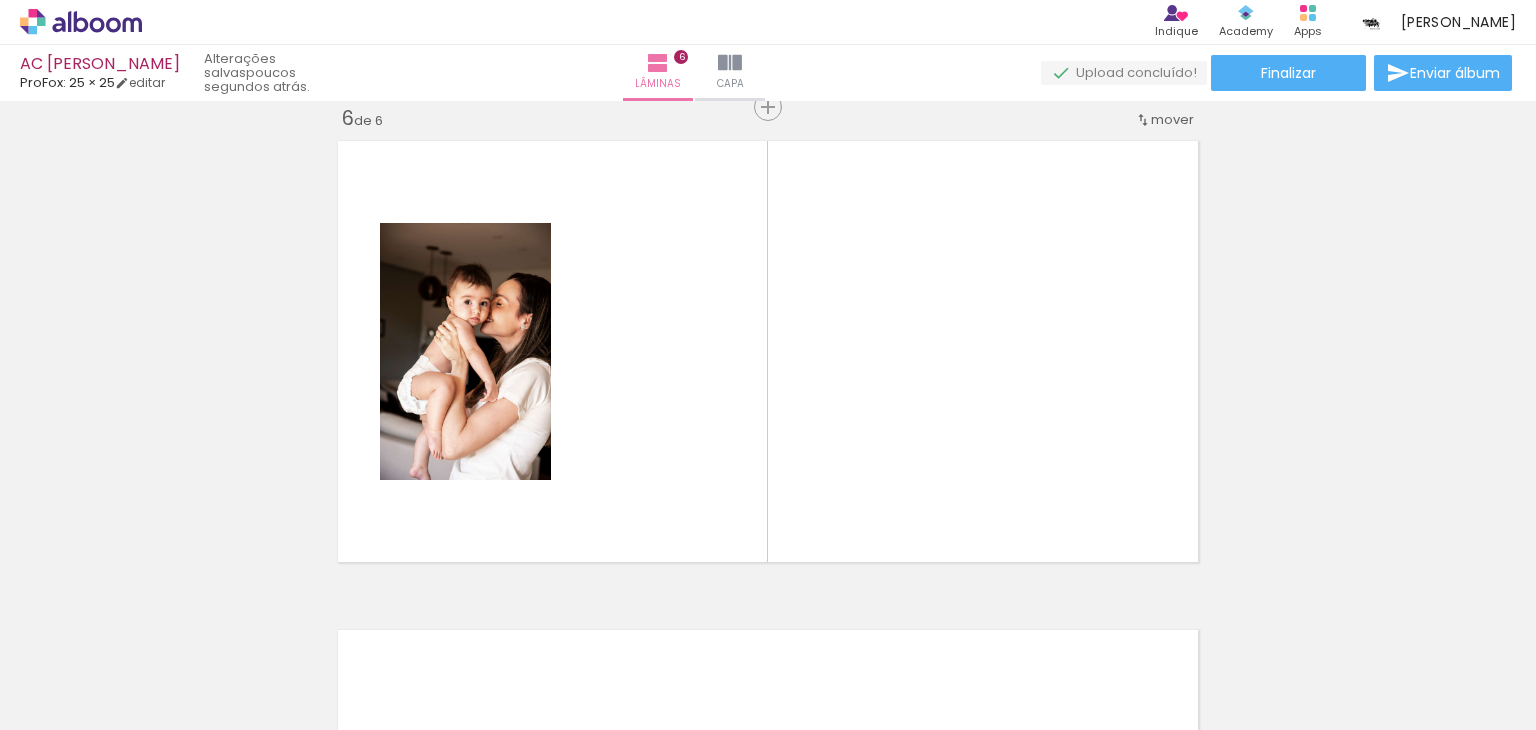 scroll, scrollTop: 2470, scrollLeft: 0, axis: vertical 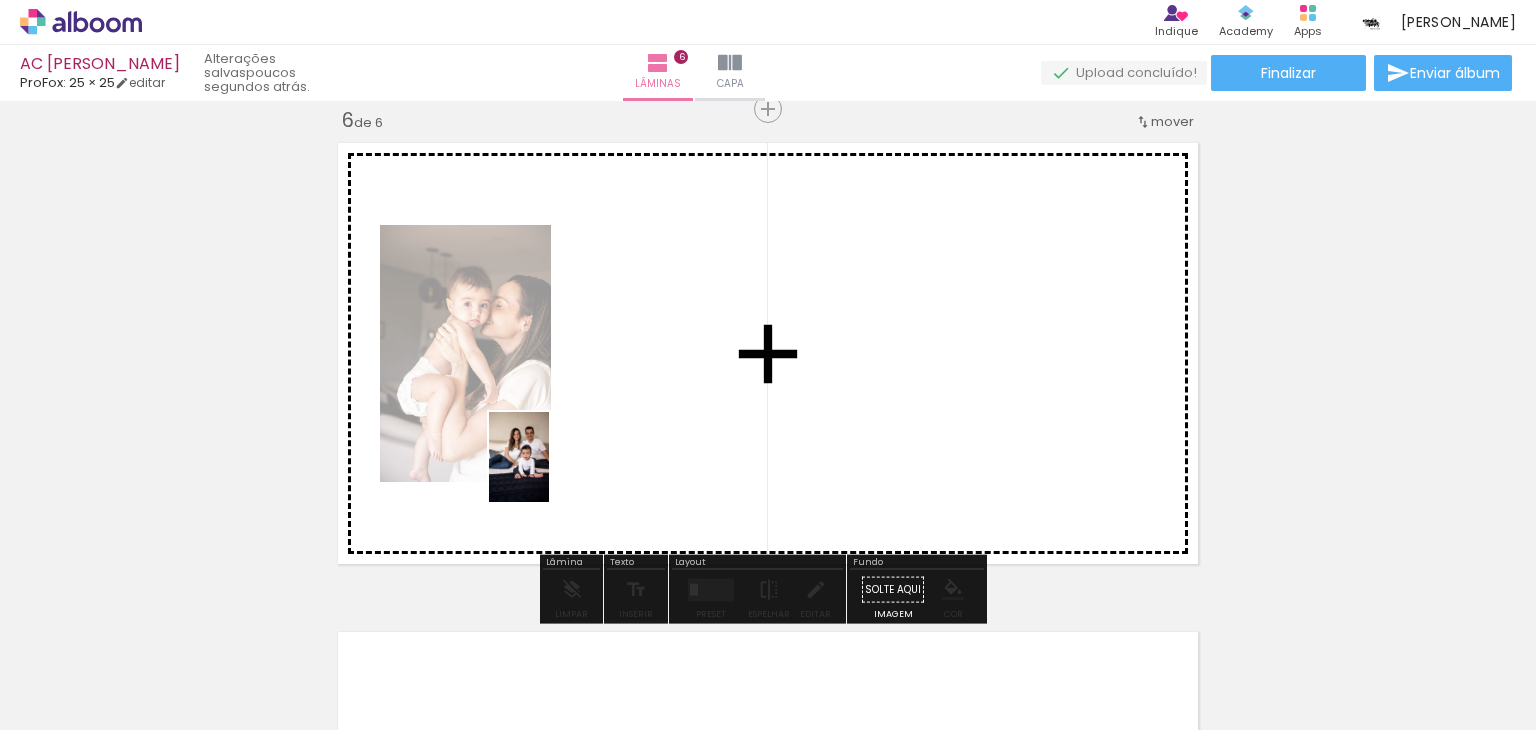 drag, startPoint x: 396, startPoint y: 683, endPoint x: 593, endPoint y: 631, distance: 203.74739 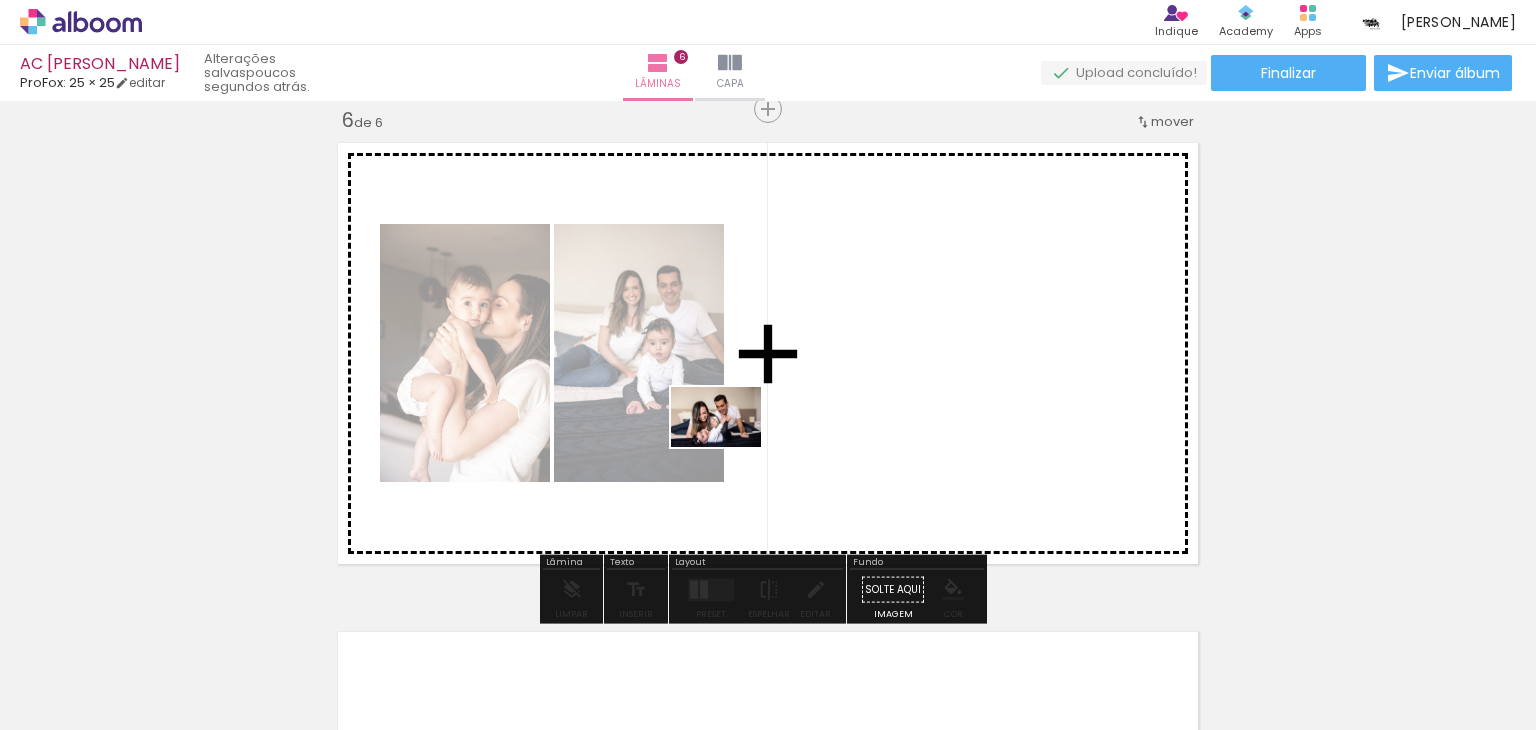 drag, startPoint x: 531, startPoint y: 687, endPoint x: 736, endPoint y: 466, distance: 301.43988 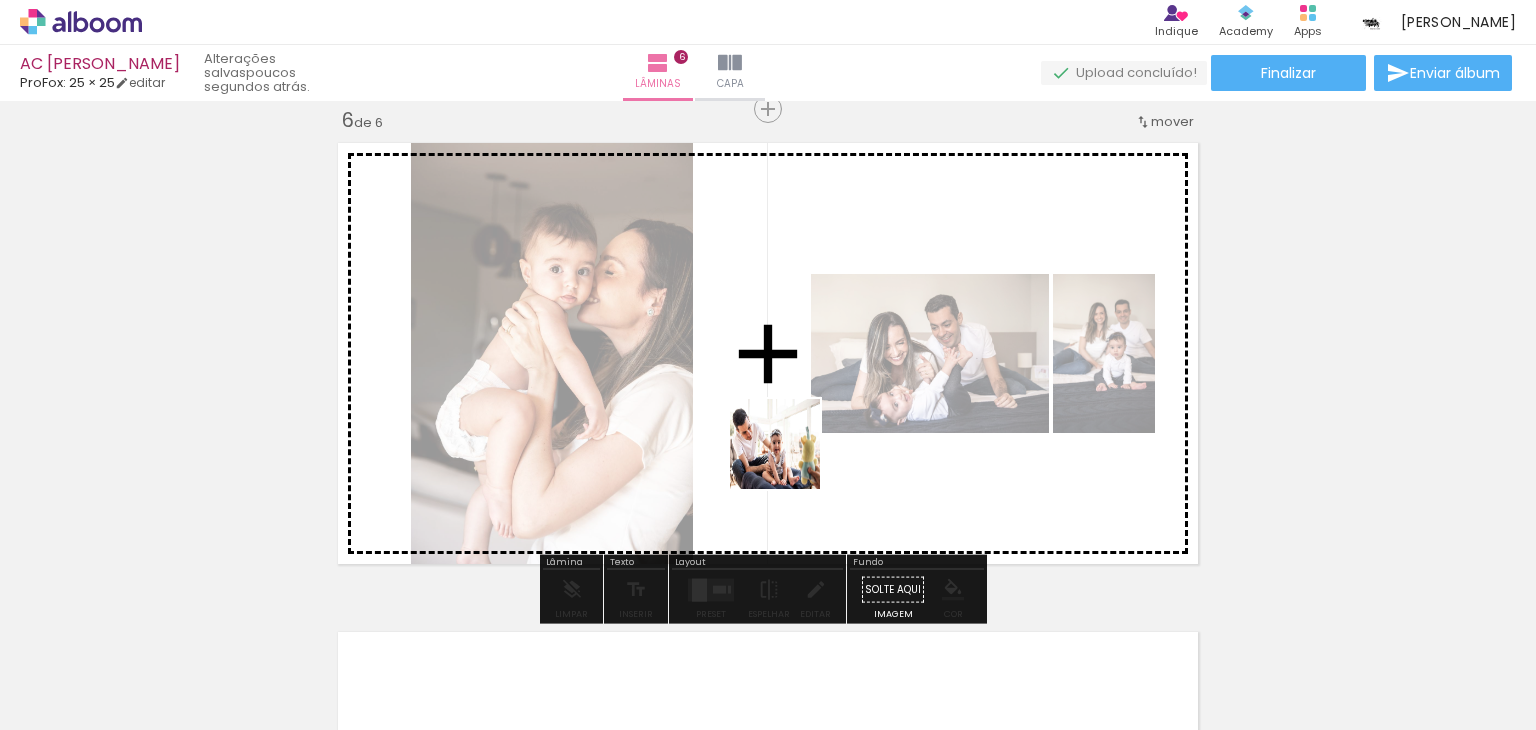drag, startPoint x: 625, startPoint y: 668, endPoint x: 828, endPoint y: 637, distance: 205.35335 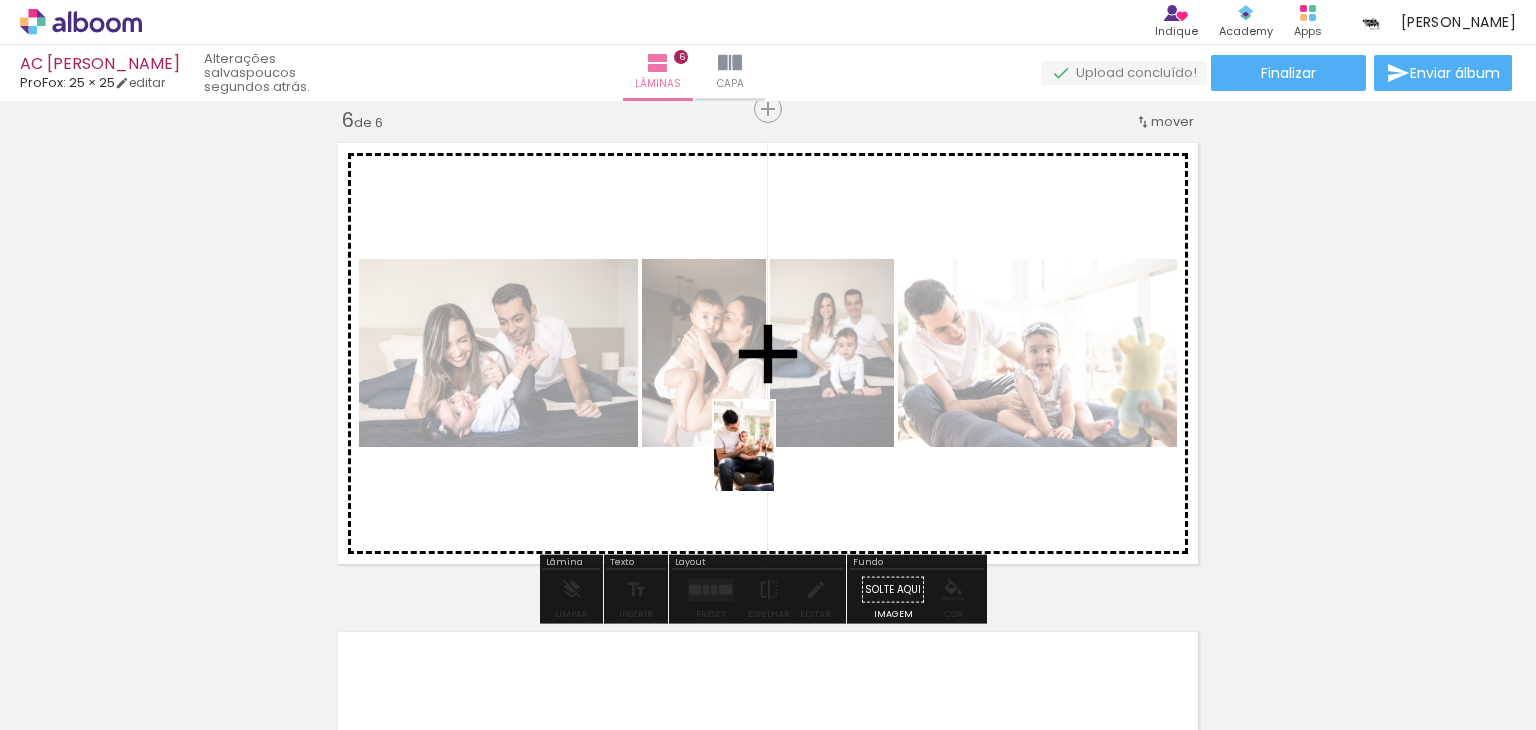 drag, startPoint x: 731, startPoint y: 679, endPoint x: 774, endPoint y: 461, distance: 222.20036 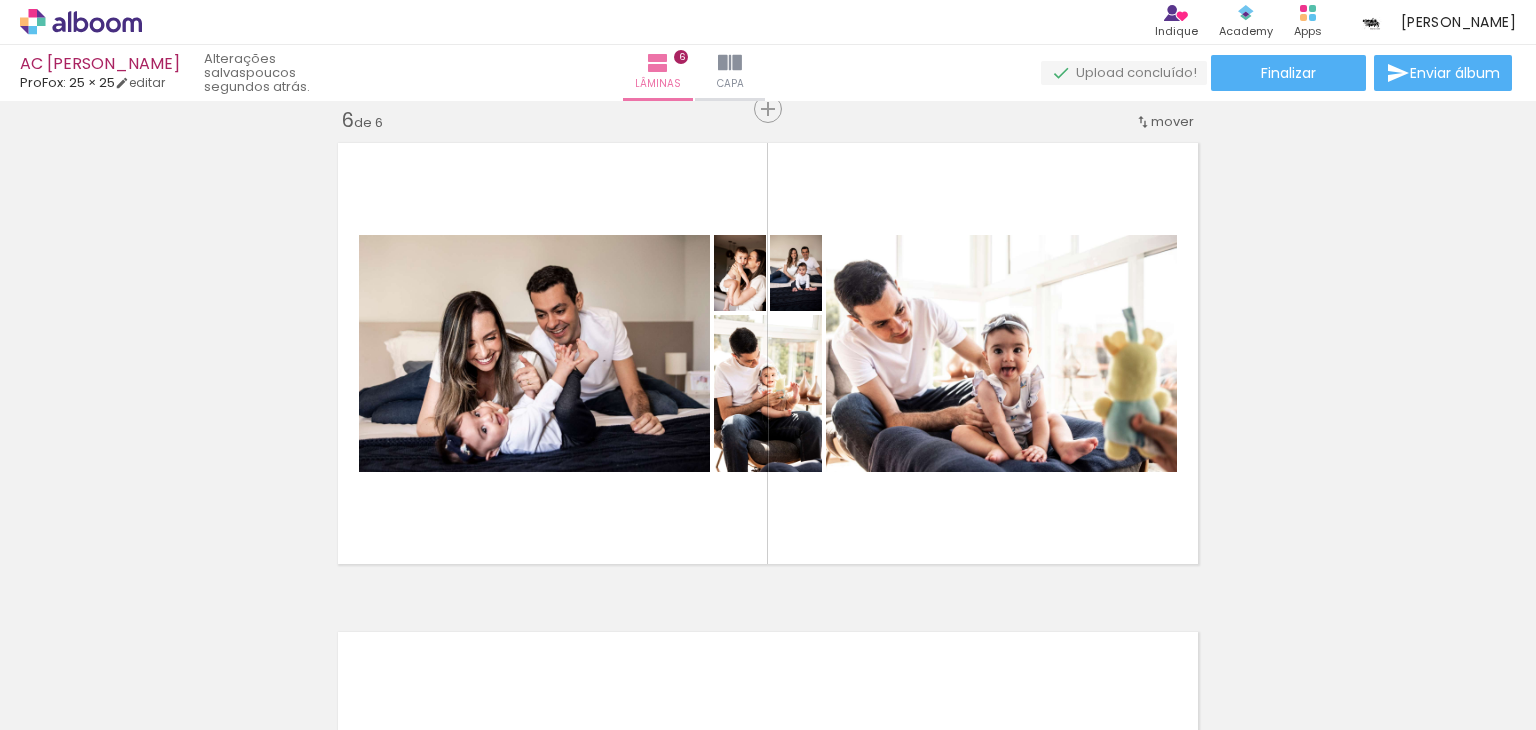 scroll, scrollTop: 0, scrollLeft: 739, axis: horizontal 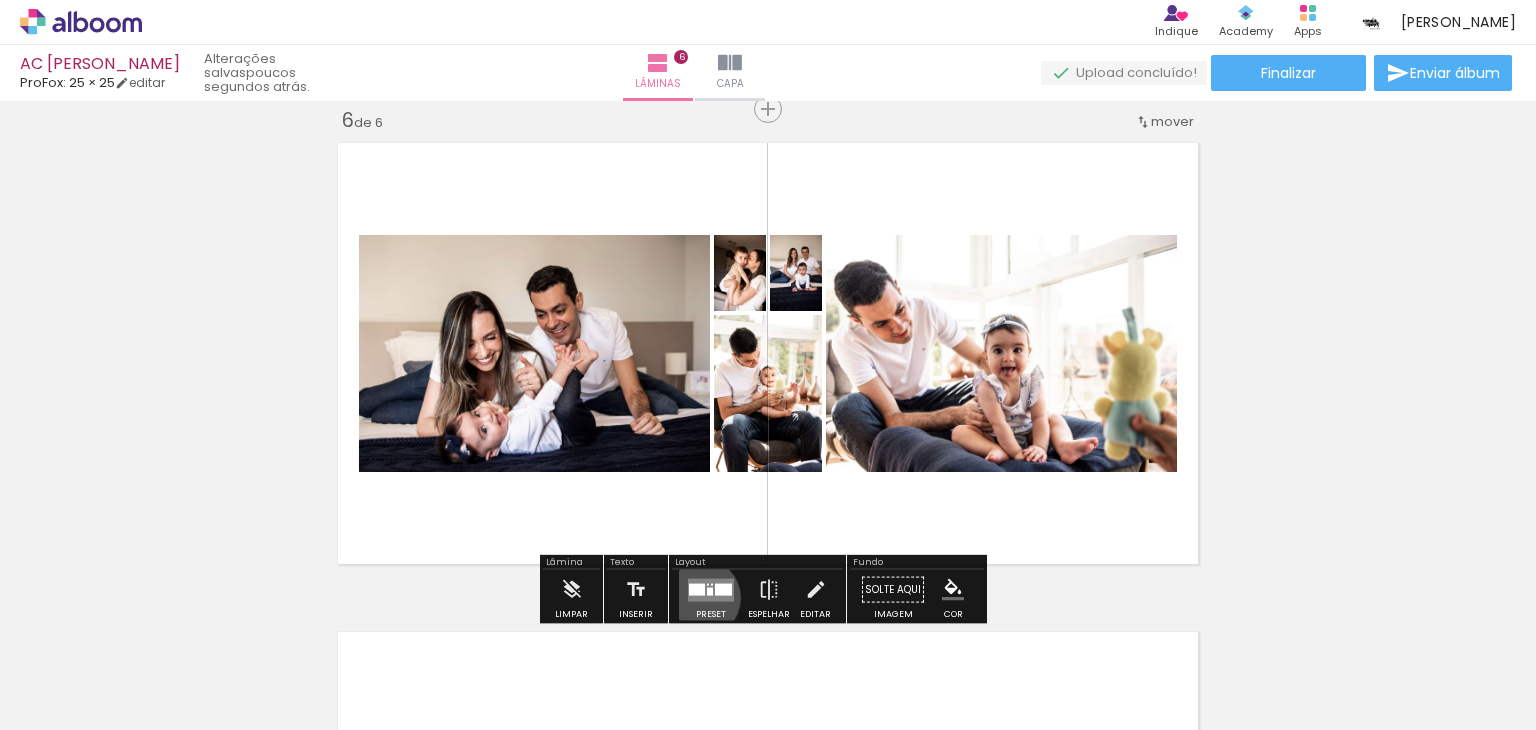 click at bounding box center [711, 589] 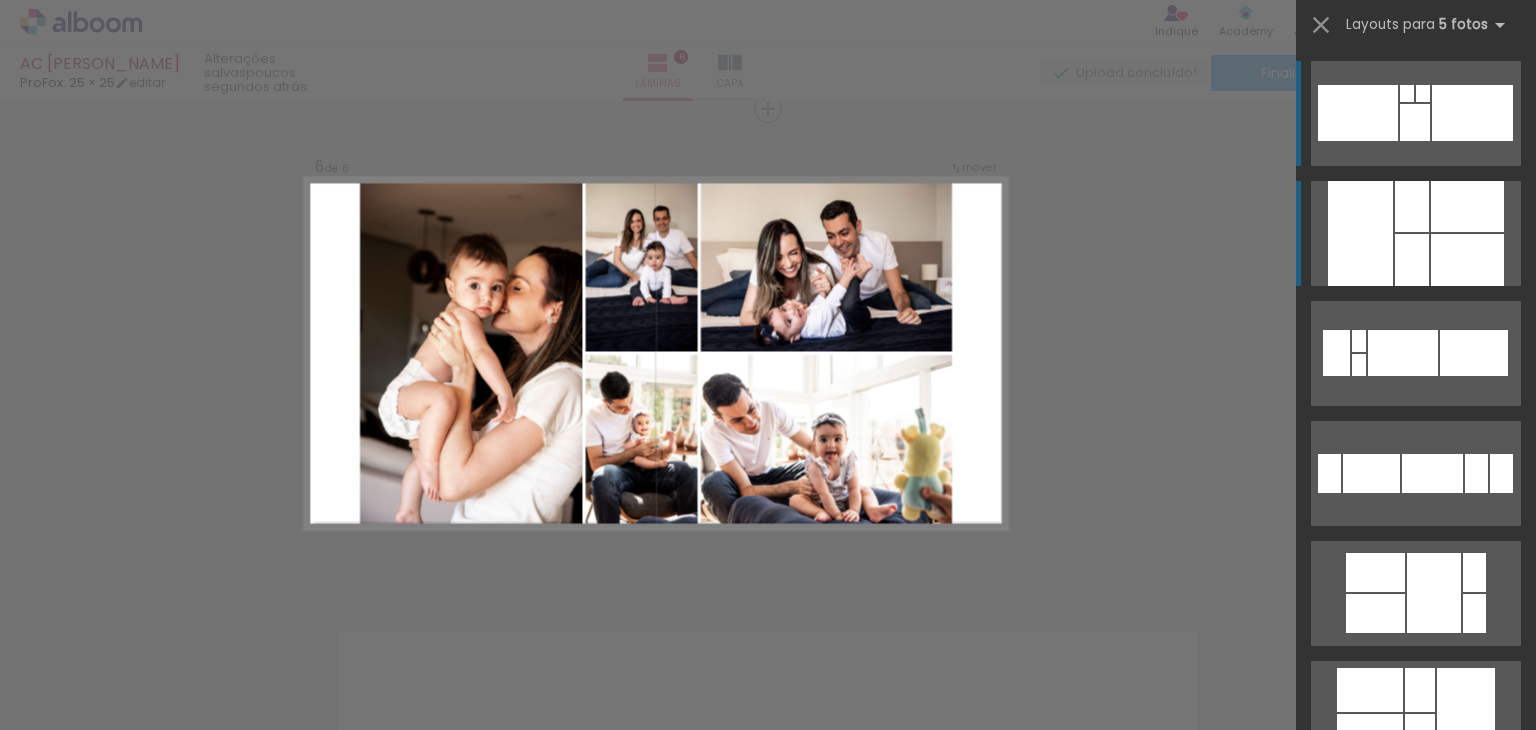 click at bounding box center (1412, 260) 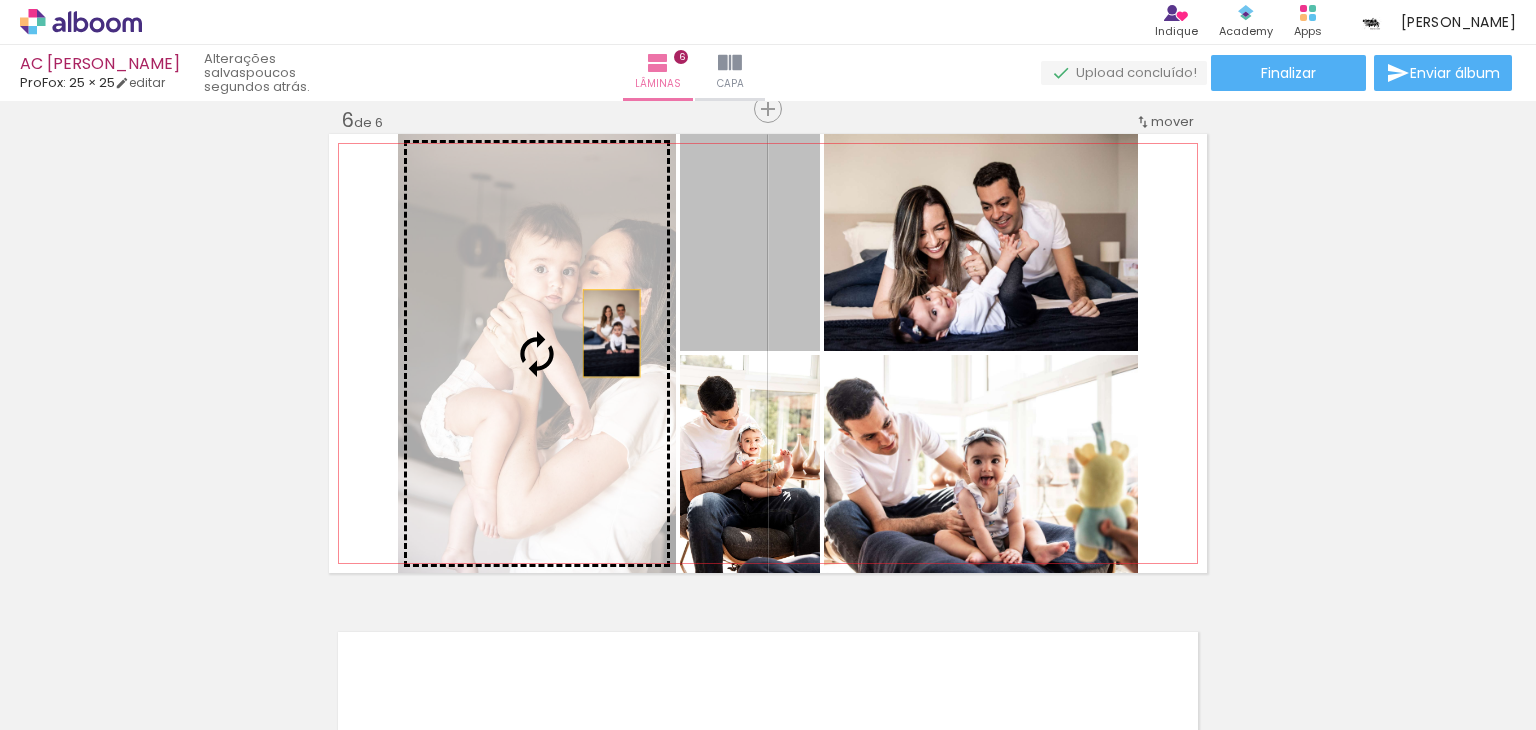 drag, startPoint x: 737, startPoint y: 268, endPoint x: 578, endPoint y: 354, distance: 180.7678 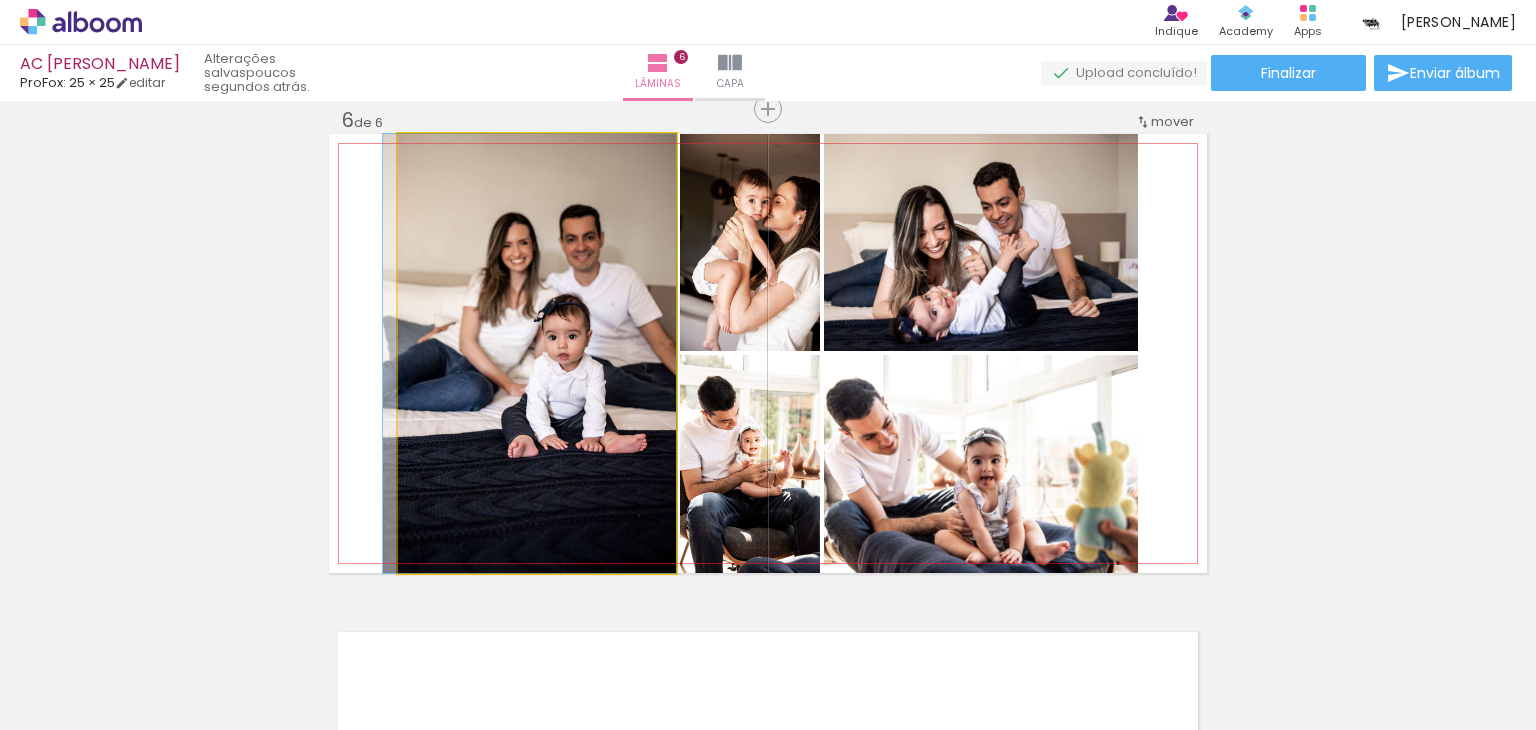 drag, startPoint x: 547, startPoint y: 385, endPoint x: 500, endPoint y: 385, distance: 47 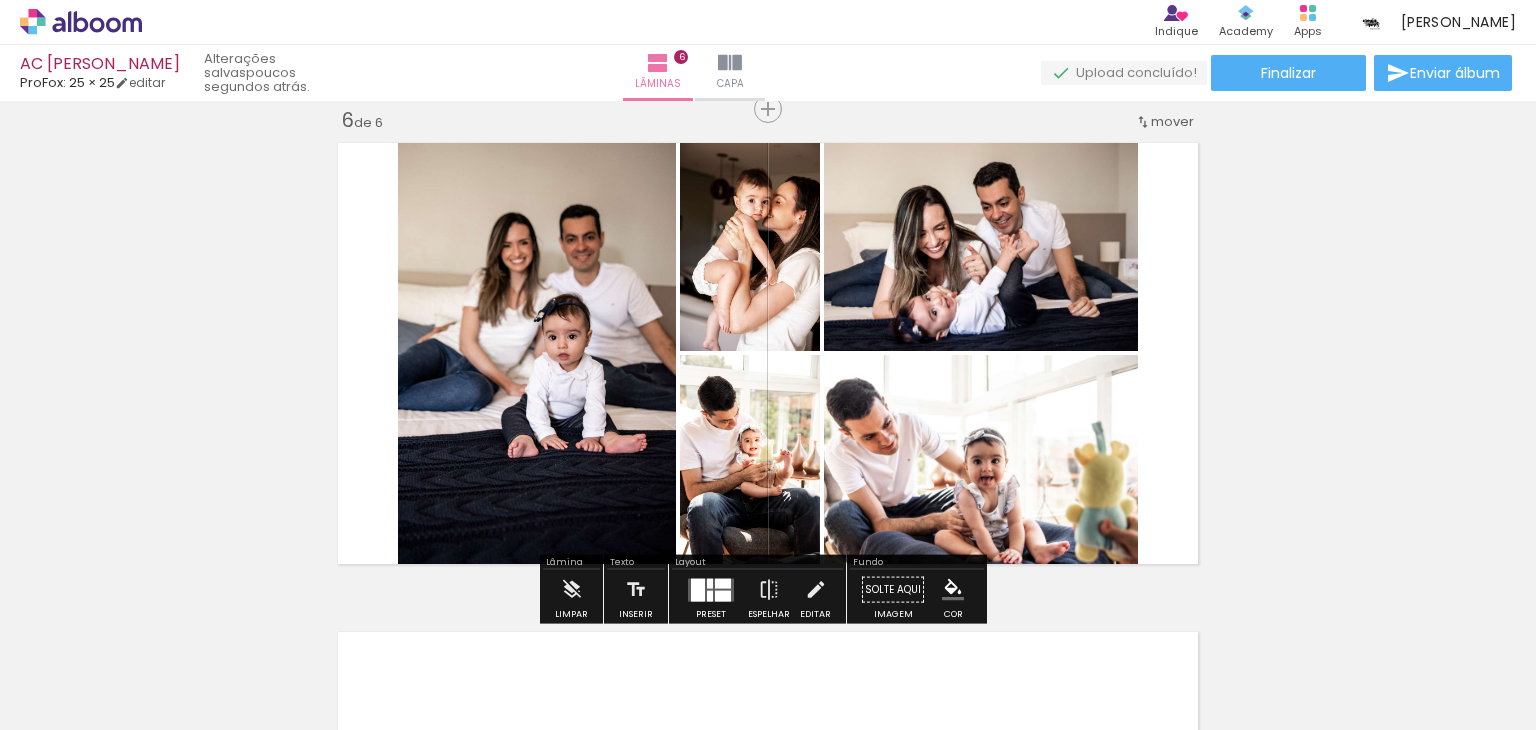 click on "Inserir lâmina 1  de 6  Inserir lâmina 2  de 6  Inserir lâmina 3  de 6  Inserir lâmina 4  de 6  Inserir lâmina 5  de 6  Inserir lâmina 6  de 6" at bounding box center (768, -650) 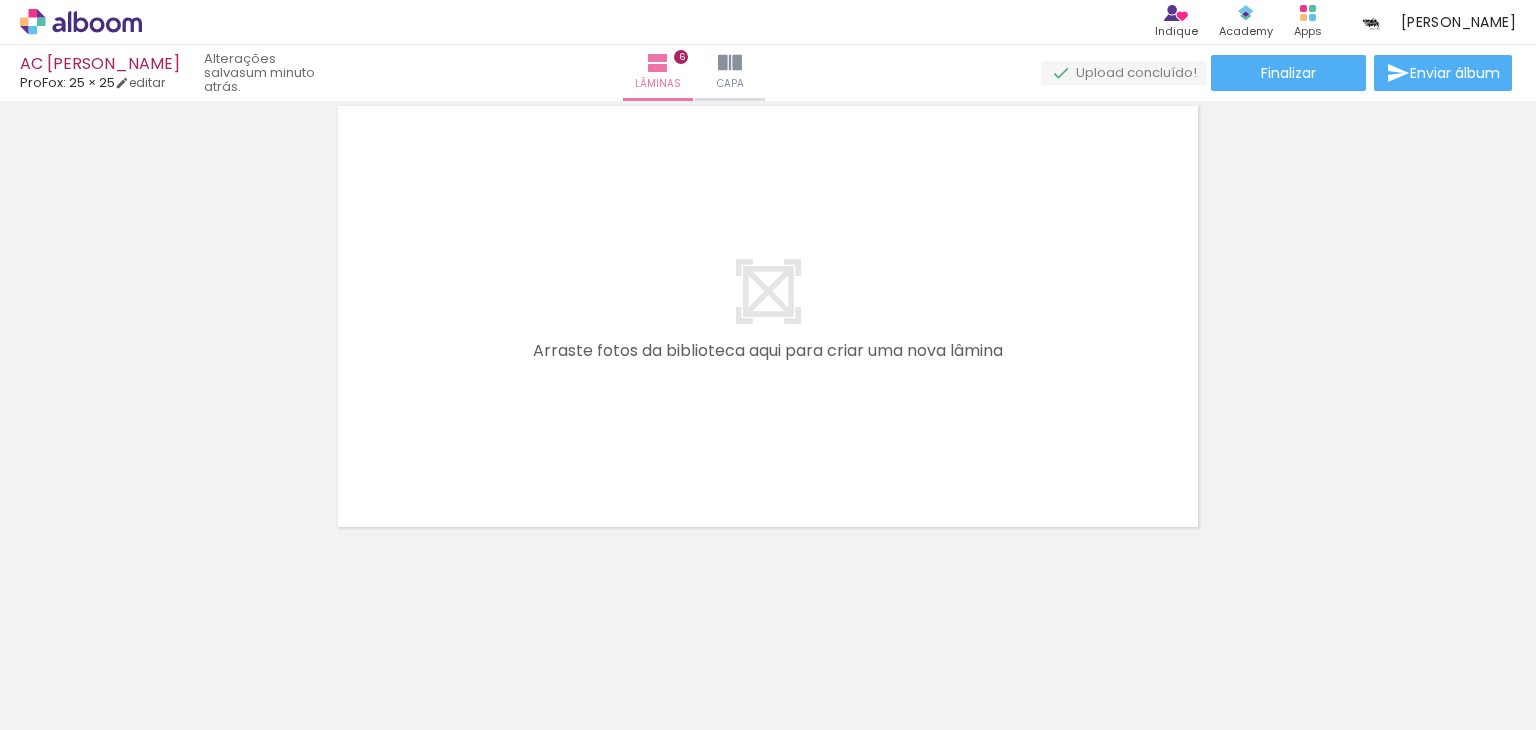 scroll, scrollTop: 2997, scrollLeft: 0, axis: vertical 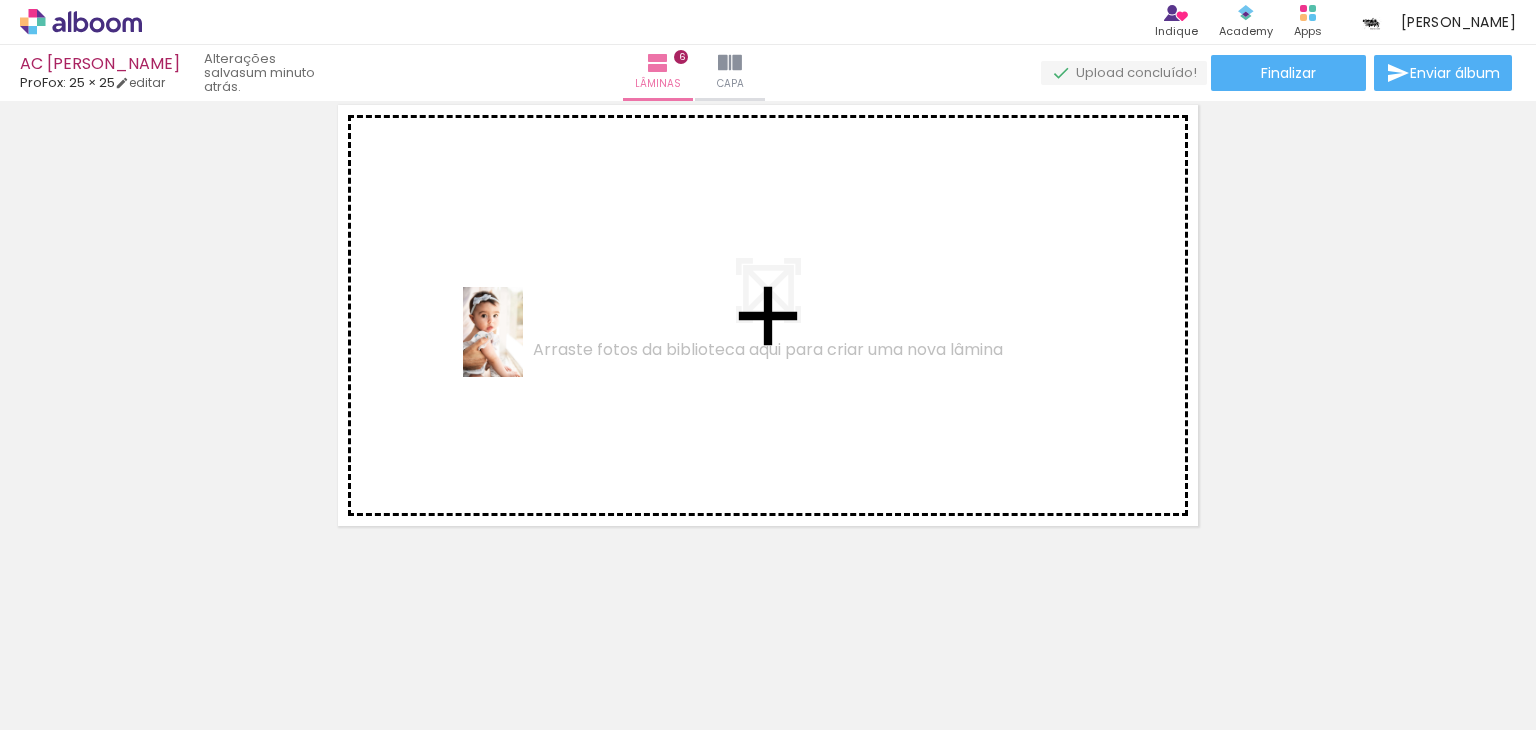 drag, startPoint x: 265, startPoint y: 678, endPoint x: 523, endPoint y: 347, distance: 419.6725 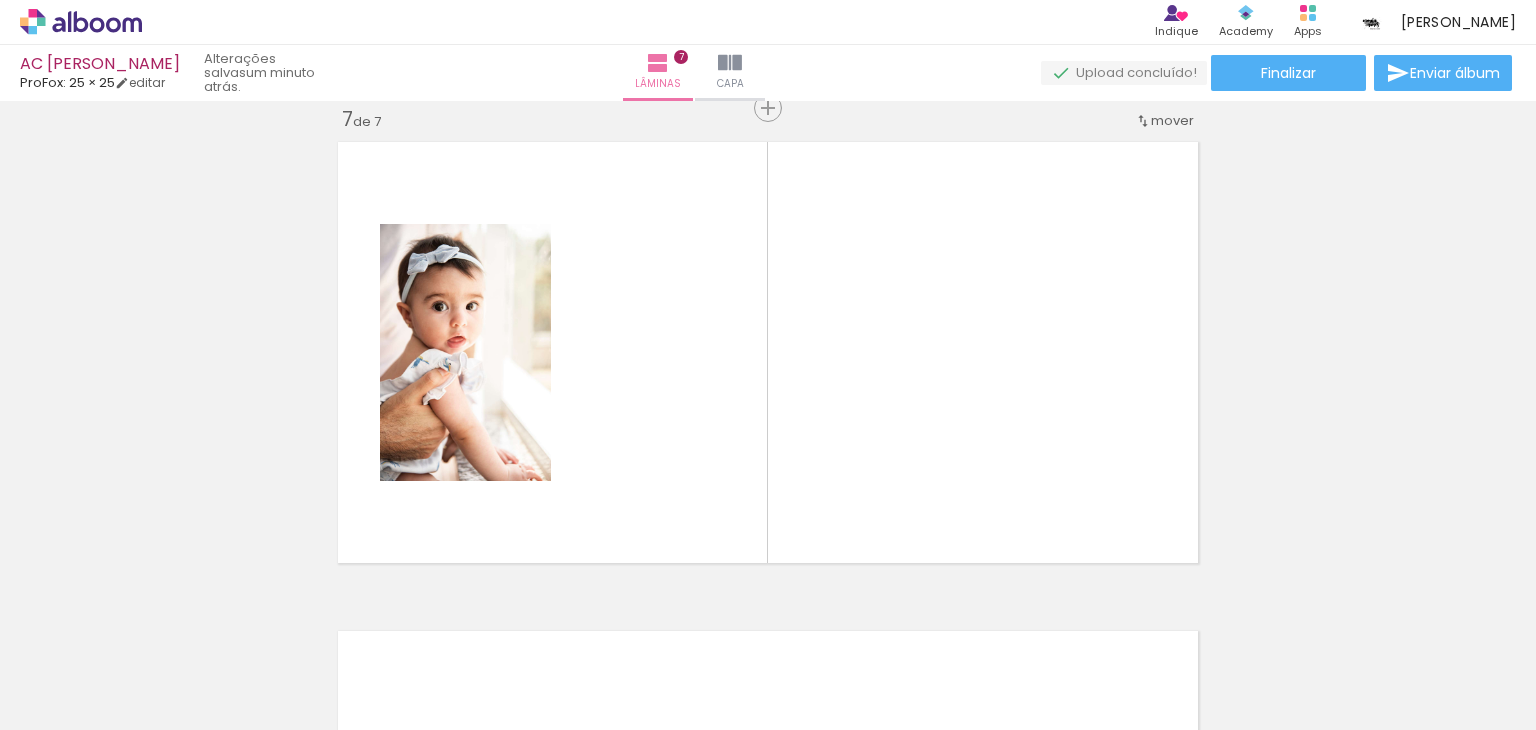 scroll, scrollTop: 2960, scrollLeft: 0, axis: vertical 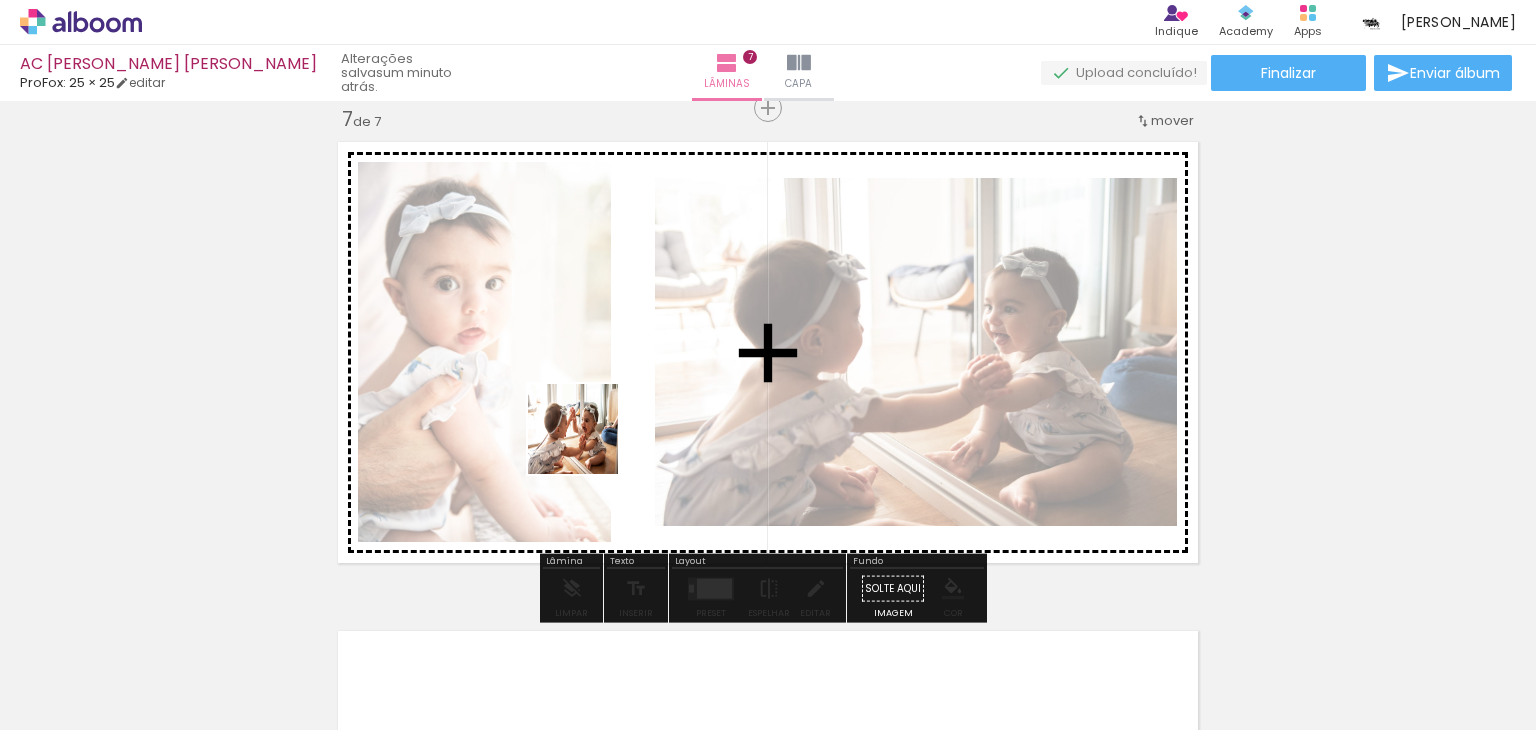 drag, startPoint x: 504, startPoint y: 679, endPoint x: 600, endPoint y: 398, distance: 296.94614 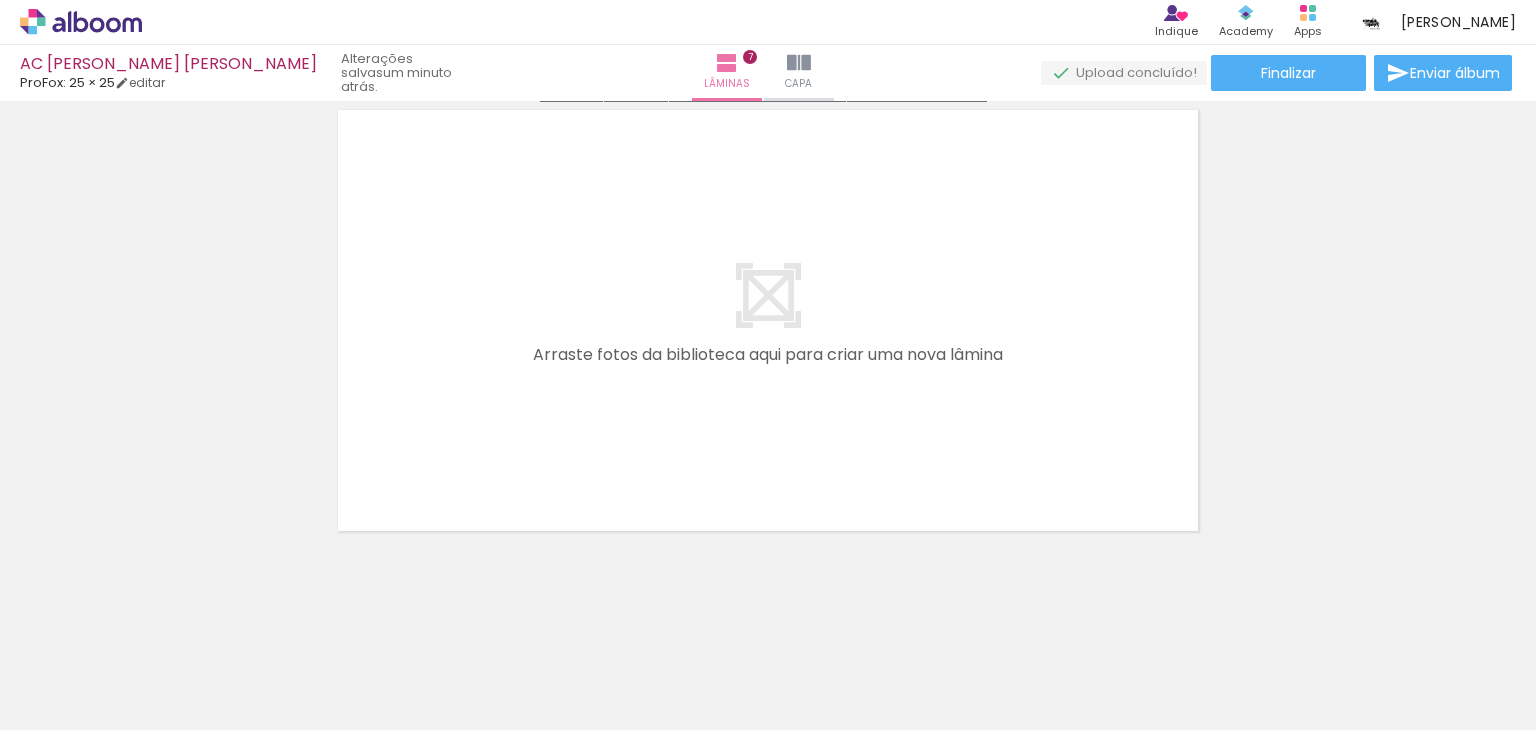 scroll, scrollTop: 3486, scrollLeft: 0, axis: vertical 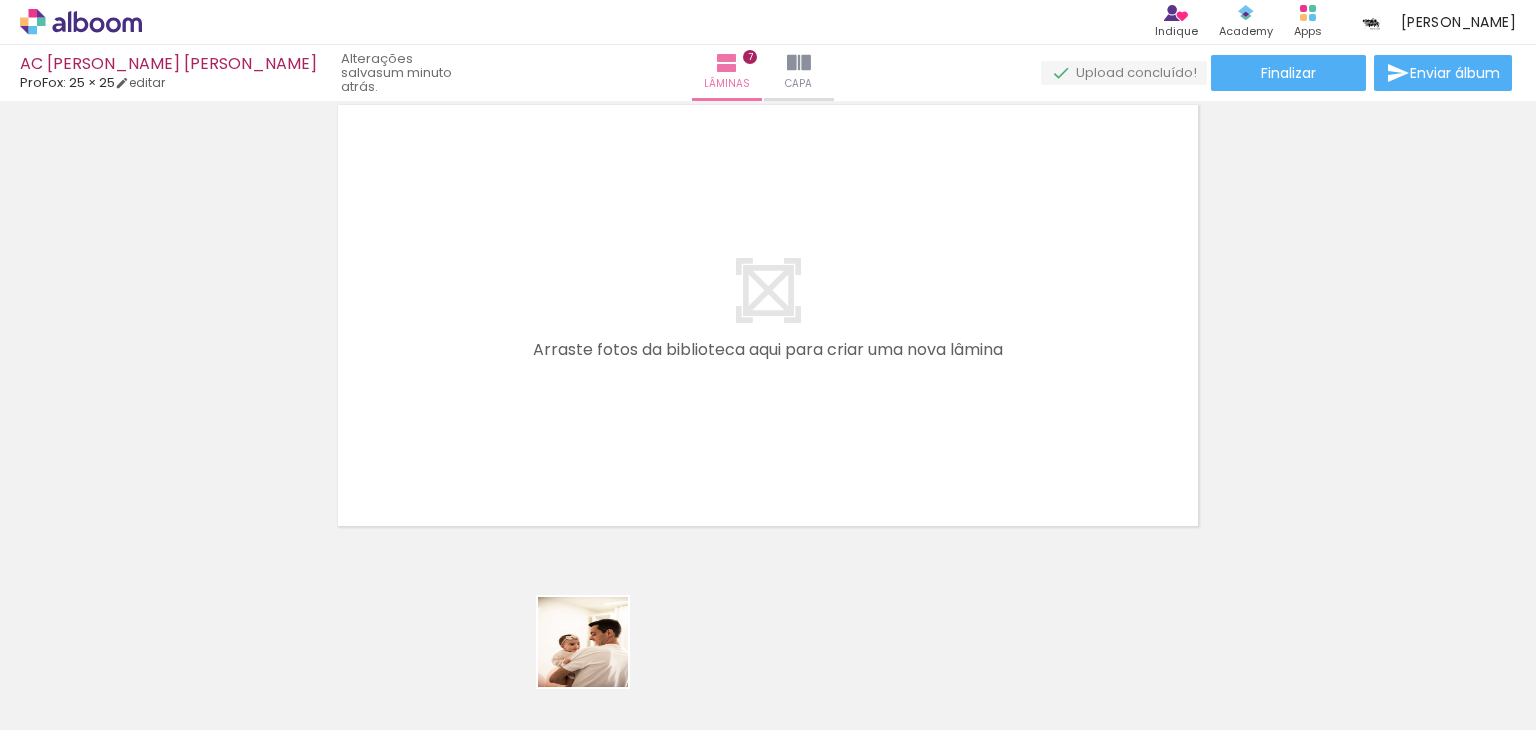 drag, startPoint x: 605, startPoint y: 689, endPoint x: 632, endPoint y: 517, distance: 174.1063 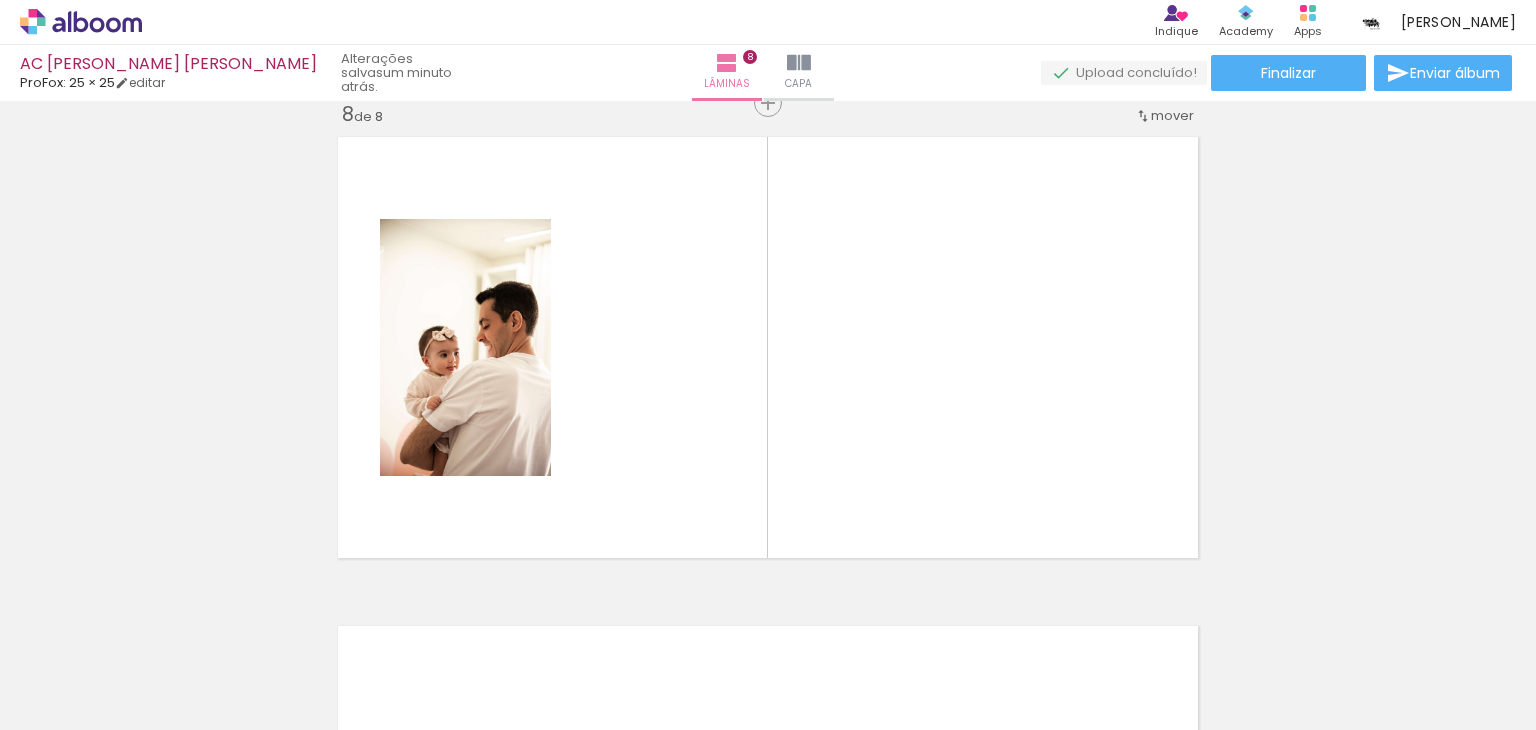 scroll, scrollTop: 3448, scrollLeft: 0, axis: vertical 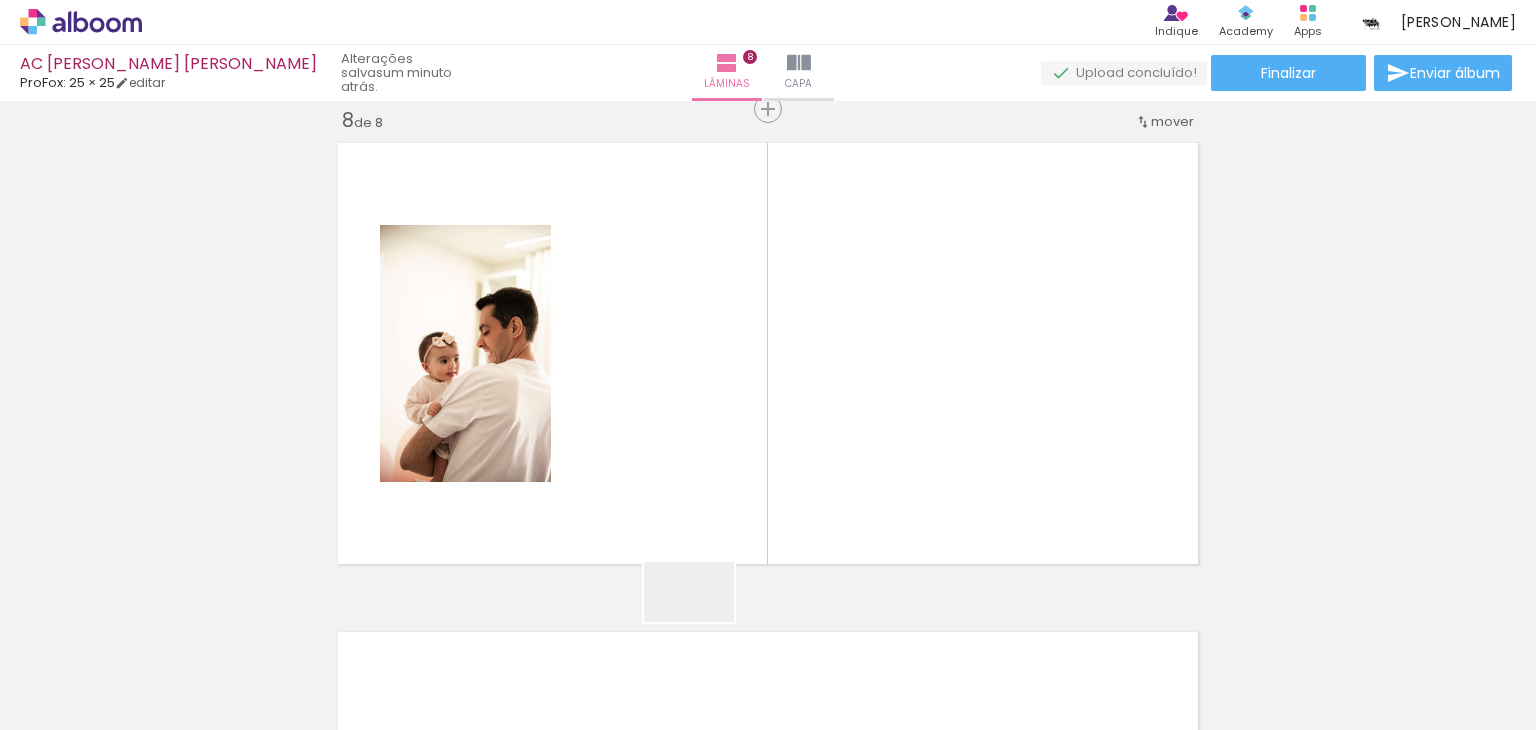 drag, startPoint x: 706, startPoint y: 656, endPoint x: 836, endPoint y: 606, distance: 139.28389 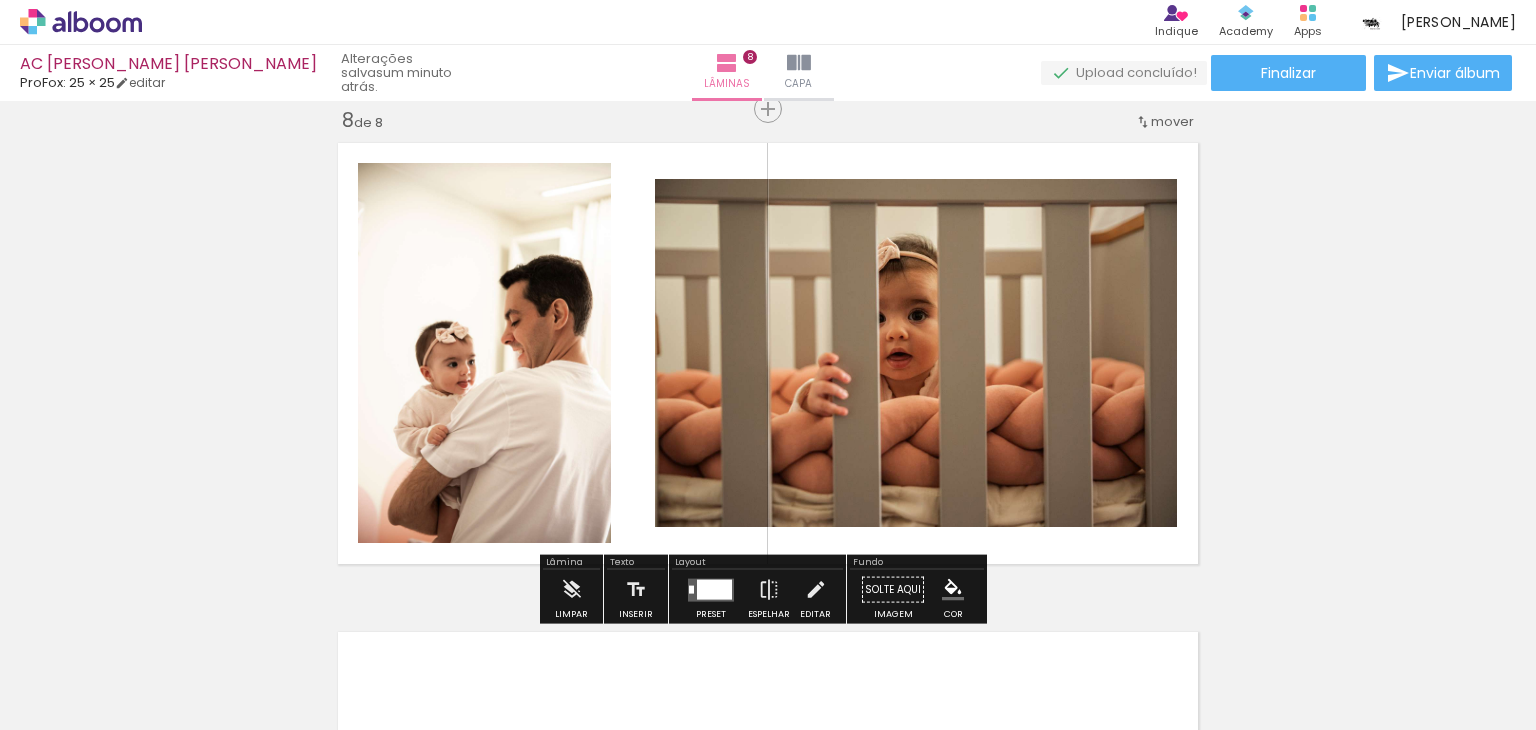 drag, startPoint x: 814, startPoint y: 669, endPoint x: 924, endPoint y: 652, distance: 111.305885 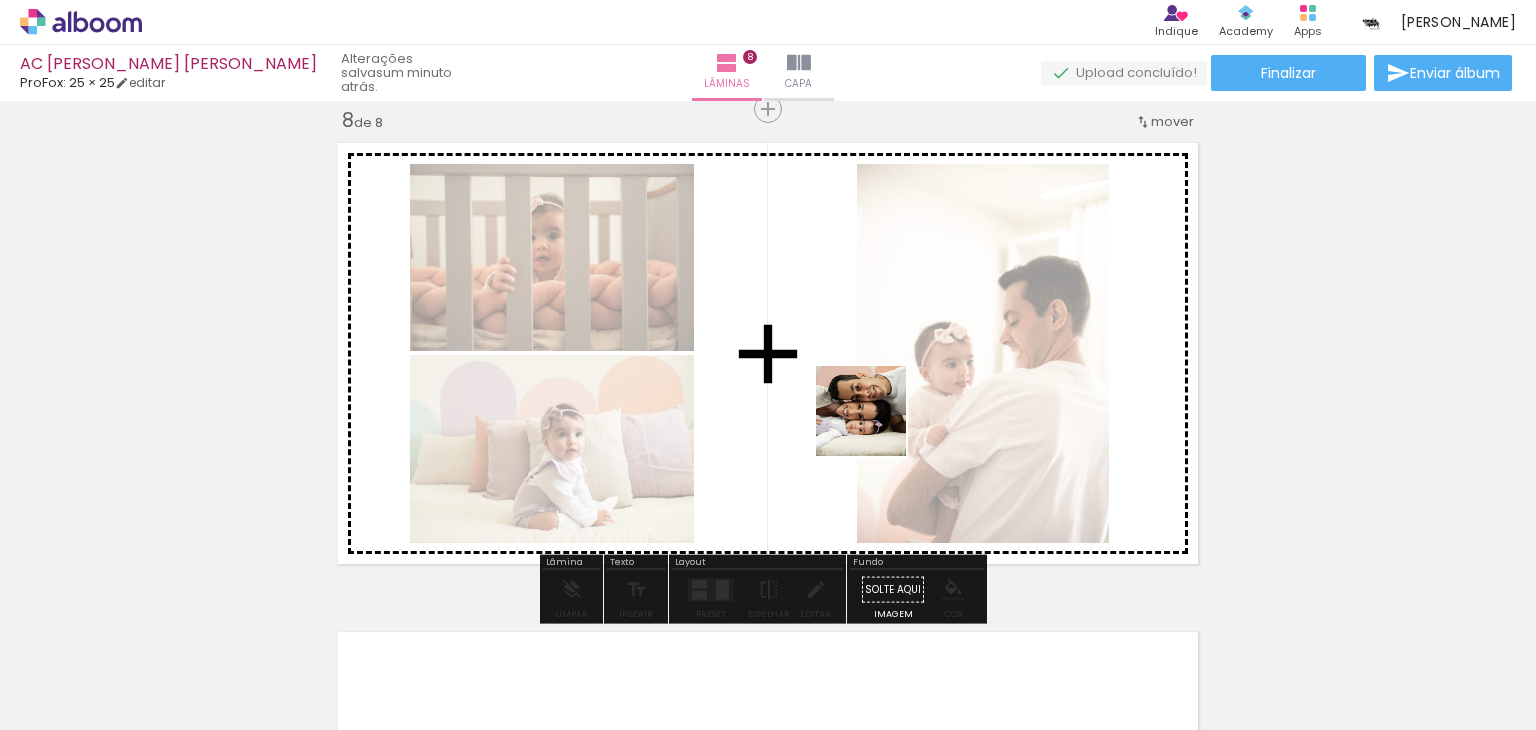 drag, startPoint x: 921, startPoint y: 681, endPoint x: 978, endPoint y: 634, distance: 73.87828 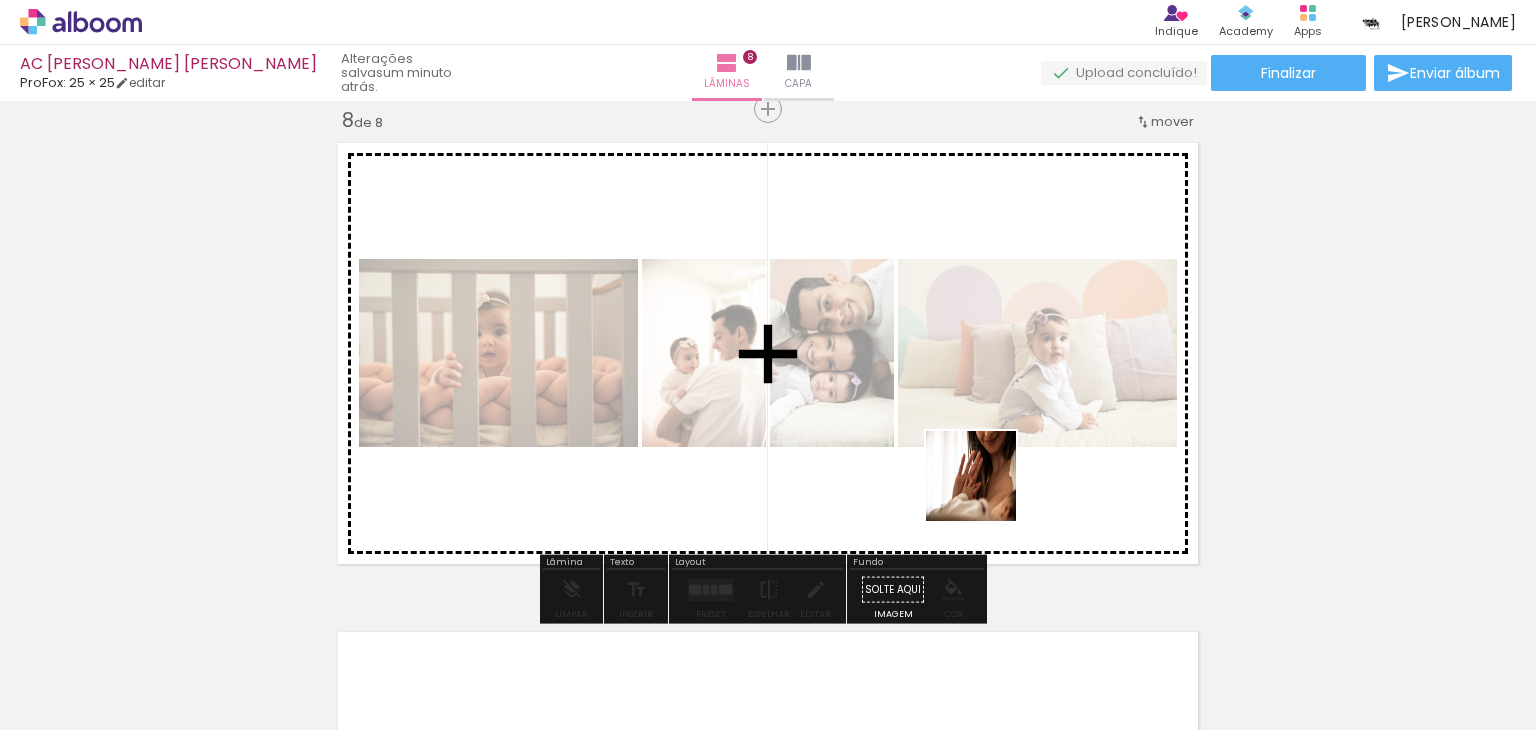 drag, startPoint x: 1038, startPoint y: 687, endPoint x: 989, endPoint y: 543, distance: 152.10852 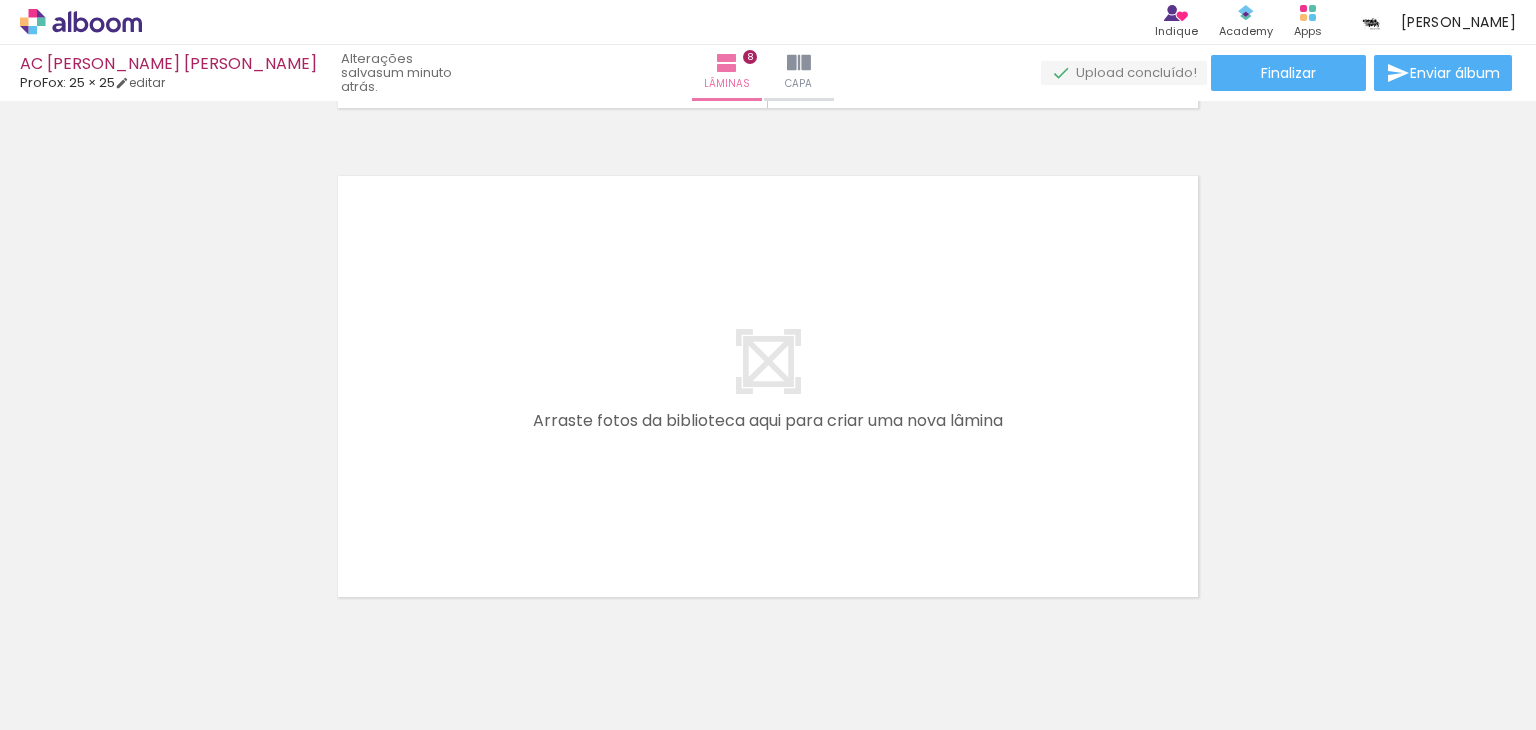 scroll, scrollTop: 3975, scrollLeft: 0, axis: vertical 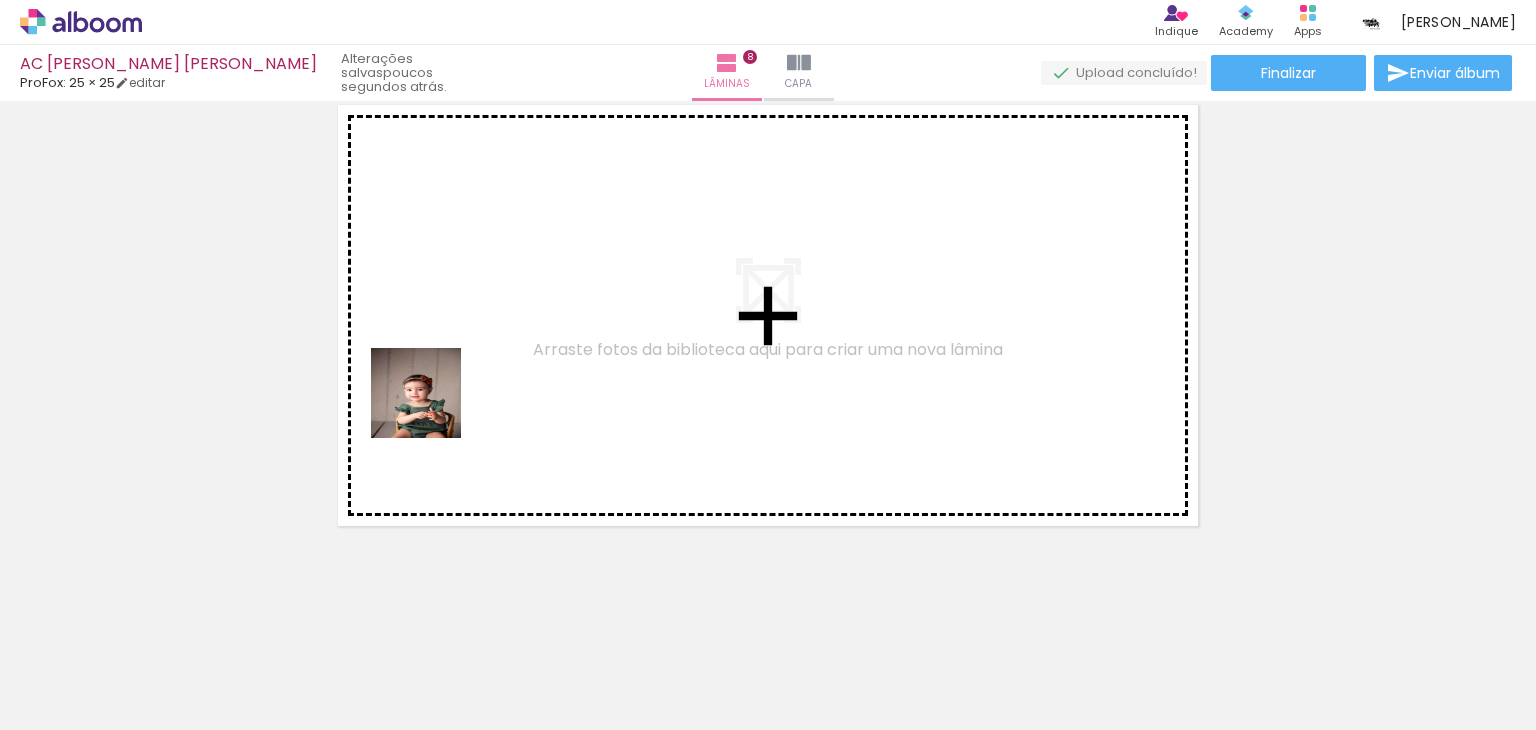 drag, startPoint x: 380, startPoint y: 672, endPoint x: 539, endPoint y: 641, distance: 161.99382 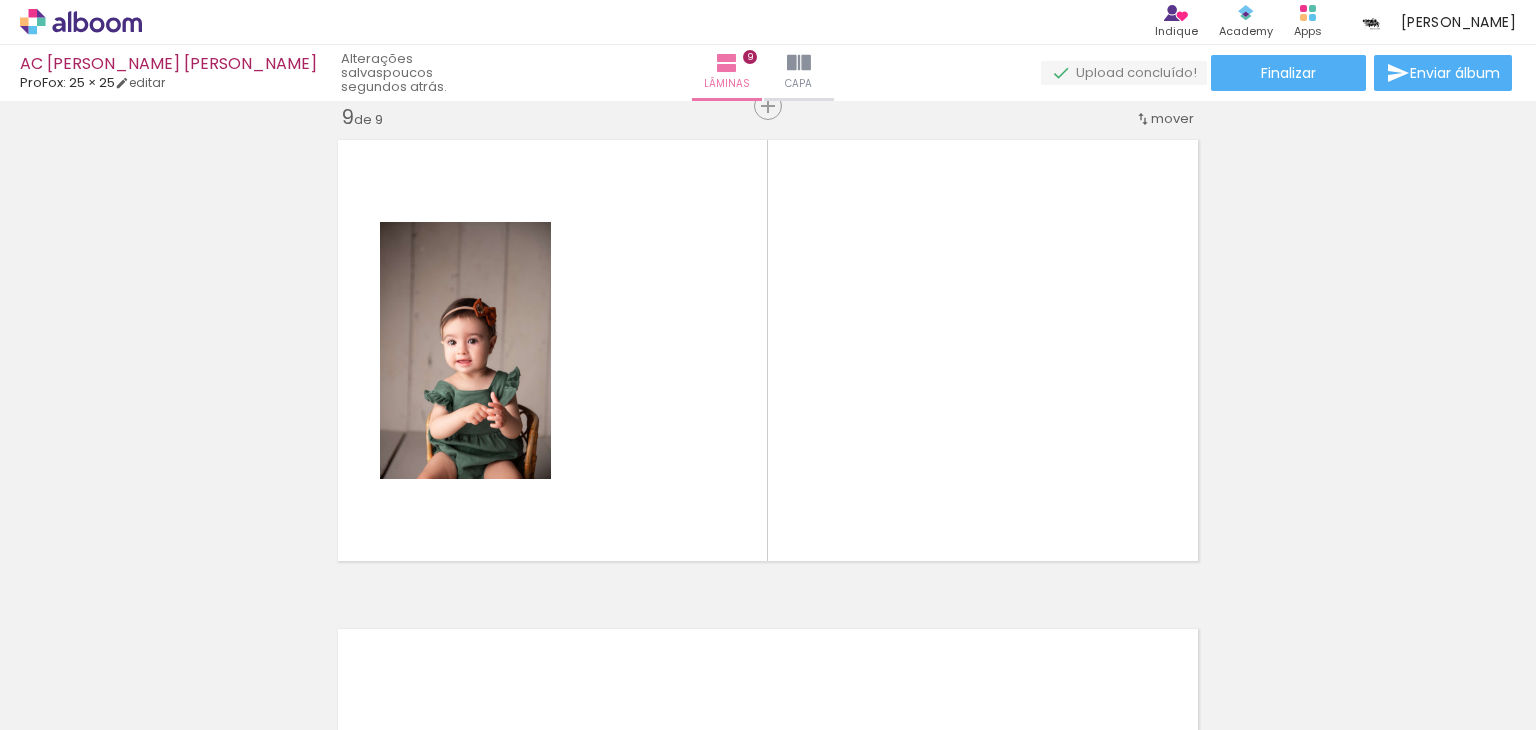 scroll, scrollTop: 3937, scrollLeft: 0, axis: vertical 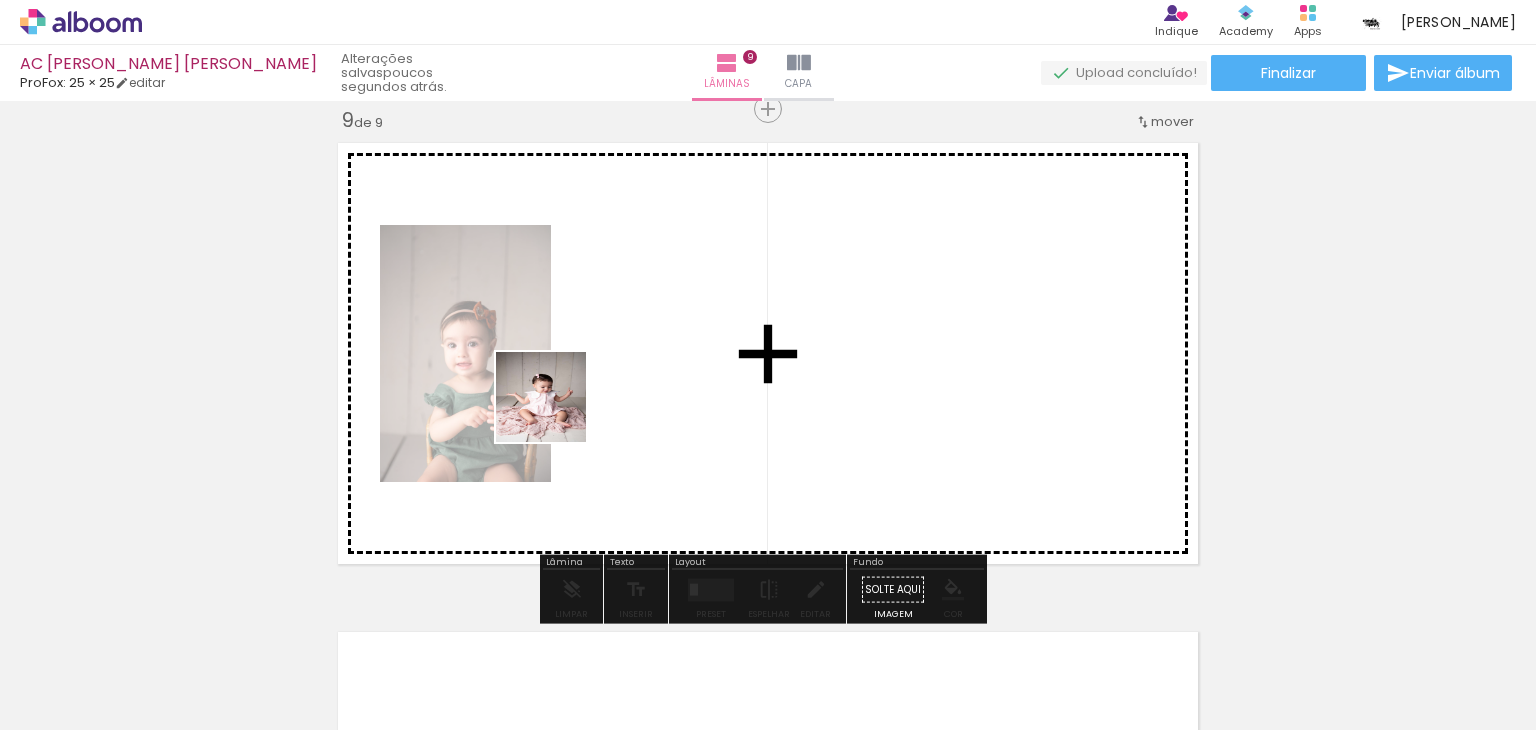 drag, startPoint x: 506, startPoint y: 671, endPoint x: 700, endPoint y: 710, distance: 197.88127 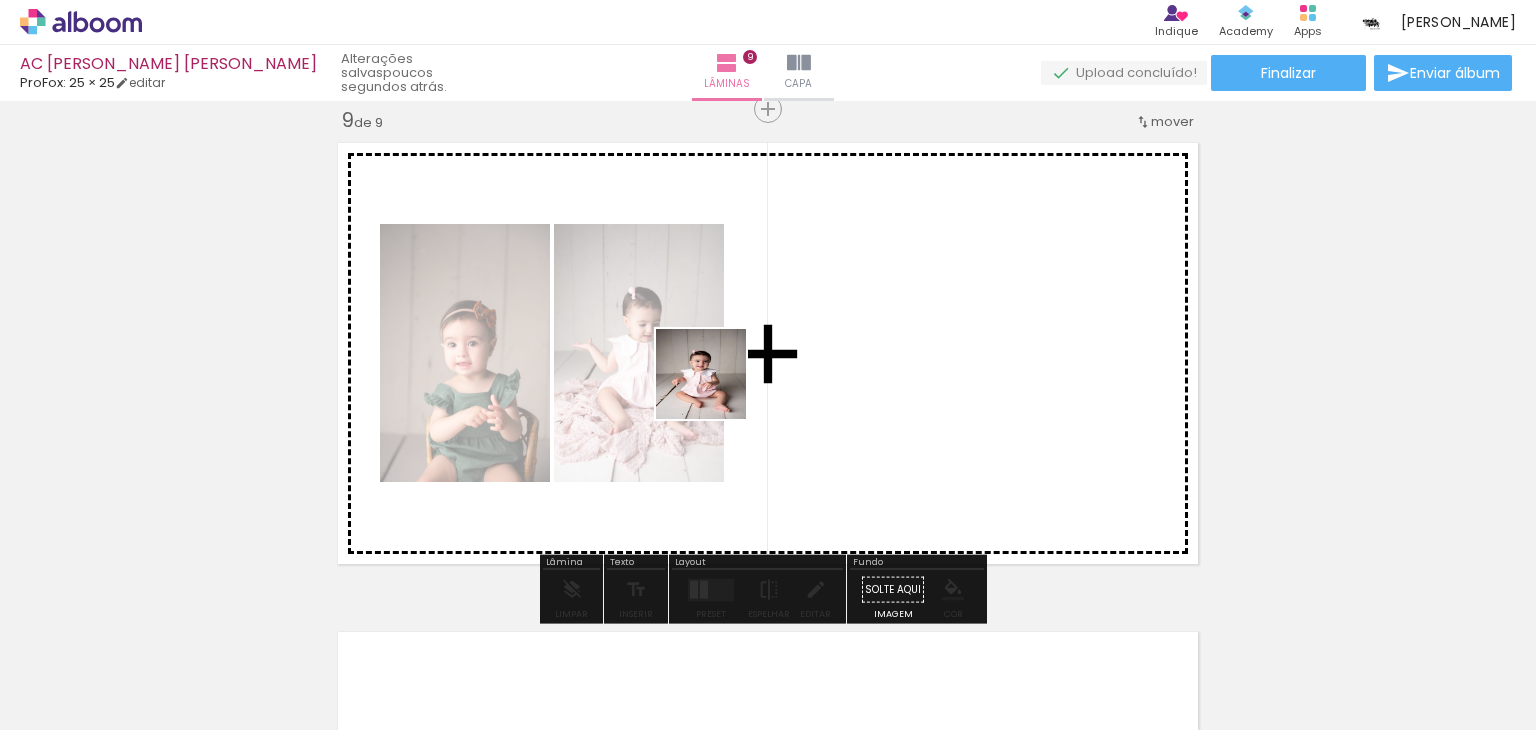 drag, startPoint x: 604, startPoint y: 674, endPoint x: 780, endPoint y: 519, distance: 234.52292 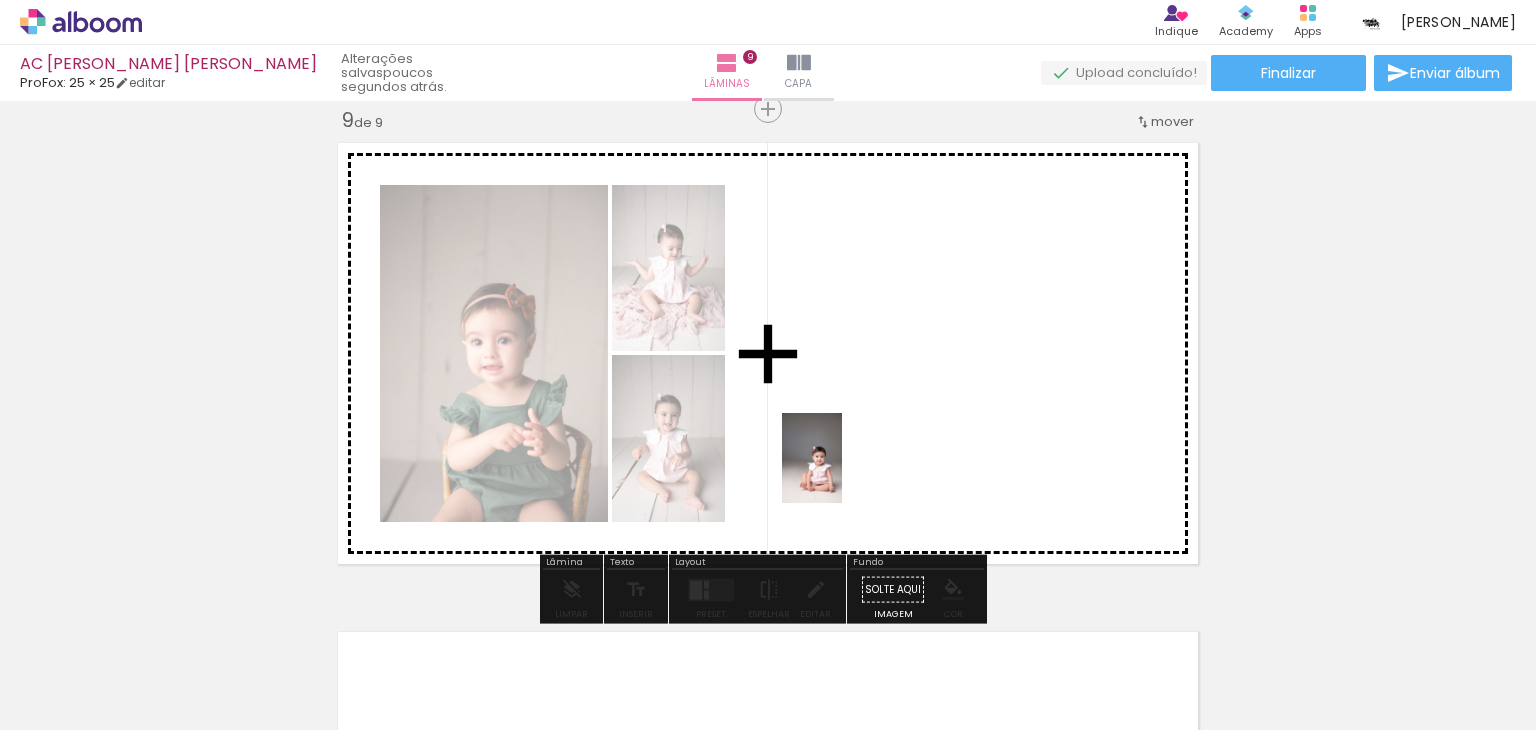 drag, startPoint x: 952, startPoint y: 689, endPoint x: 842, endPoint y: 473, distance: 242.39636 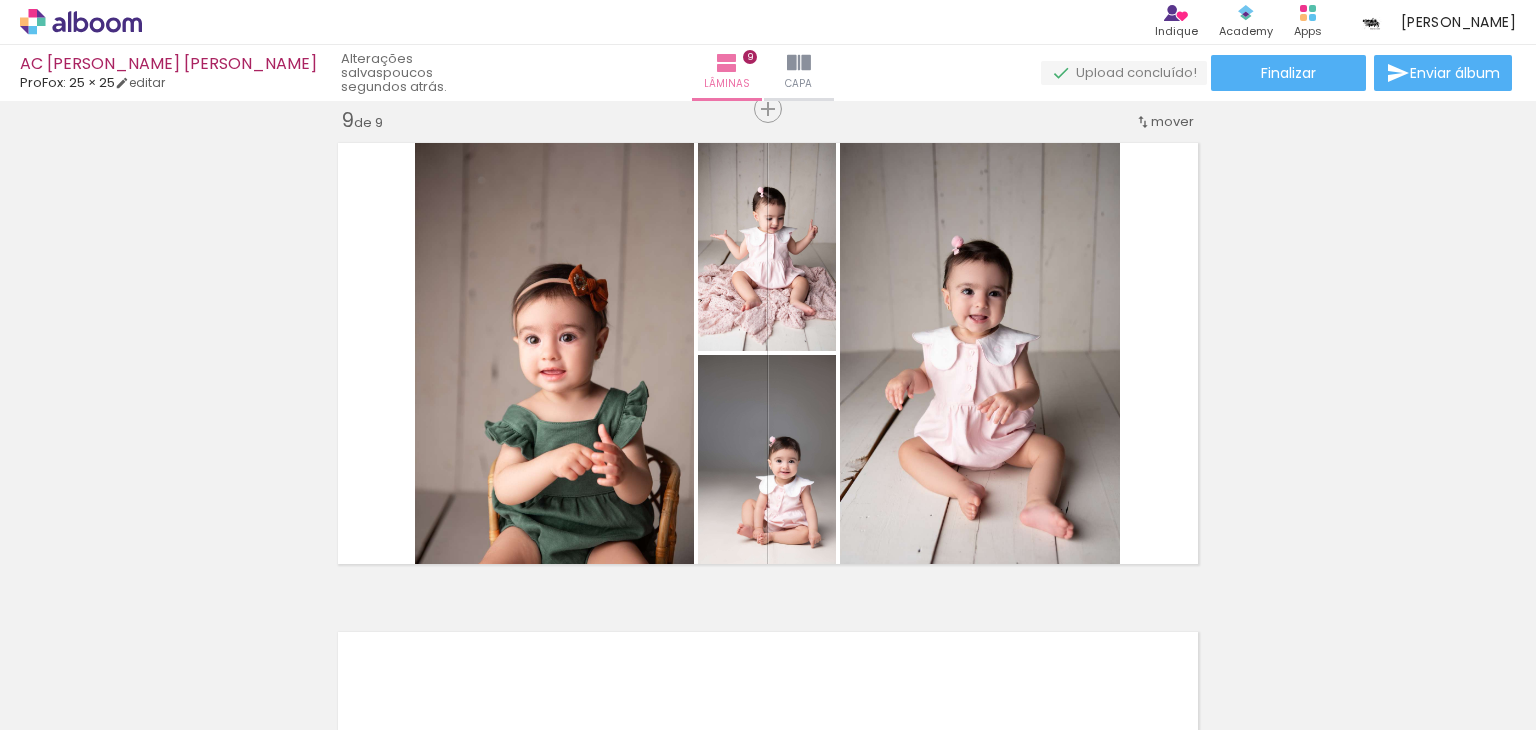 scroll, scrollTop: 0, scrollLeft: 2151, axis: horizontal 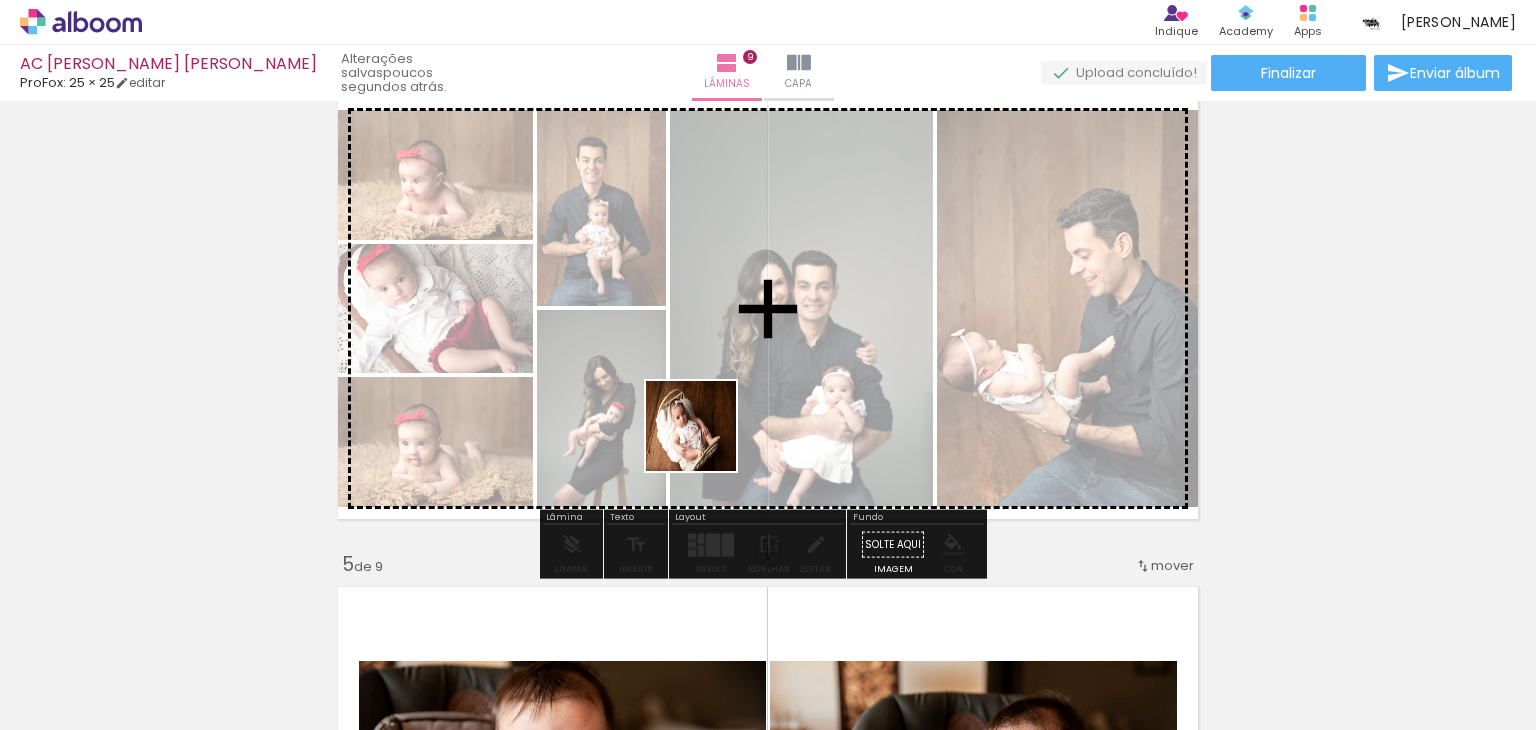 drag, startPoint x: 741, startPoint y: 667, endPoint x: 703, endPoint y: 429, distance: 241.01453 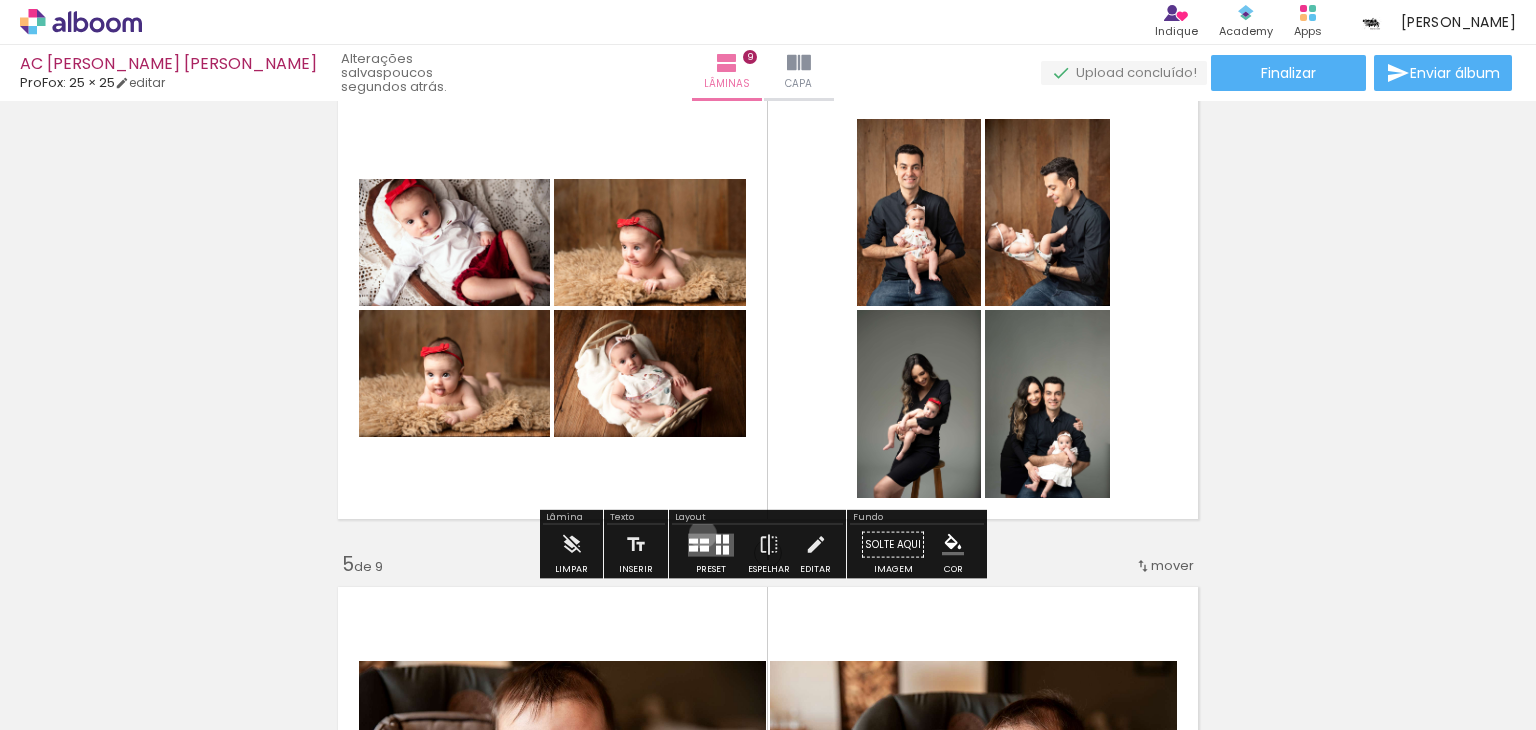 click at bounding box center (711, 544) 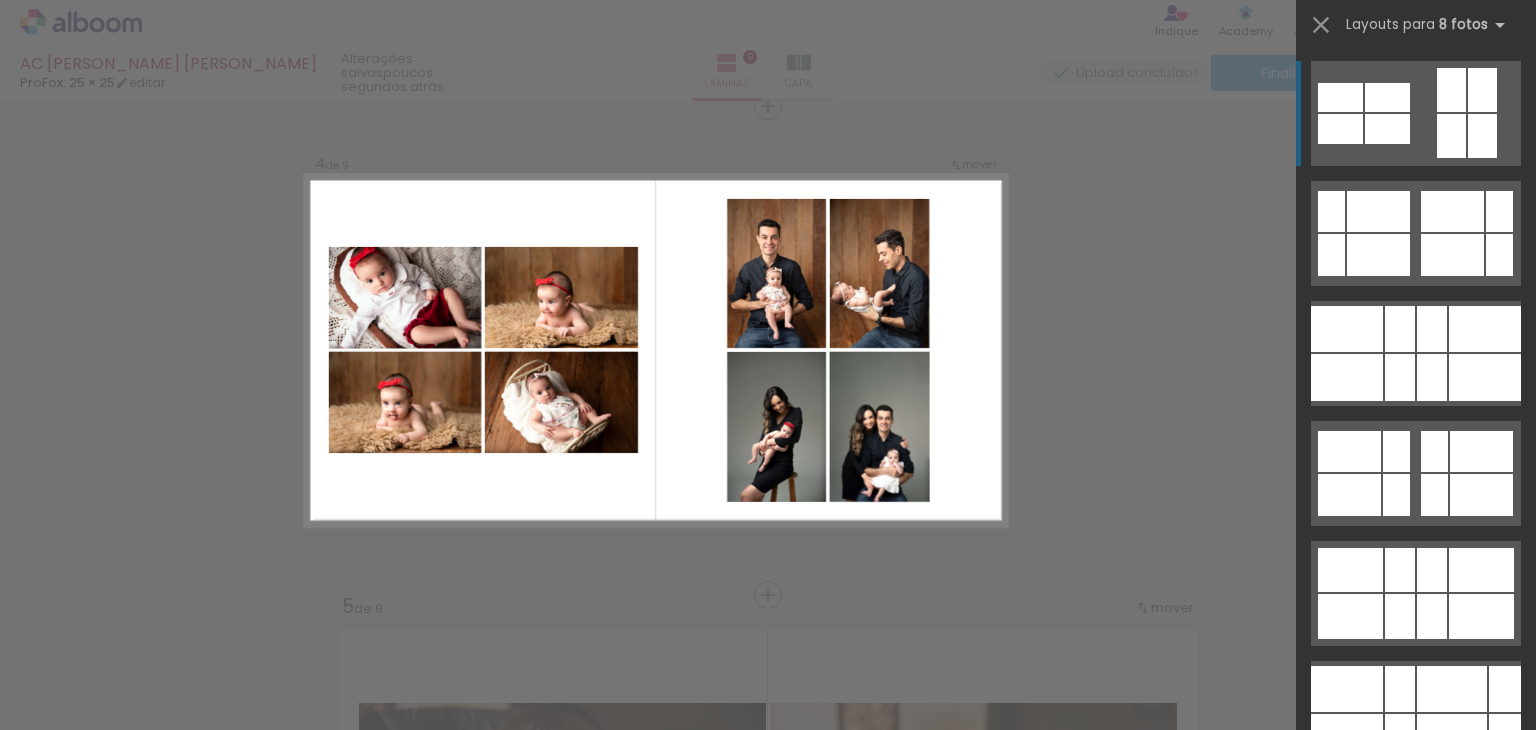 scroll, scrollTop: 1492, scrollLeft: 0, axis: vertical 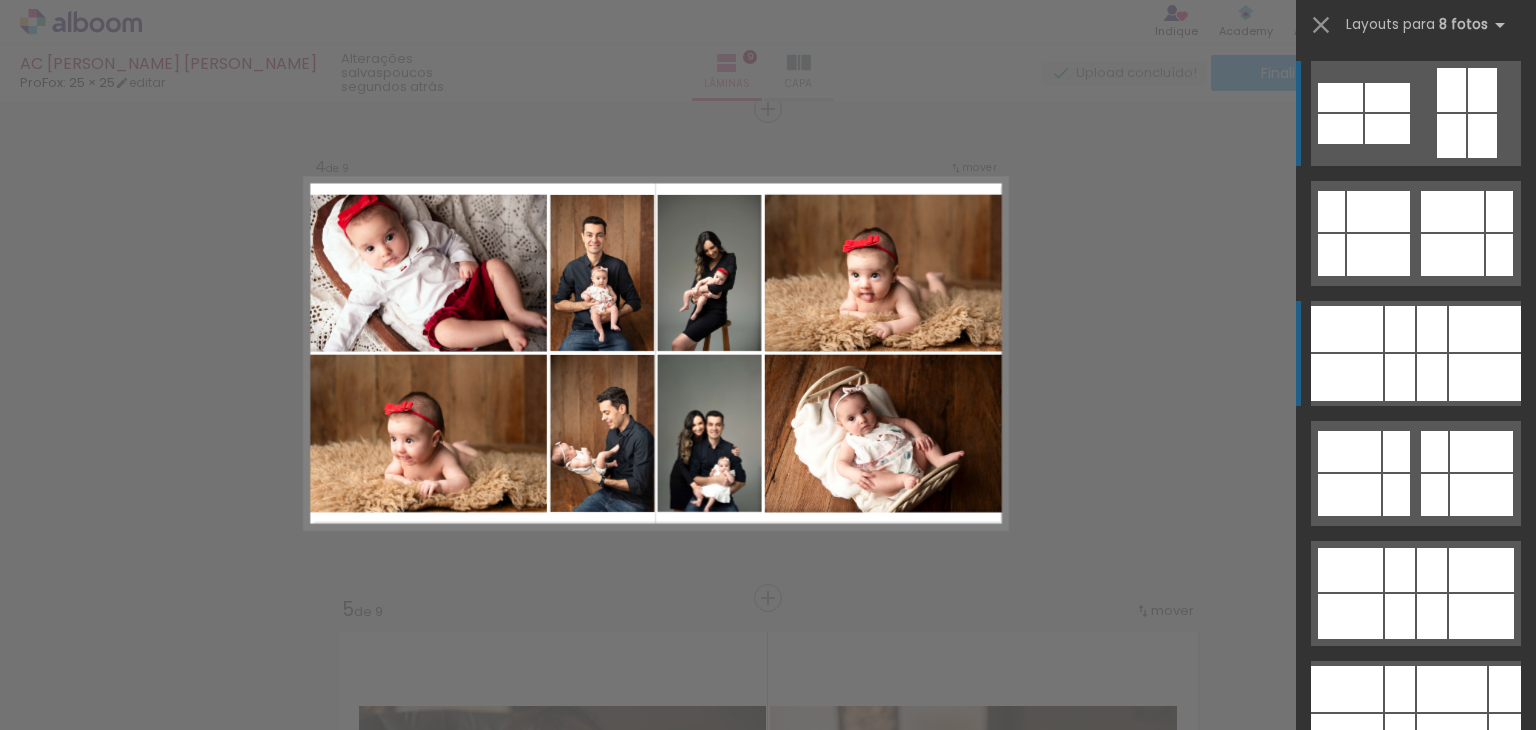 click at bounding box center [1485, 329] 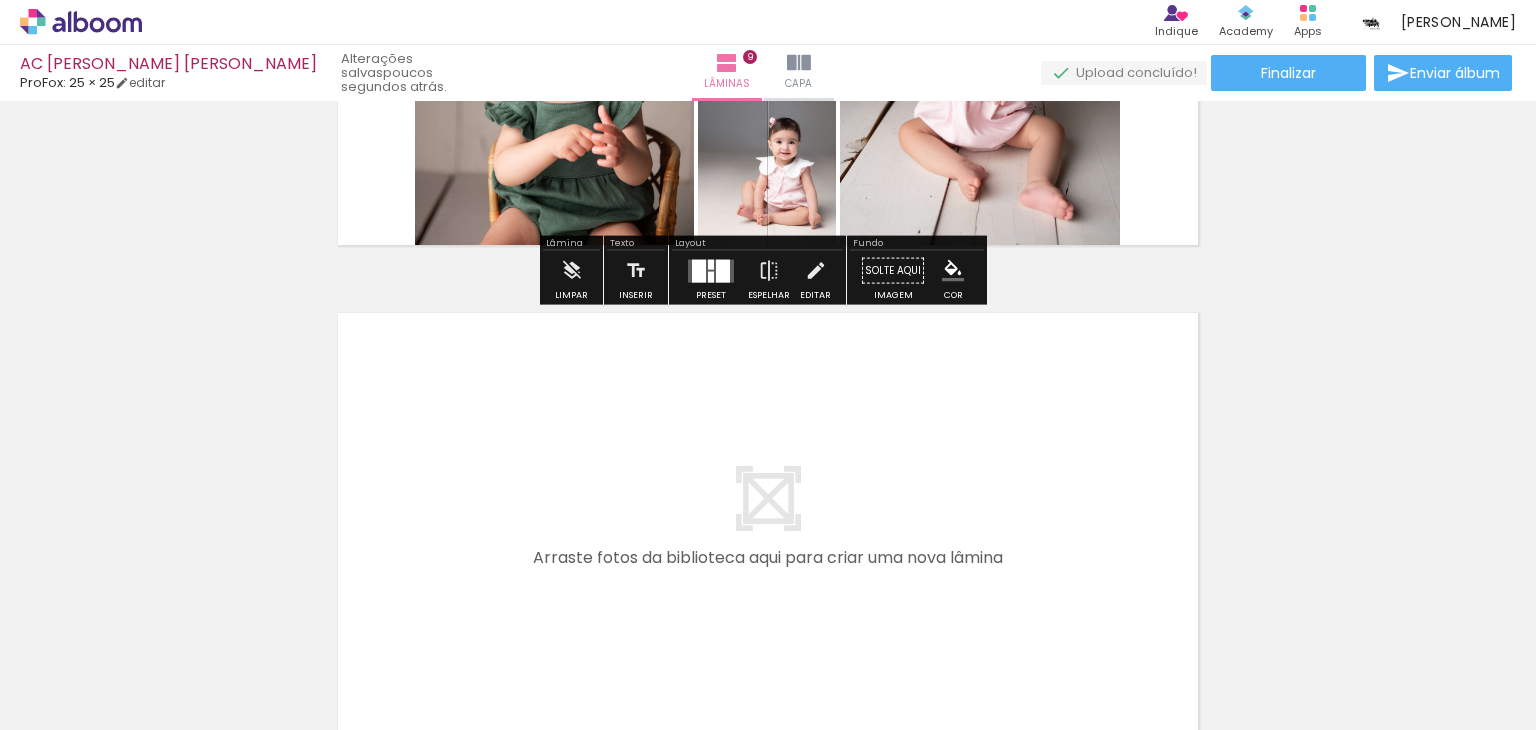 scroll, scrollTop: 4264, scrollLeft: 0, axis: vertical 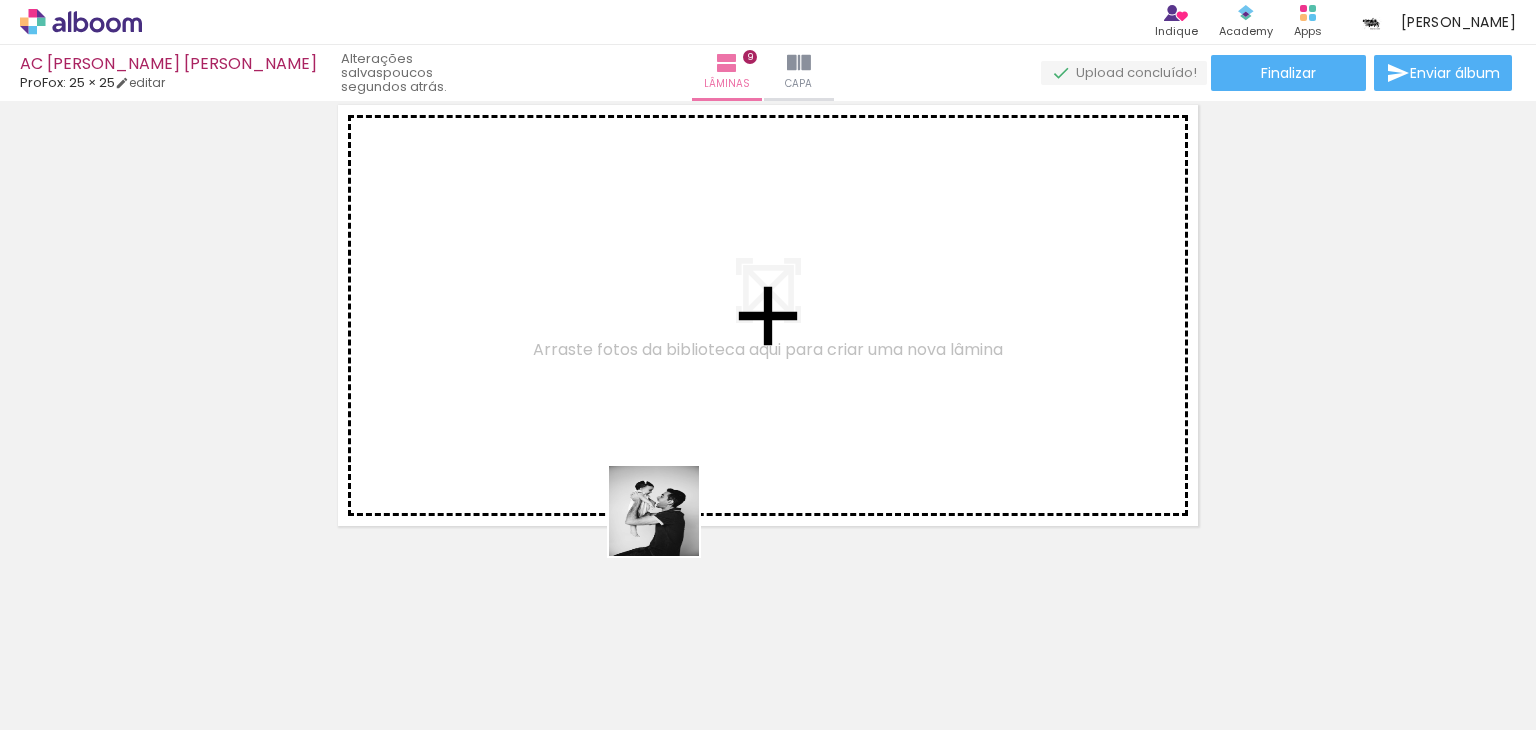 drag, startPoint x: 690, startPoint y: 673, endPoint x: 660, endPoint y: 474, distance: 201.2486 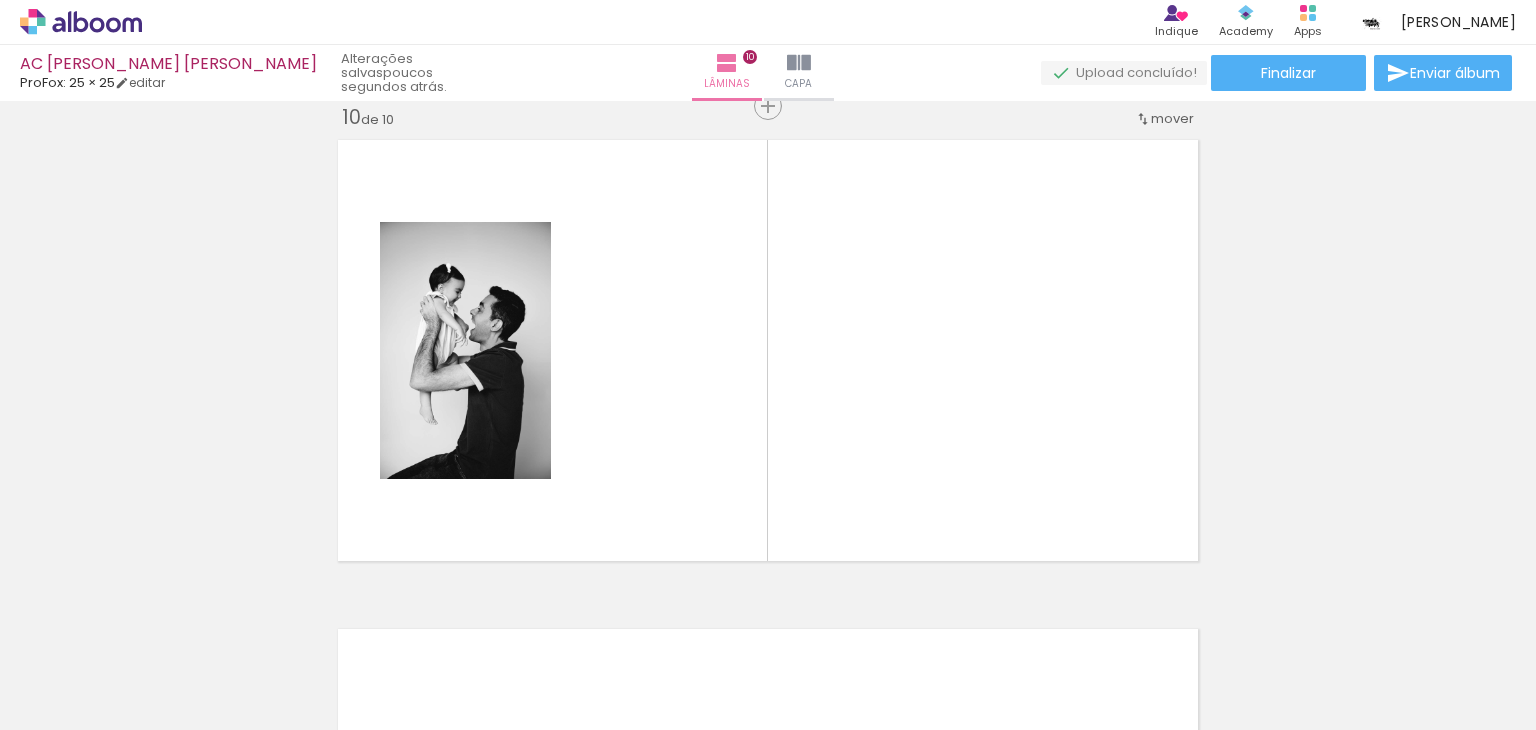 scroll, scrollTop: 4426, scrollLeft: 0, axis: vertical 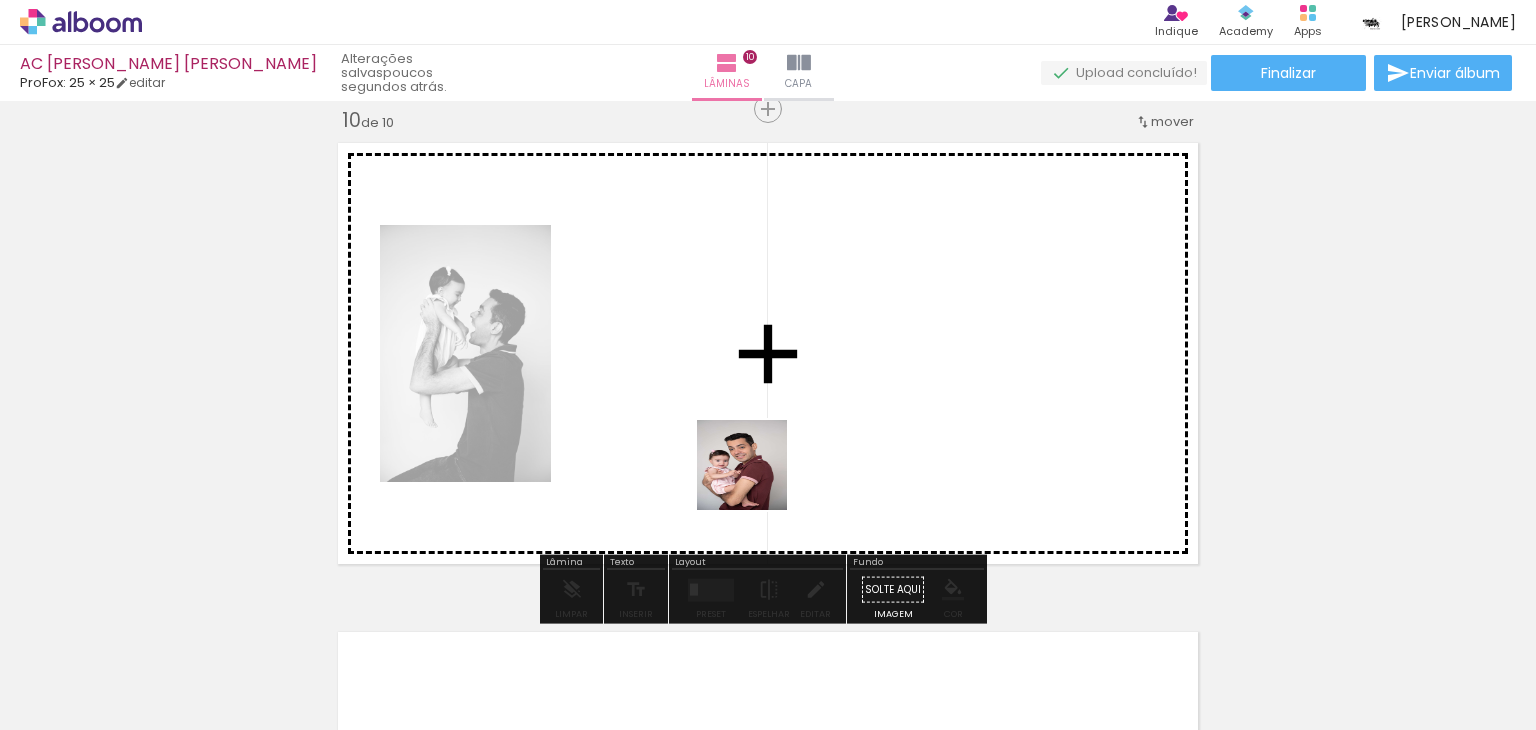 drag, startPoint x: 790, startPoint y: 665, endPoint x: 789, endPoint y: 576, distance: 89.005615 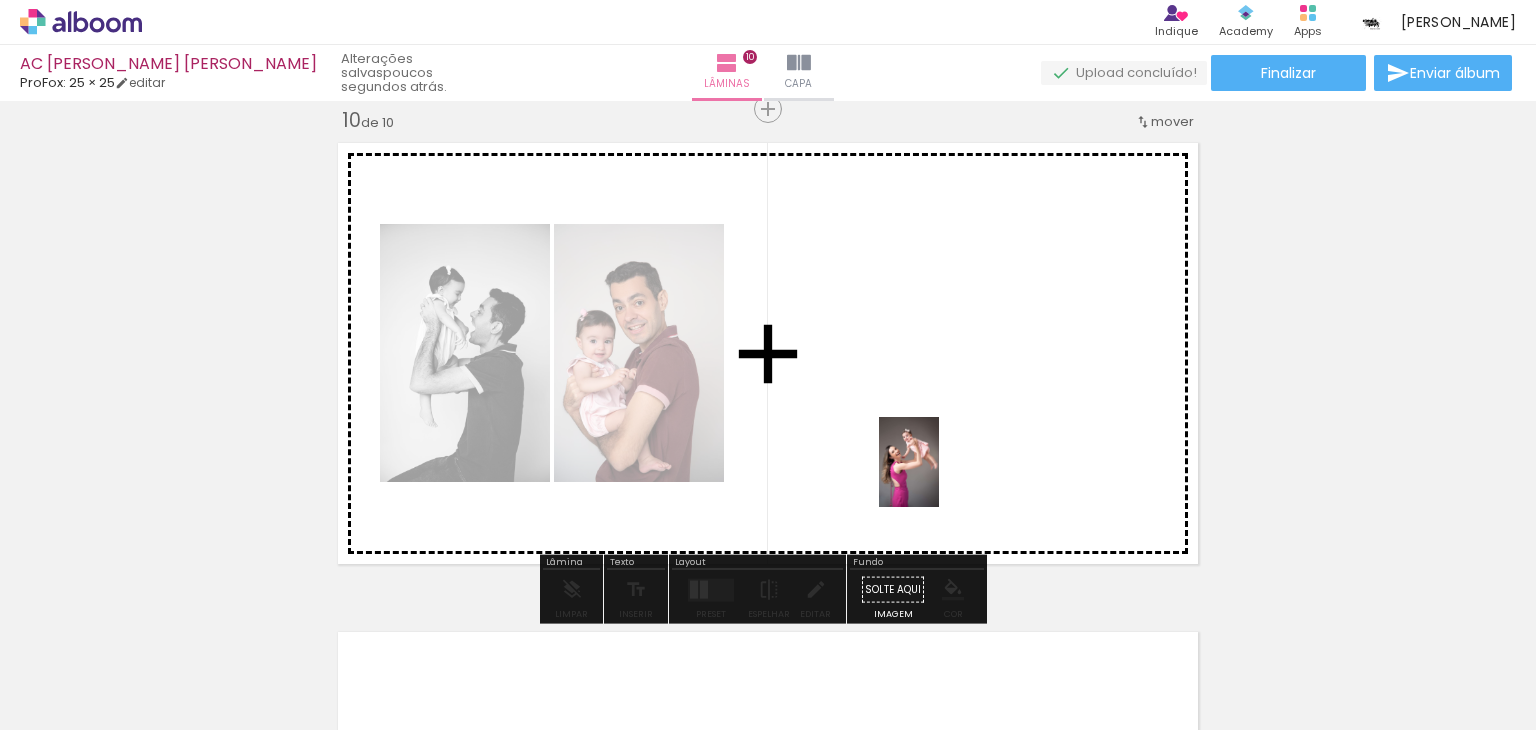 drag, startPoint x: 999, startPoint y: 665, endPoint x: 938, endPoint y: 477, distance: 197.64868 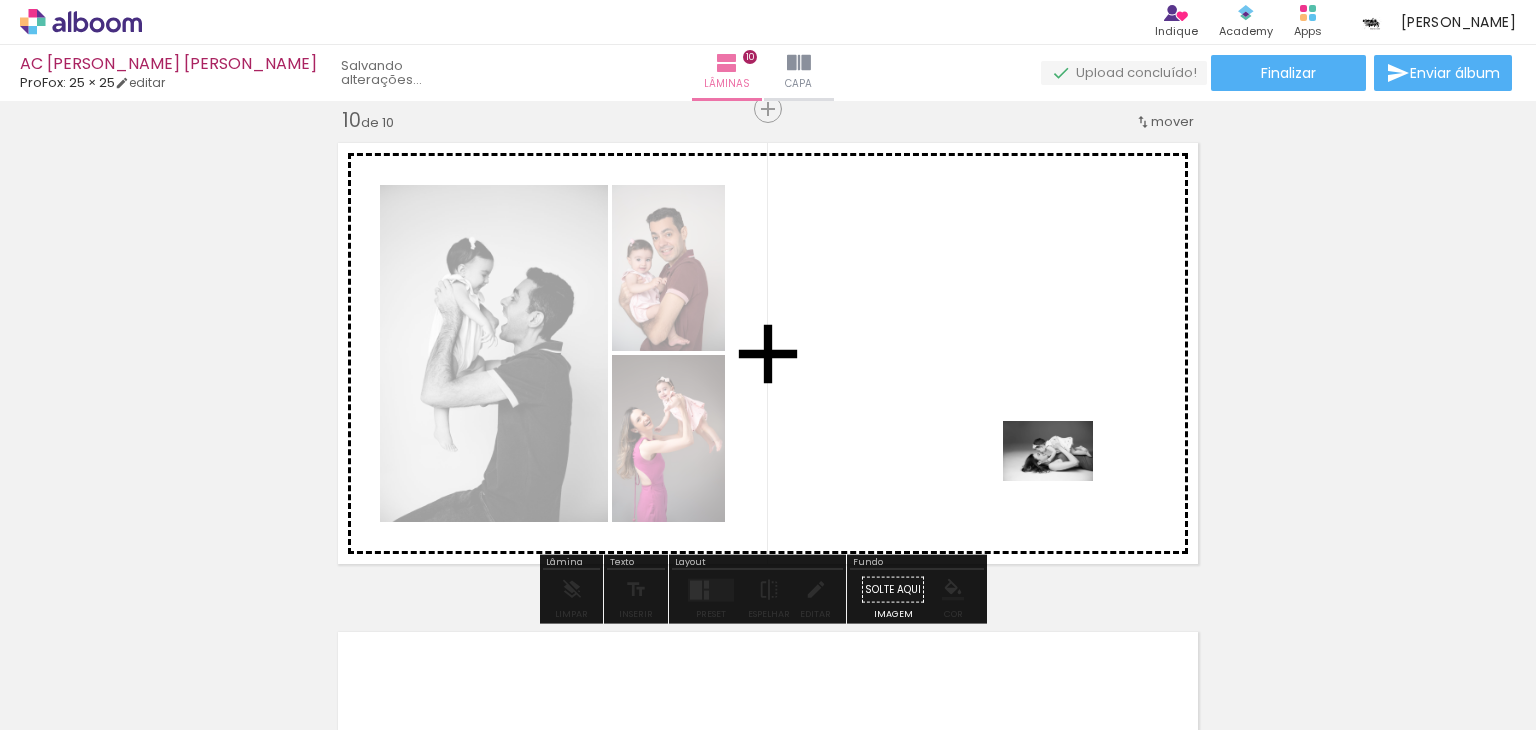 drag, startPoint x: 1119, startPoint y: 670, endPoint x: 1063, endPoint y: 480, distance: 198.0808 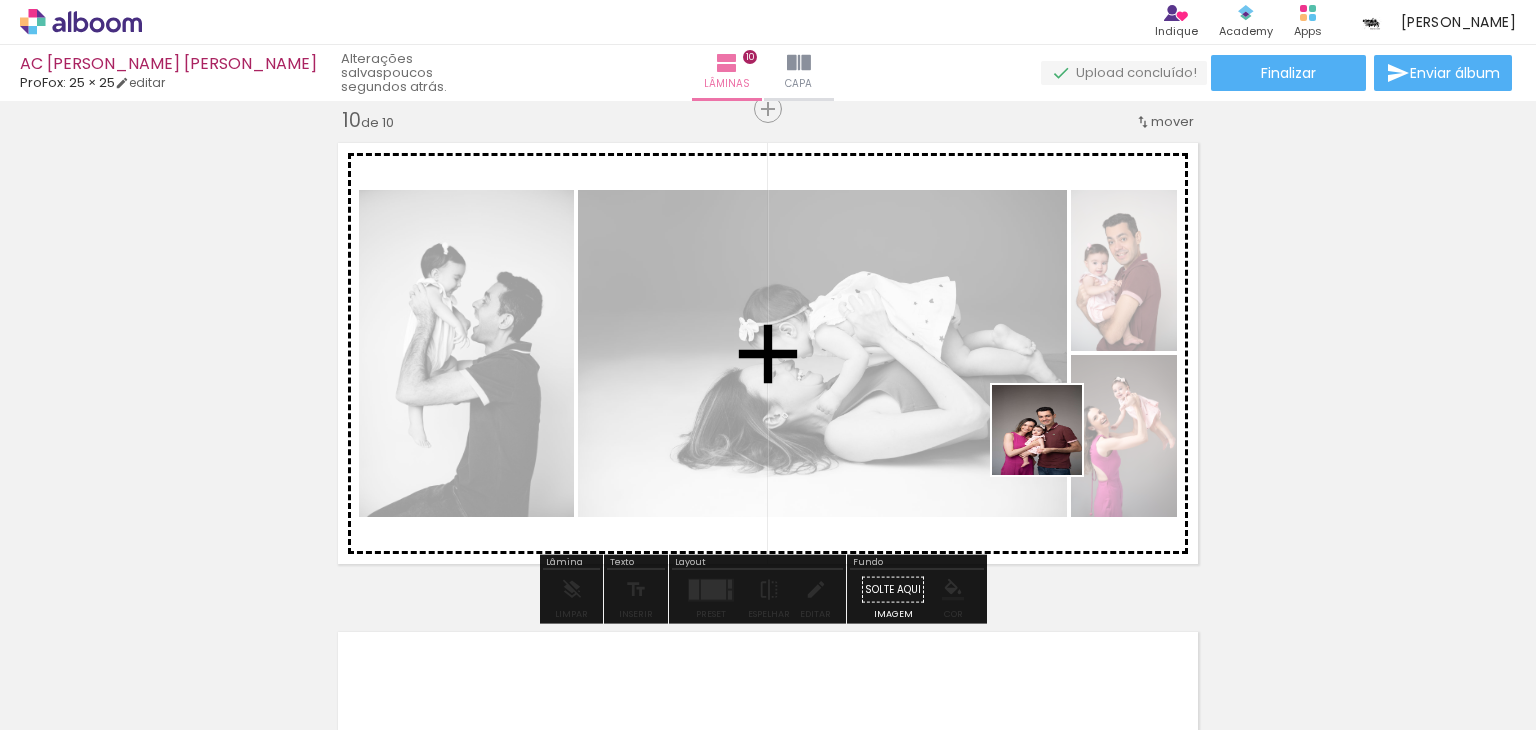 drag, startPoint x: 1222, startPoint y: 673, endPoint x: 1038, endPoint y: 433, distance: 302.41693 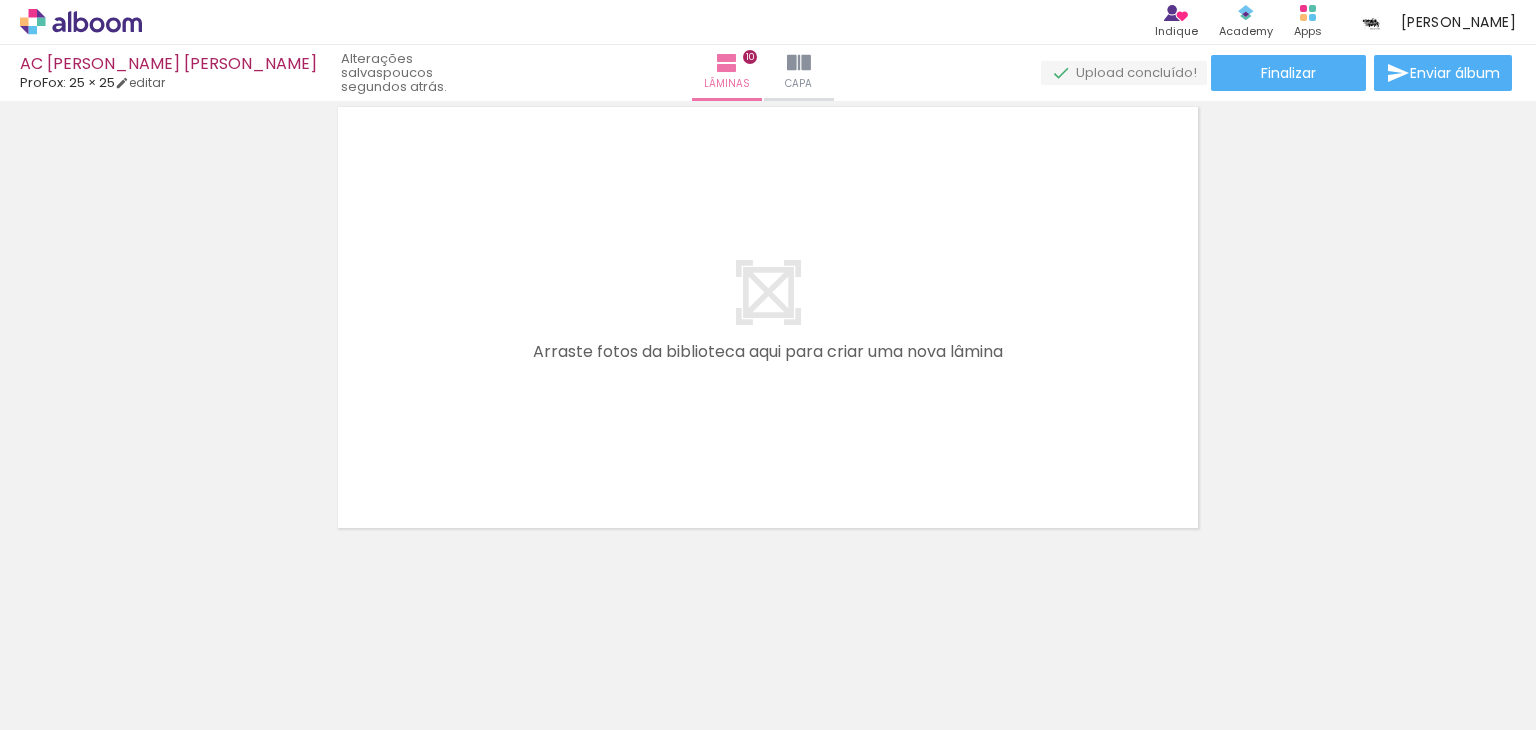 scroll, scrollTop: 4953, scrollLeft: 0, axis: vertical 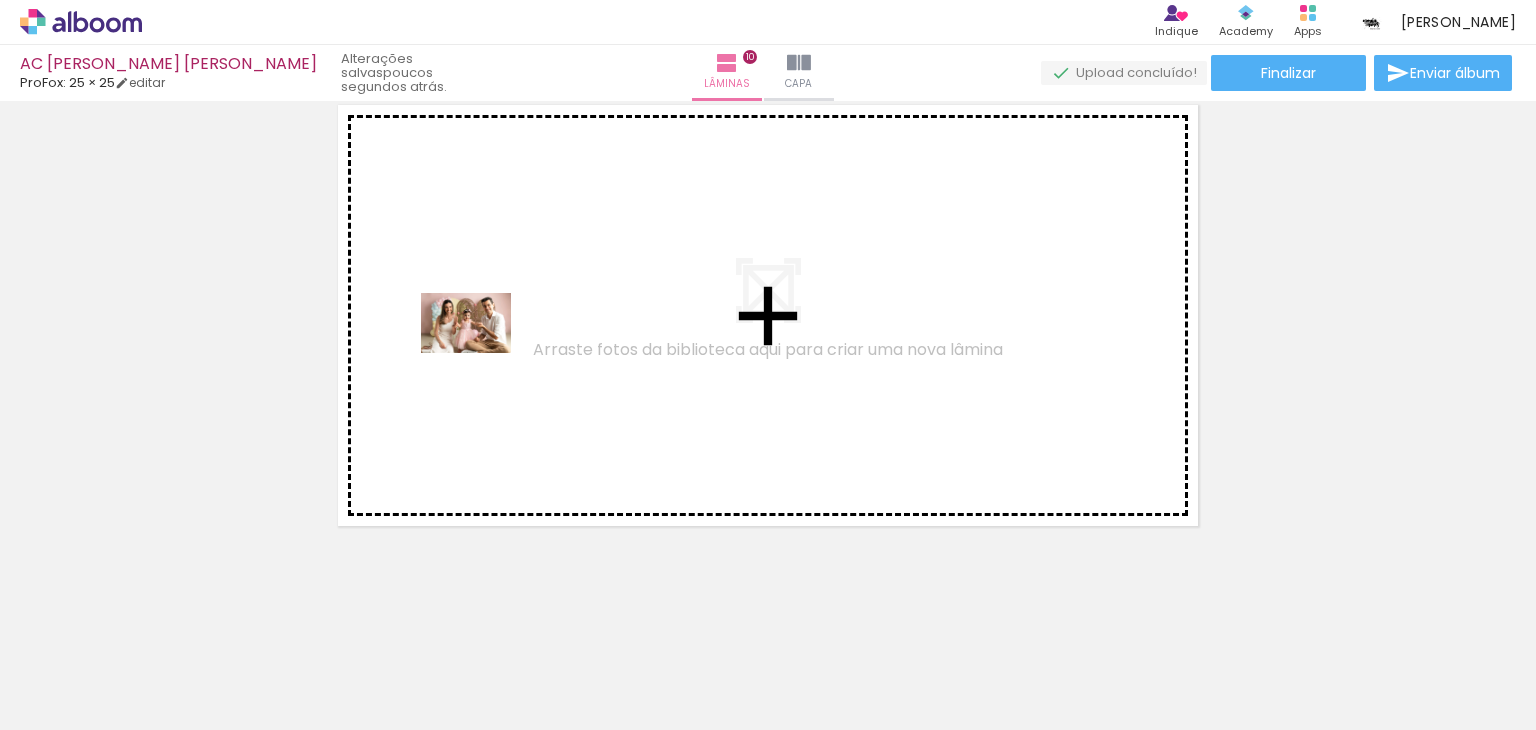 drag, startPoint x: 569, startPoint y: 669, endPoint x: 532, endPoint y: 341, distance: 330.0803 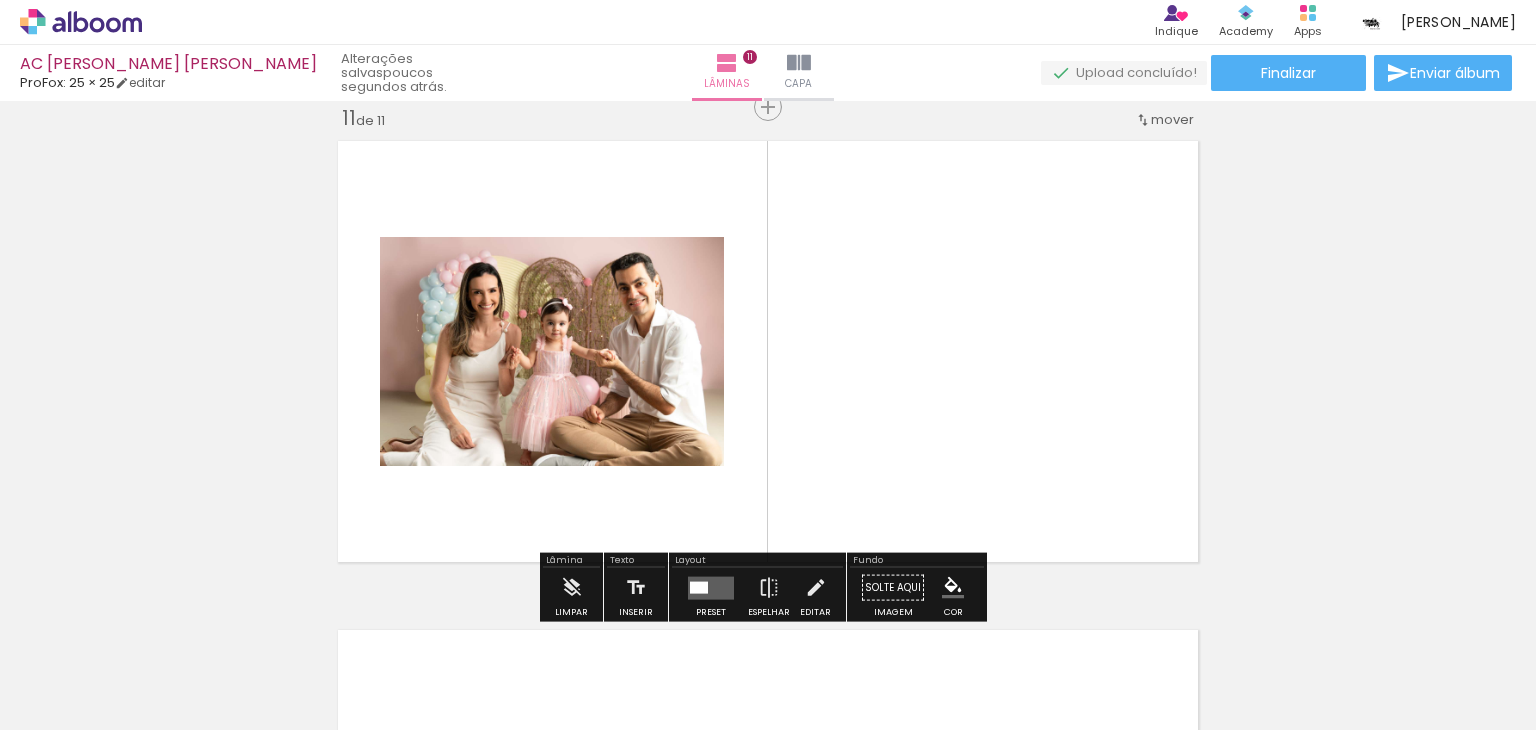 scroll, scrollTop: 4916, scrollLeft: 0, axis: vertical 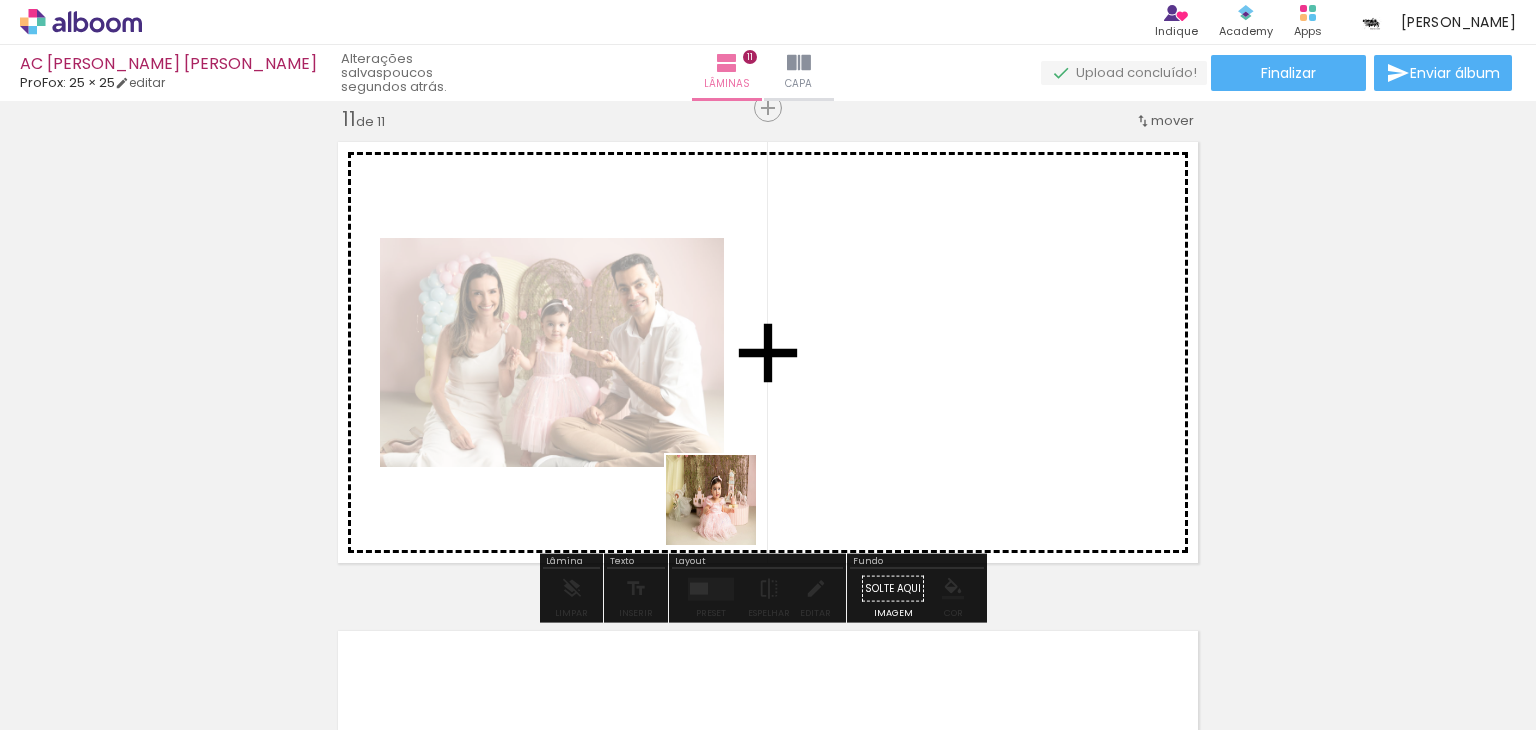 drag, startPoint x: 680, startPoint y: 679, endPoint x: 776, endPoint y: 377, distance: 316.89114 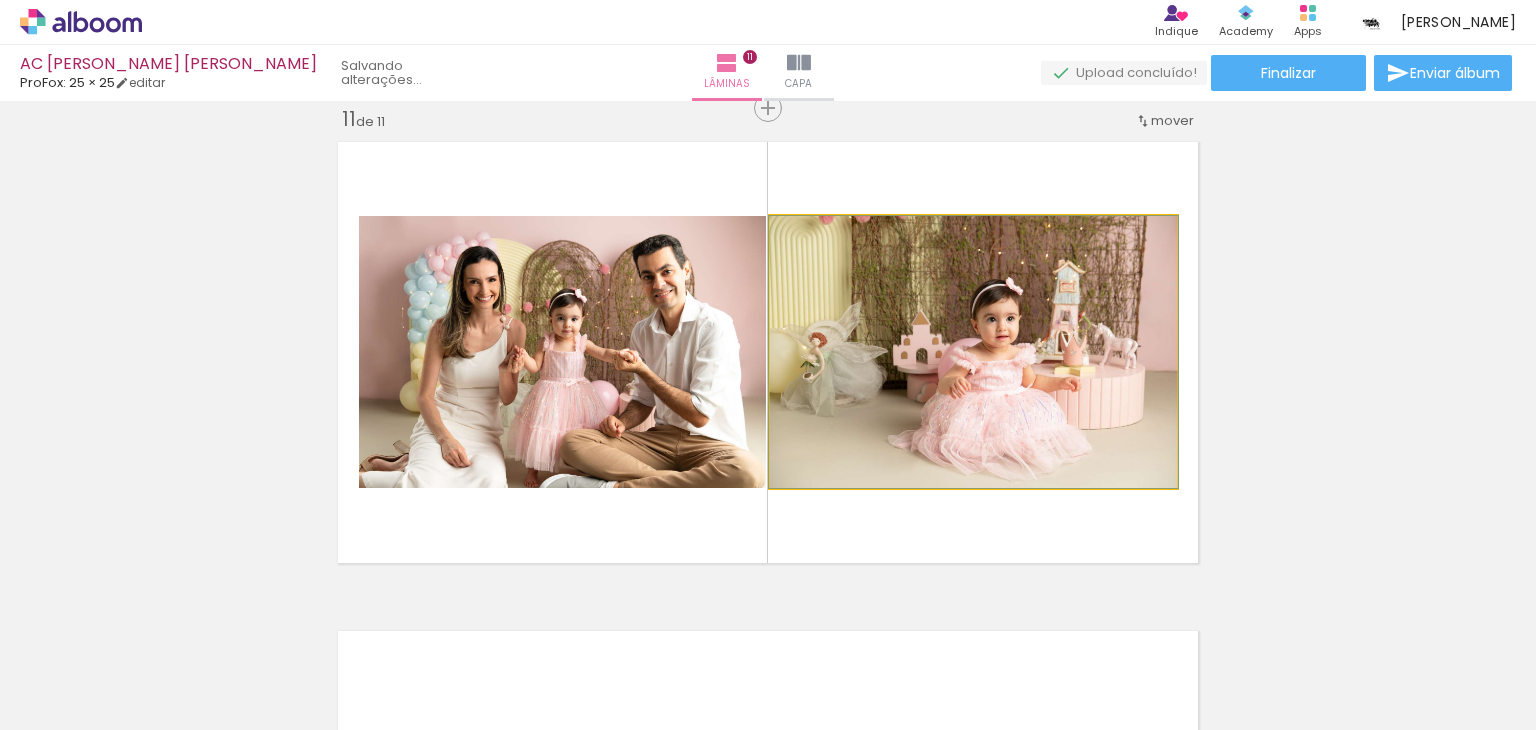 click 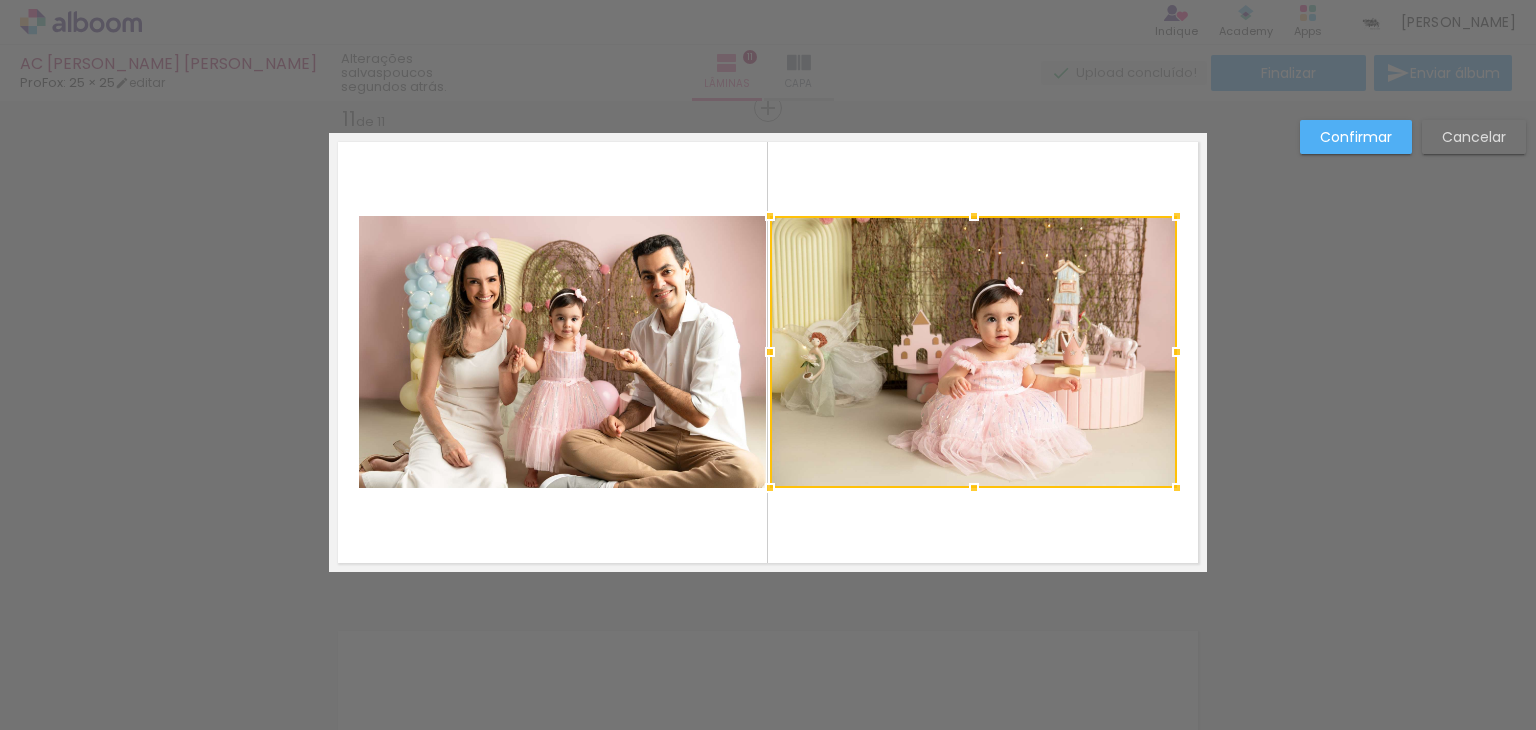 click on "Cancelar" at bounding box center [0, 0] 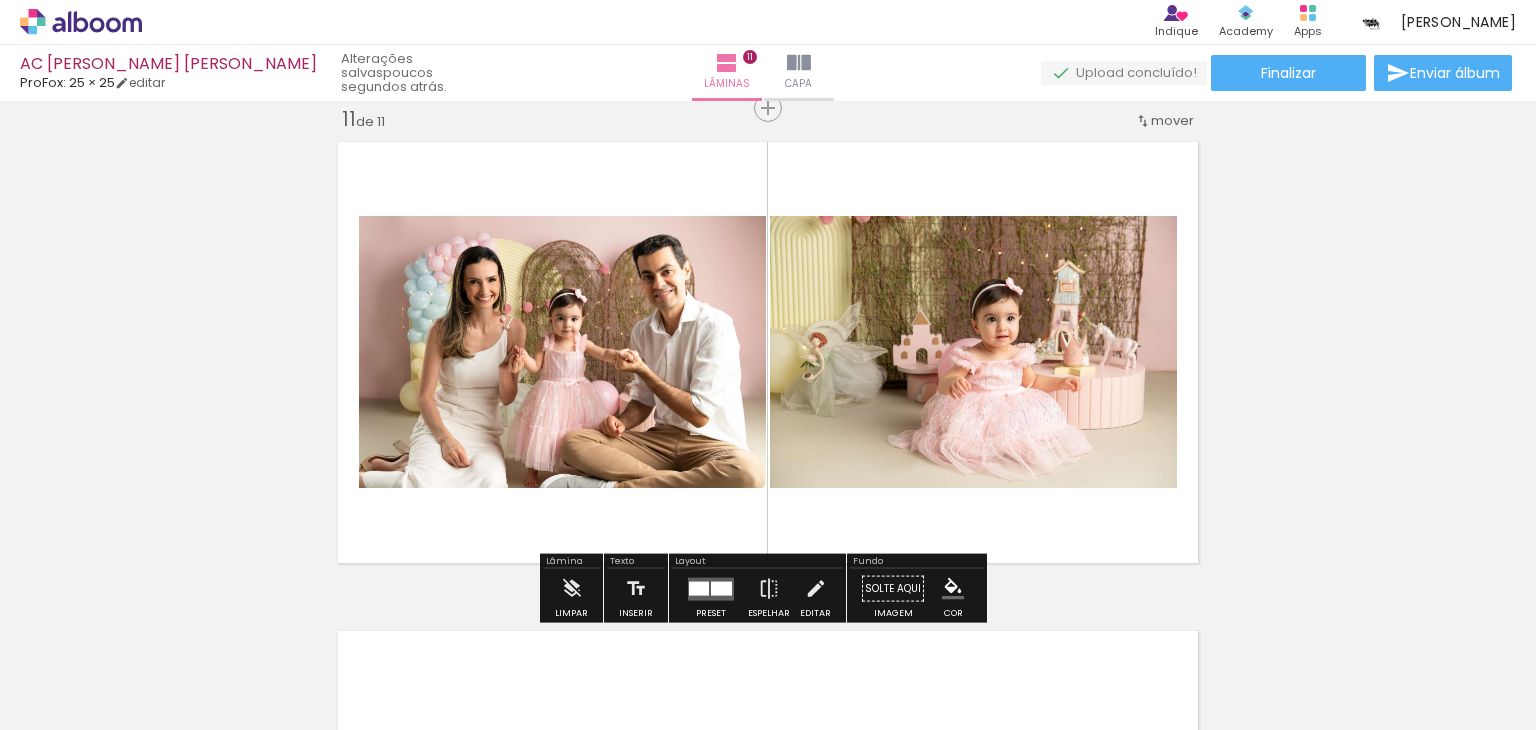 drag, startPoint x: 794, startPoint y: 678, endPoint x: 955, endPoint y: 620, distance: 171.1286 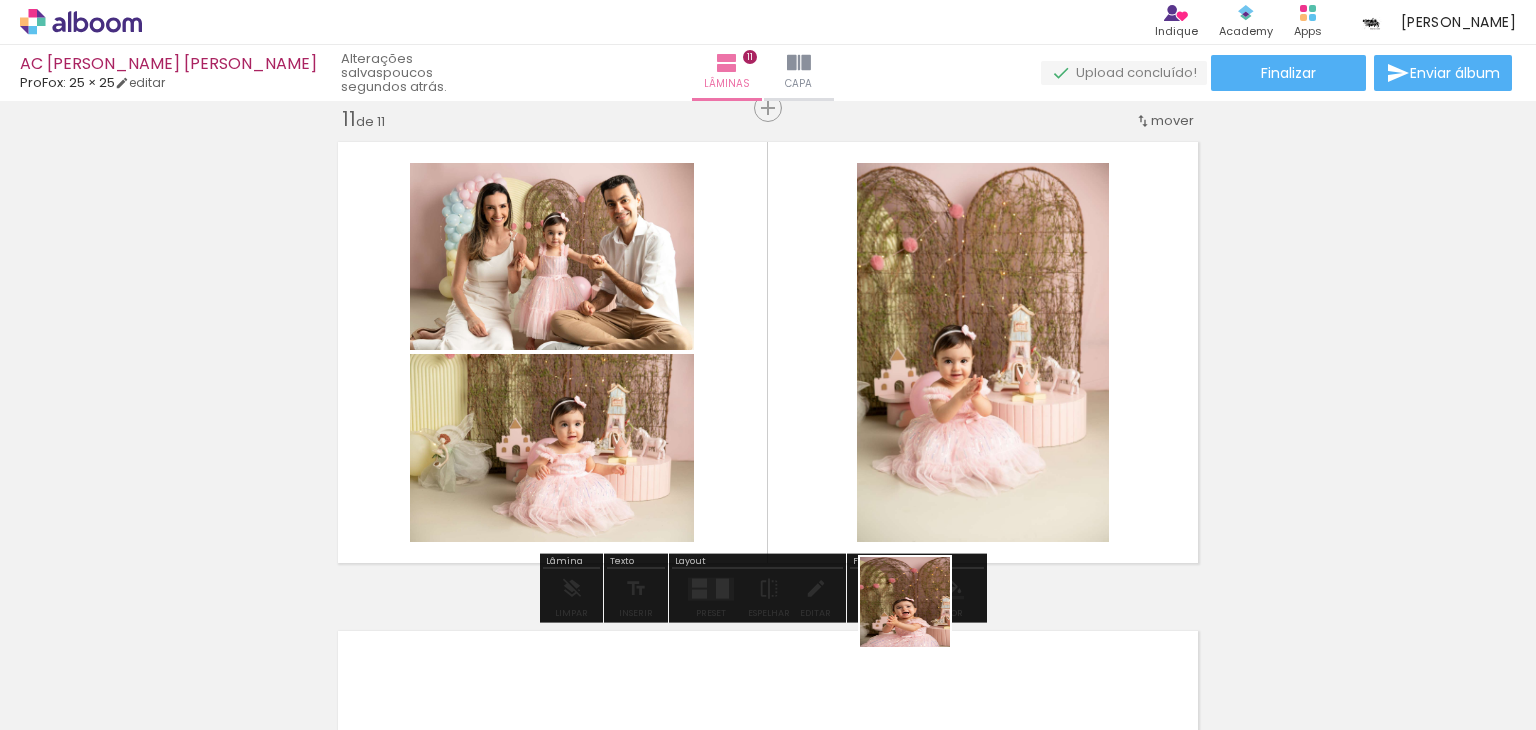 drag, startPoint x: 920, startPoint y: 617, endPoint x: 1024, endPoint y: 623, distance: 104.172935 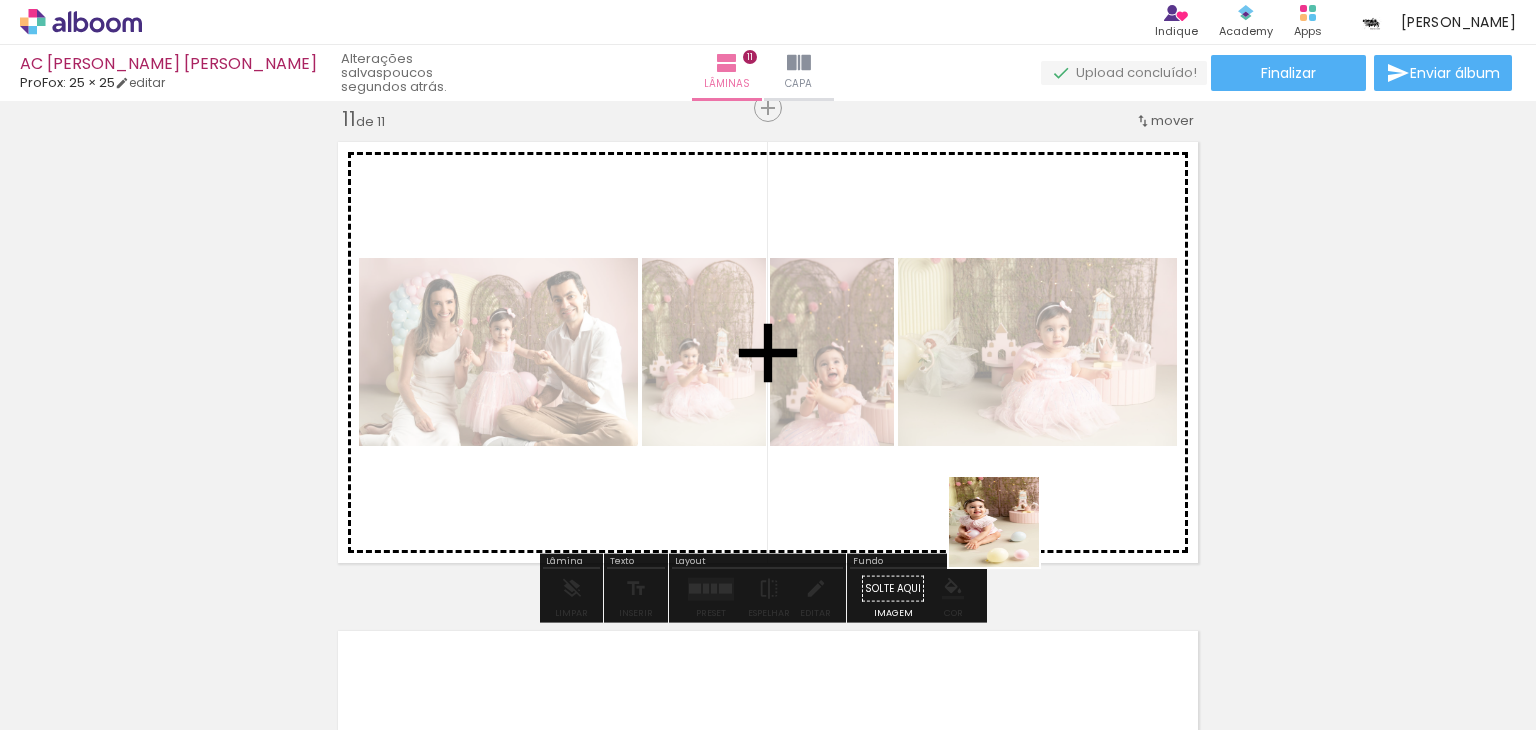drag, startPoint x: 1003, startPoint y: 667, endPoint x: 1111, endPoint y: 630, distance: 114.16216 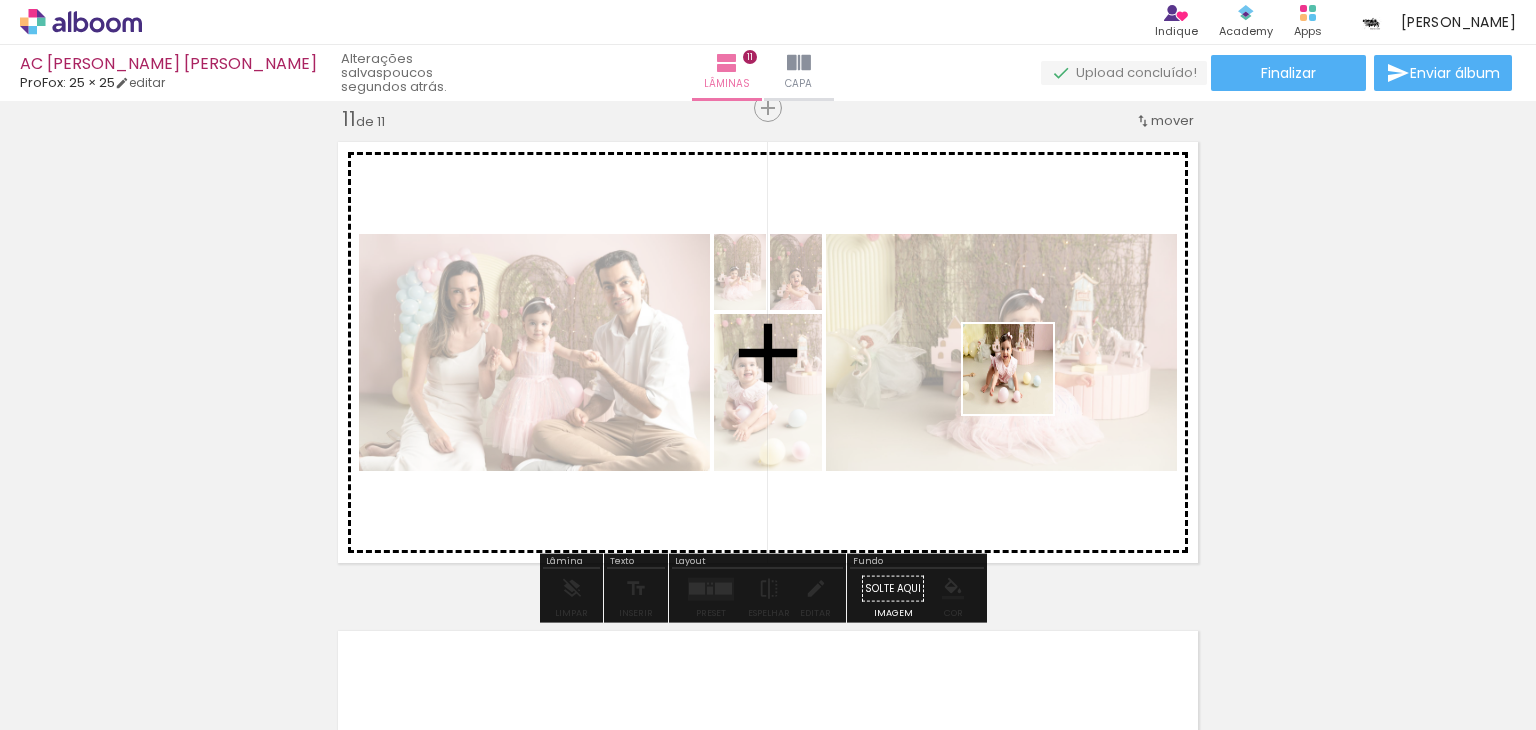 drag, startPoint x: 1122, startPoint y: 621, endPoint x: 1216, endPoint y: 645, distance: 97.015465 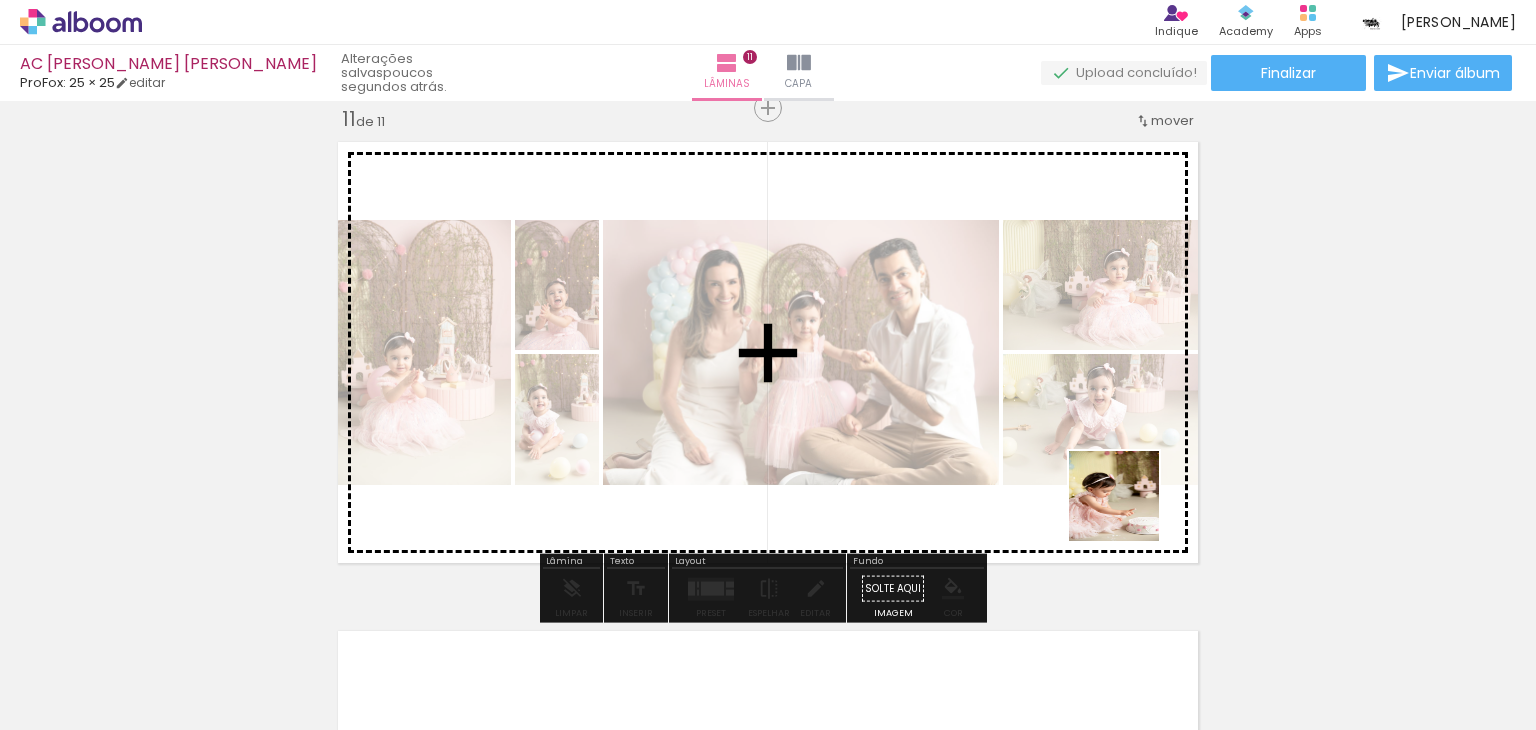 drag, startPoint x: 1249, startPoint y: 667, endPoint x: 984, endPoint y: 368, distance: 399.53223 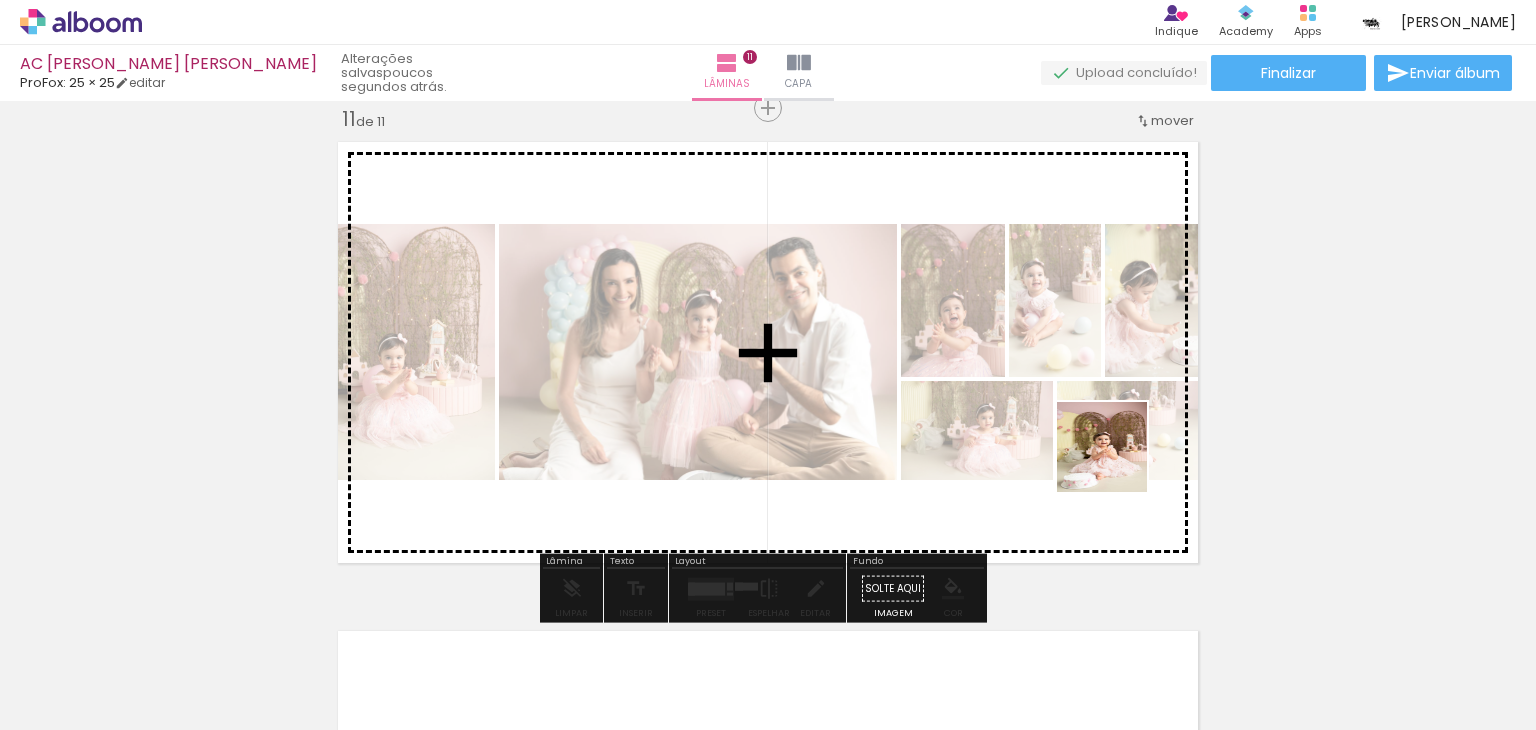 drag, startPoint x: 1360, startPoint y: 685, endPoint x: 1503, endPoint y: 641, distance: 149.61618 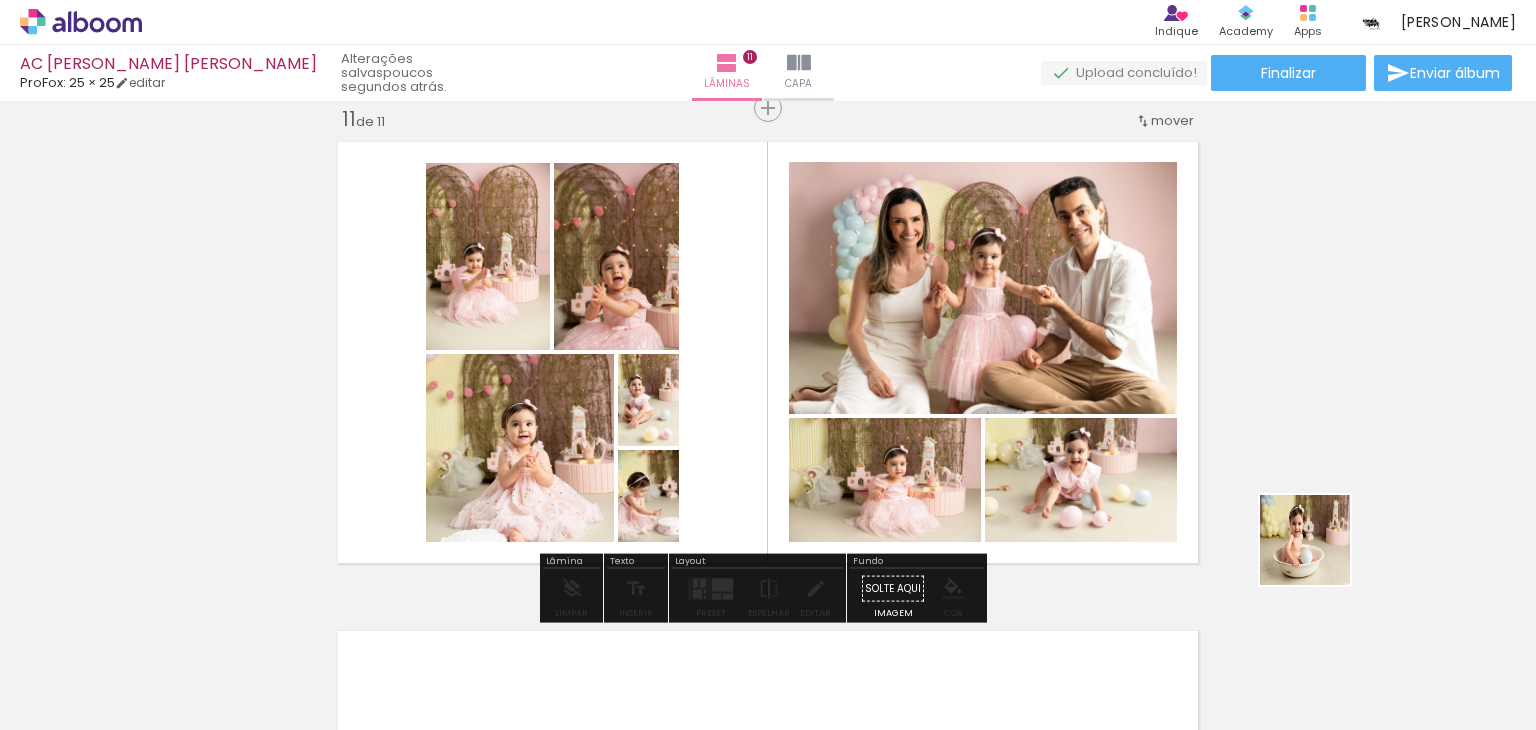 drag, startPoint x: 1472, startPoint y: 667, endPoint x: 1158, endPoint y: 574, distance: 327.48282 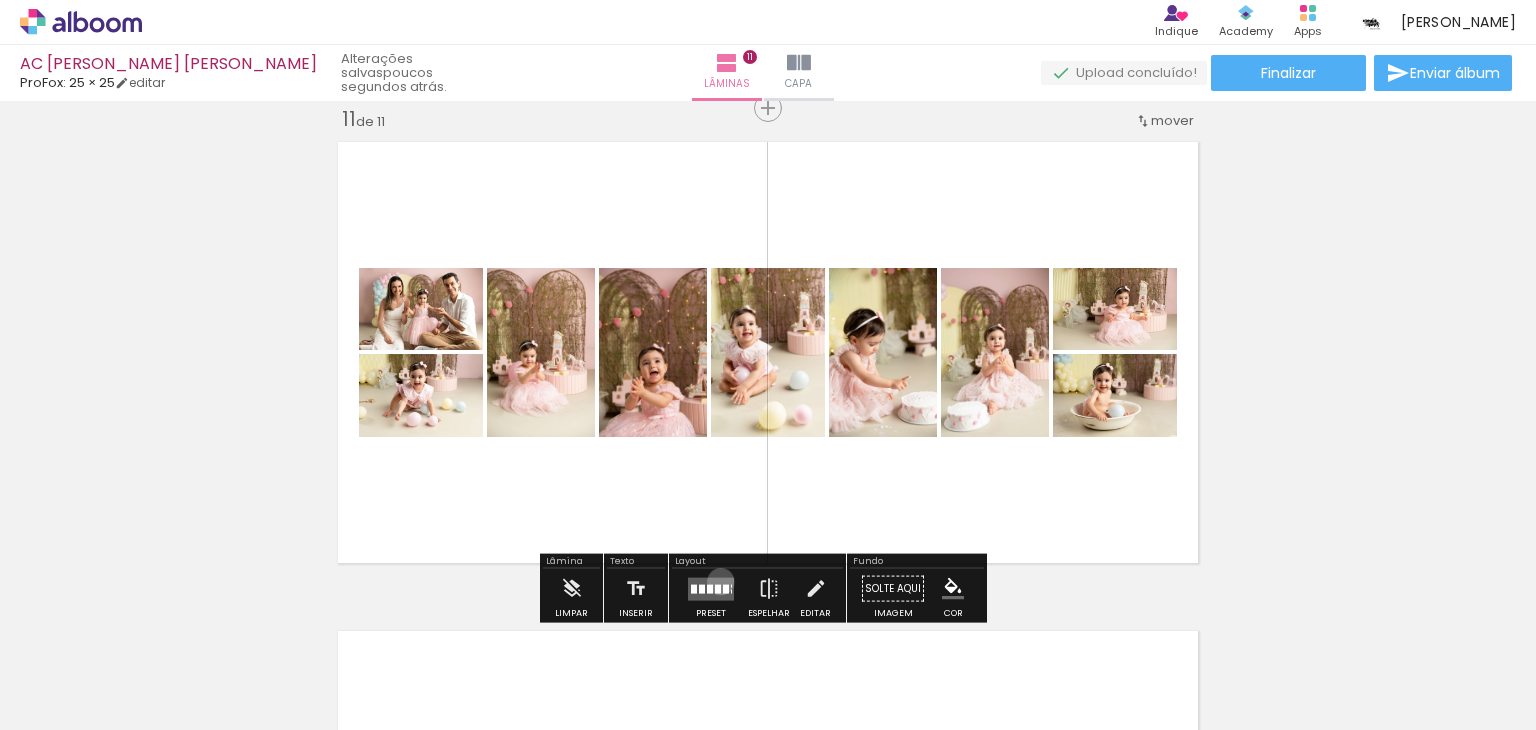 click at bounding box center [711, 588] 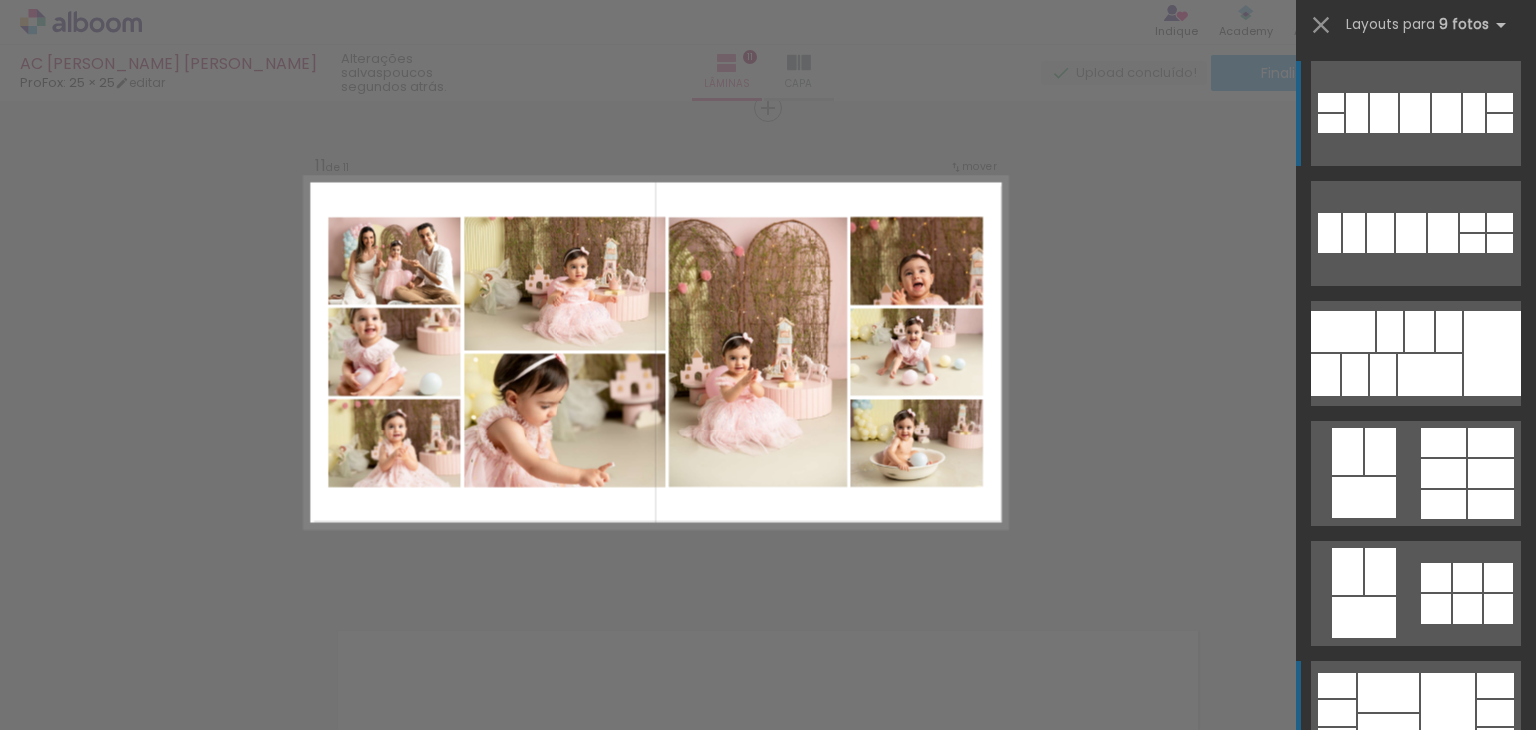 click at bounding box center [1384, 113] 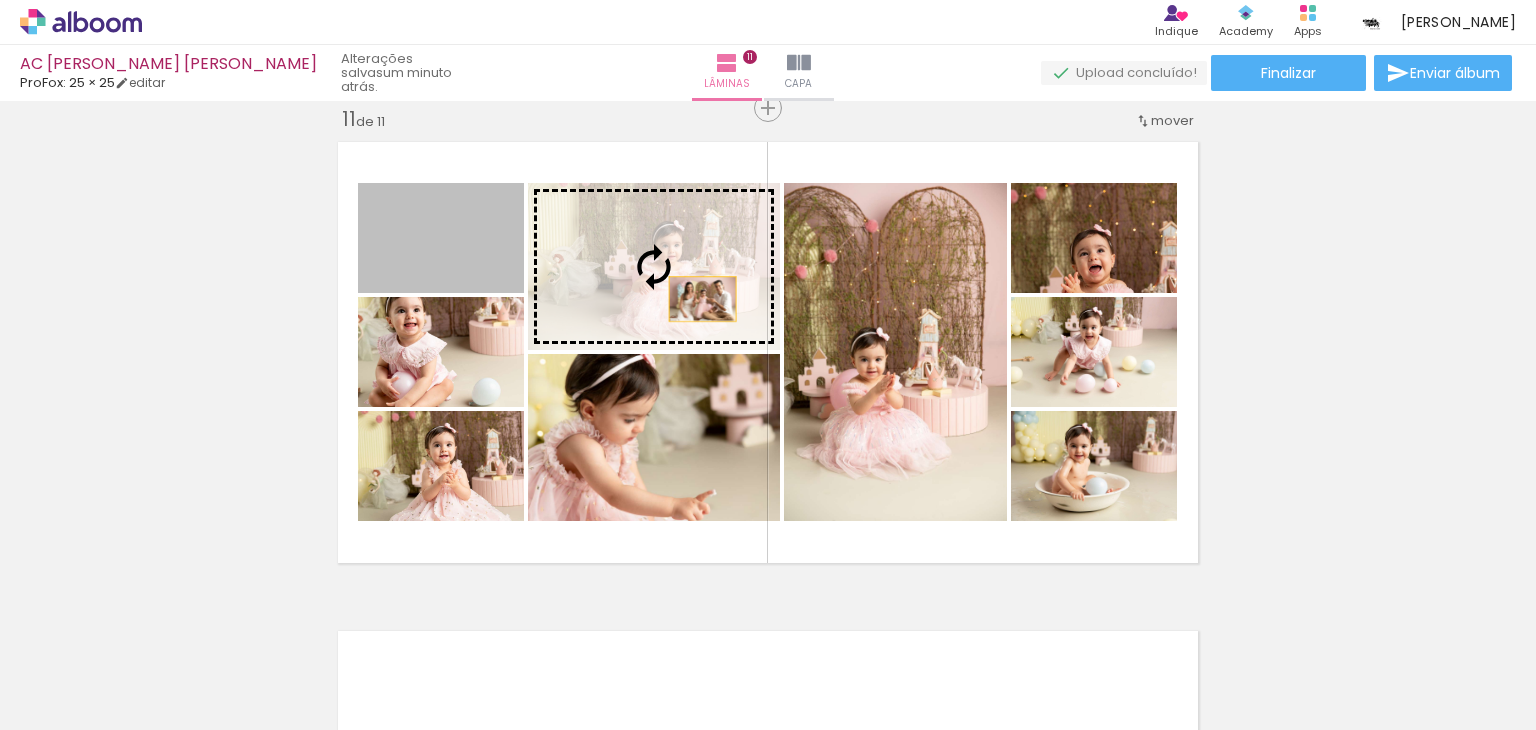 drag, startPoint x: 464, startPoint y: 262, endPoint x: 695, endPoint y: 298, distance: 233.78836 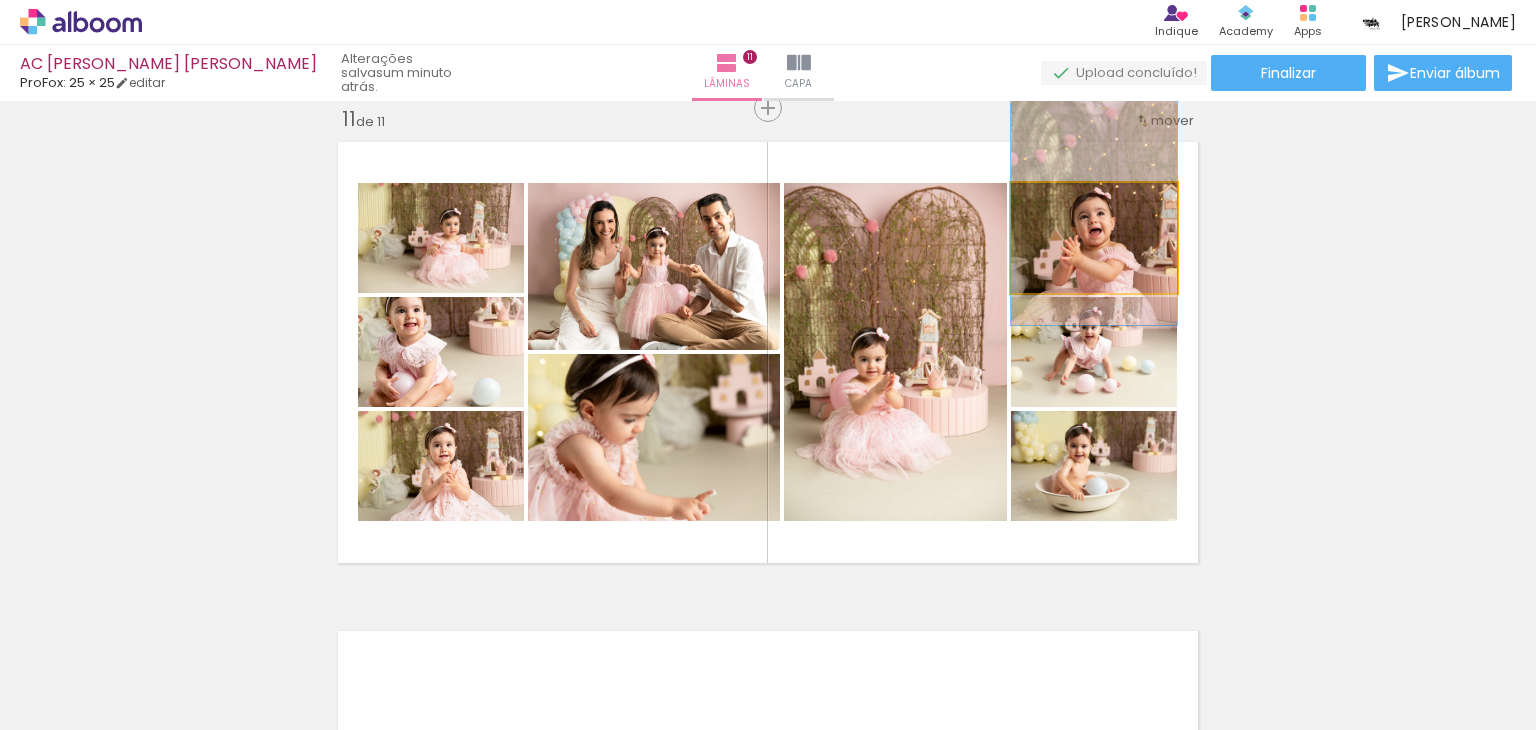 drag, startPoint x: 1113, startPoint y: 266, endPoint x: 1113, endPoint y: 229, distance: 37 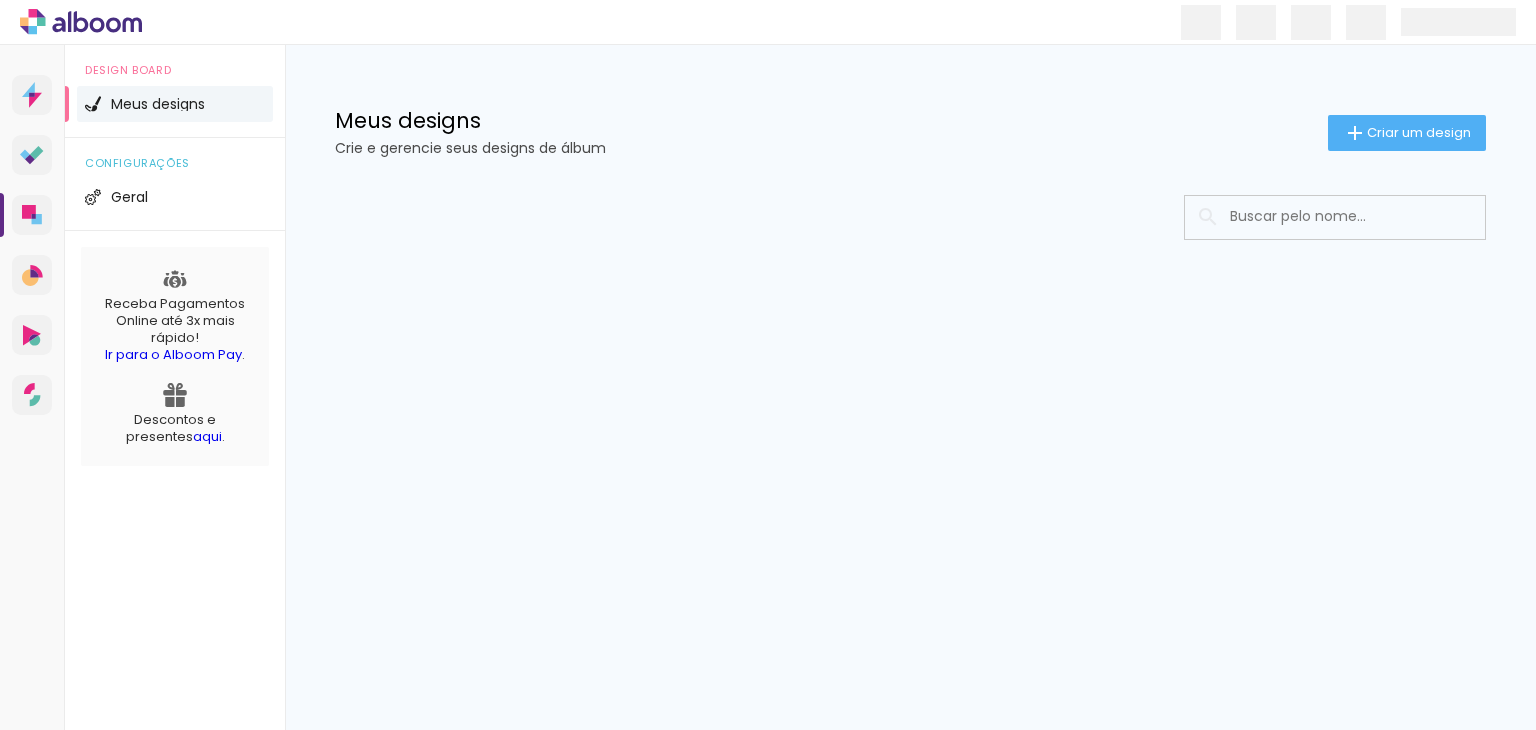 scroll, scrollTop: 0, scrollLeft: 0, axis: both 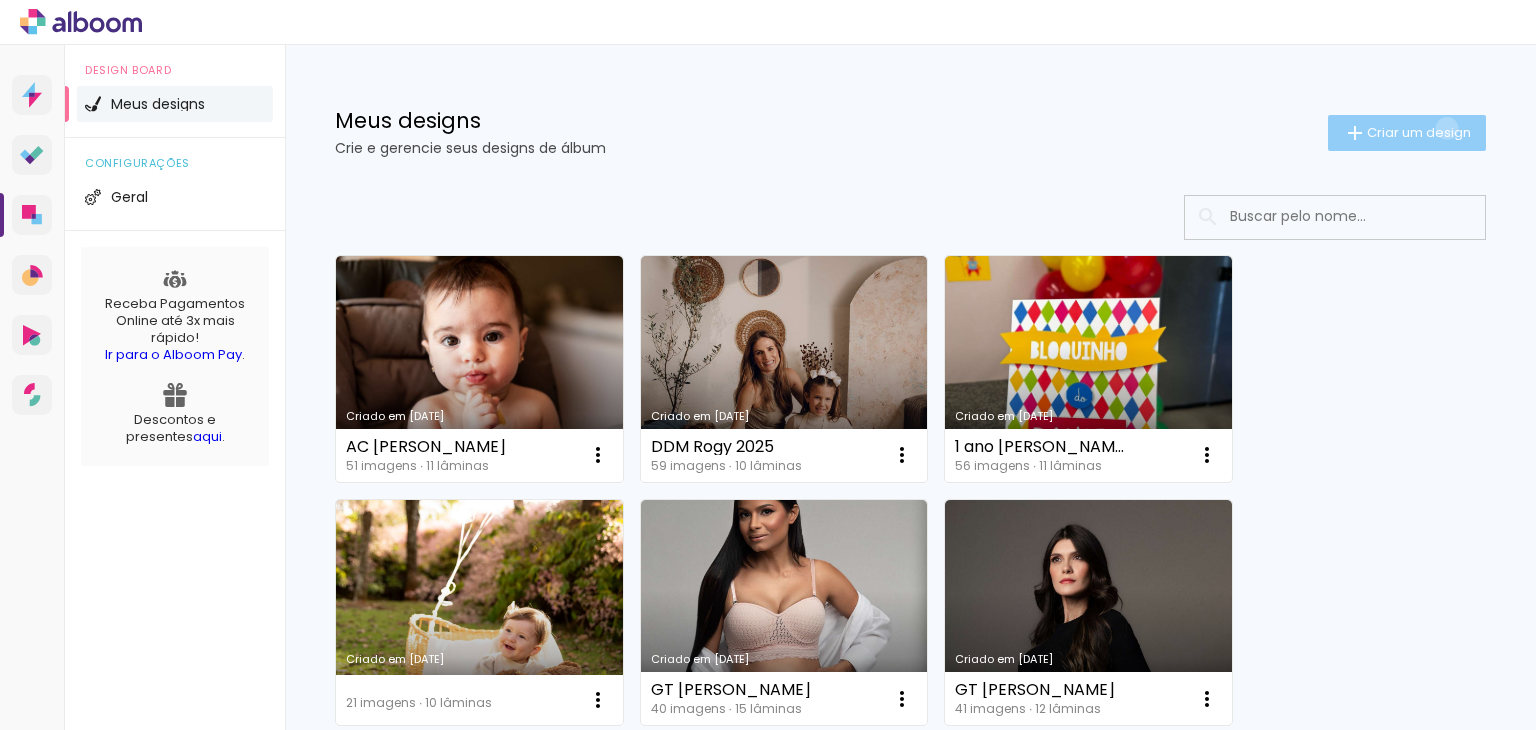 click on "Criar um design" 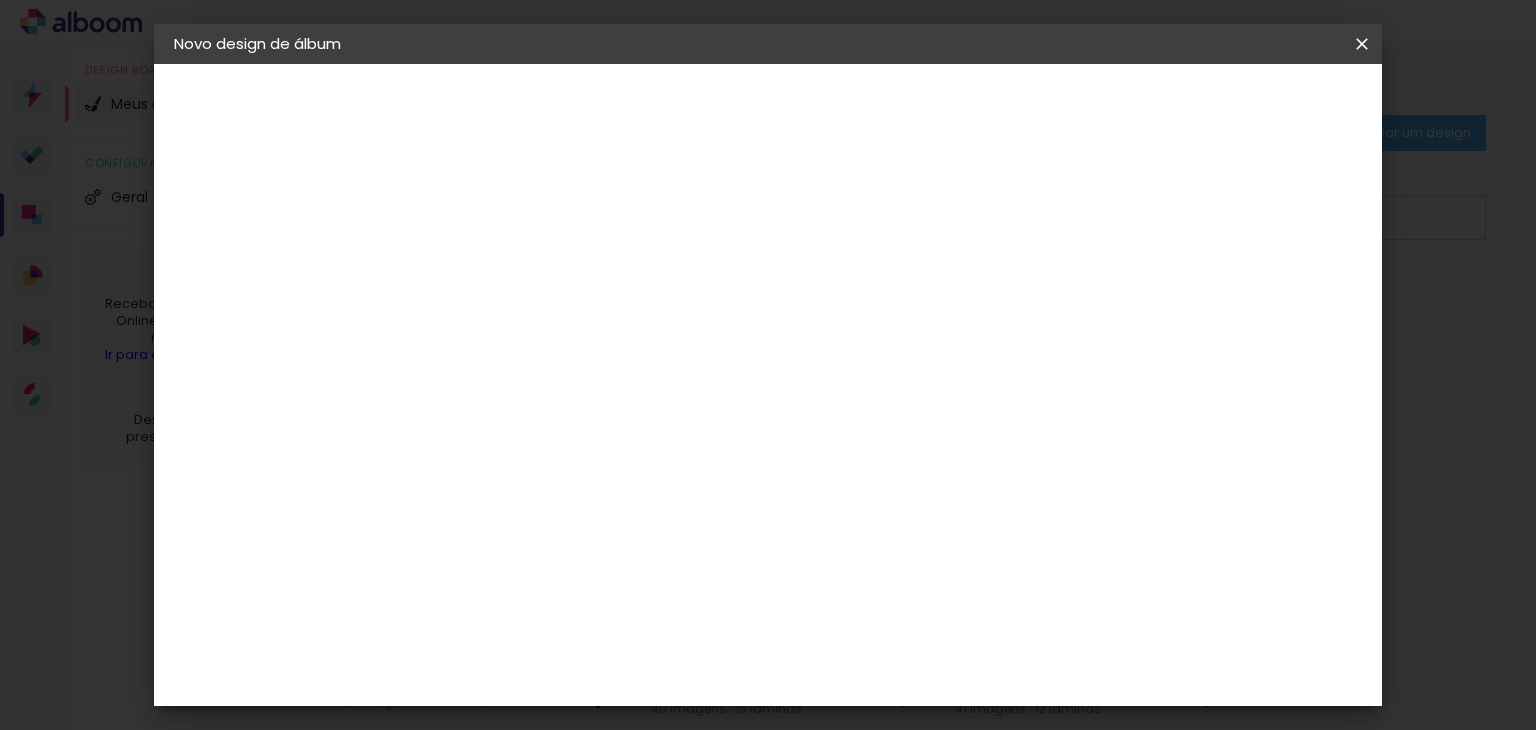 click at bounding box center (501, 268) 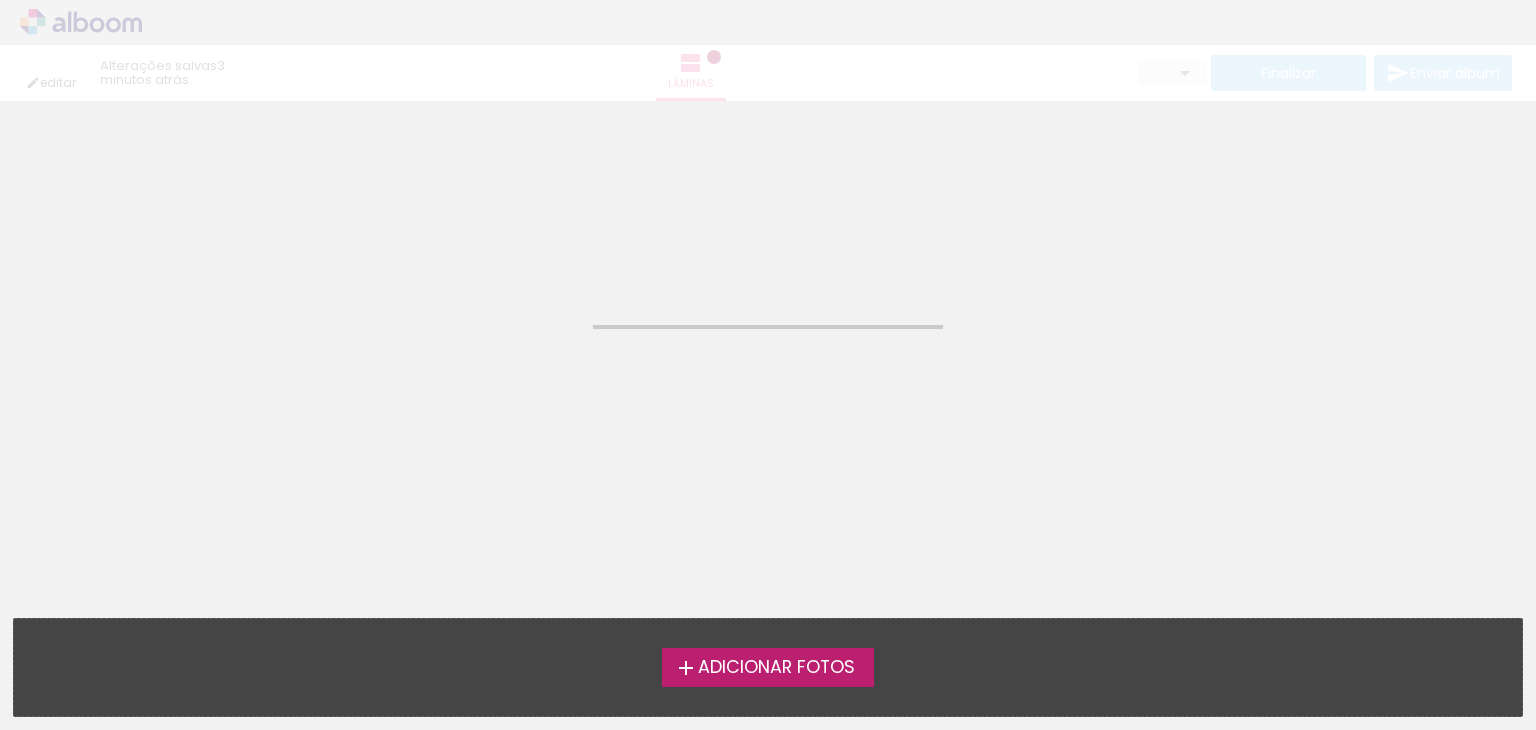 click on "Adicionar Fotos" at bounding box center [776, 668] 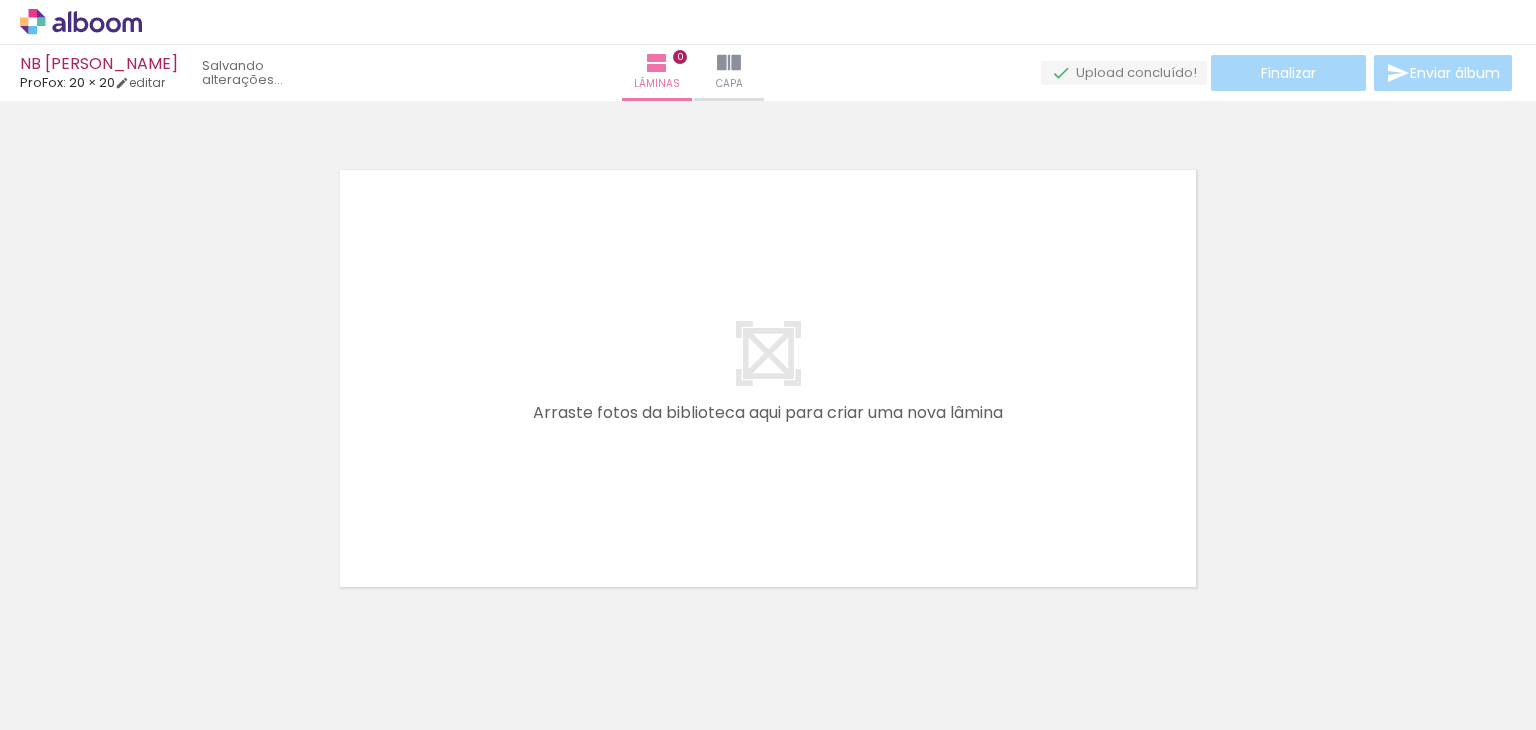 scroll, scrollTop: 25, scrollLeft: 0, axis: vertical 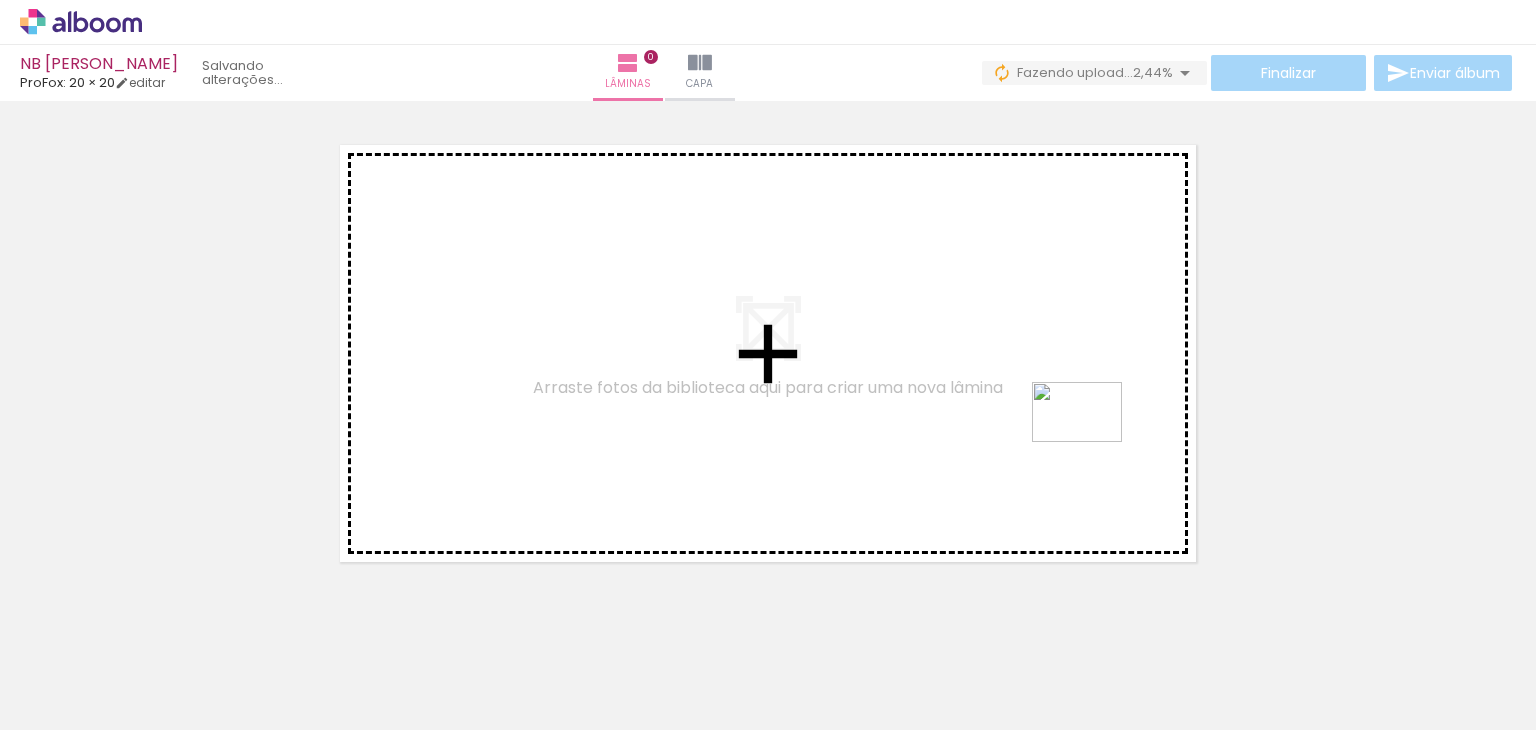 drag, startPoint x: 1242, startPoint y: 657, endPoint x: 1074, endPoint y: 438, distance: 276.0163 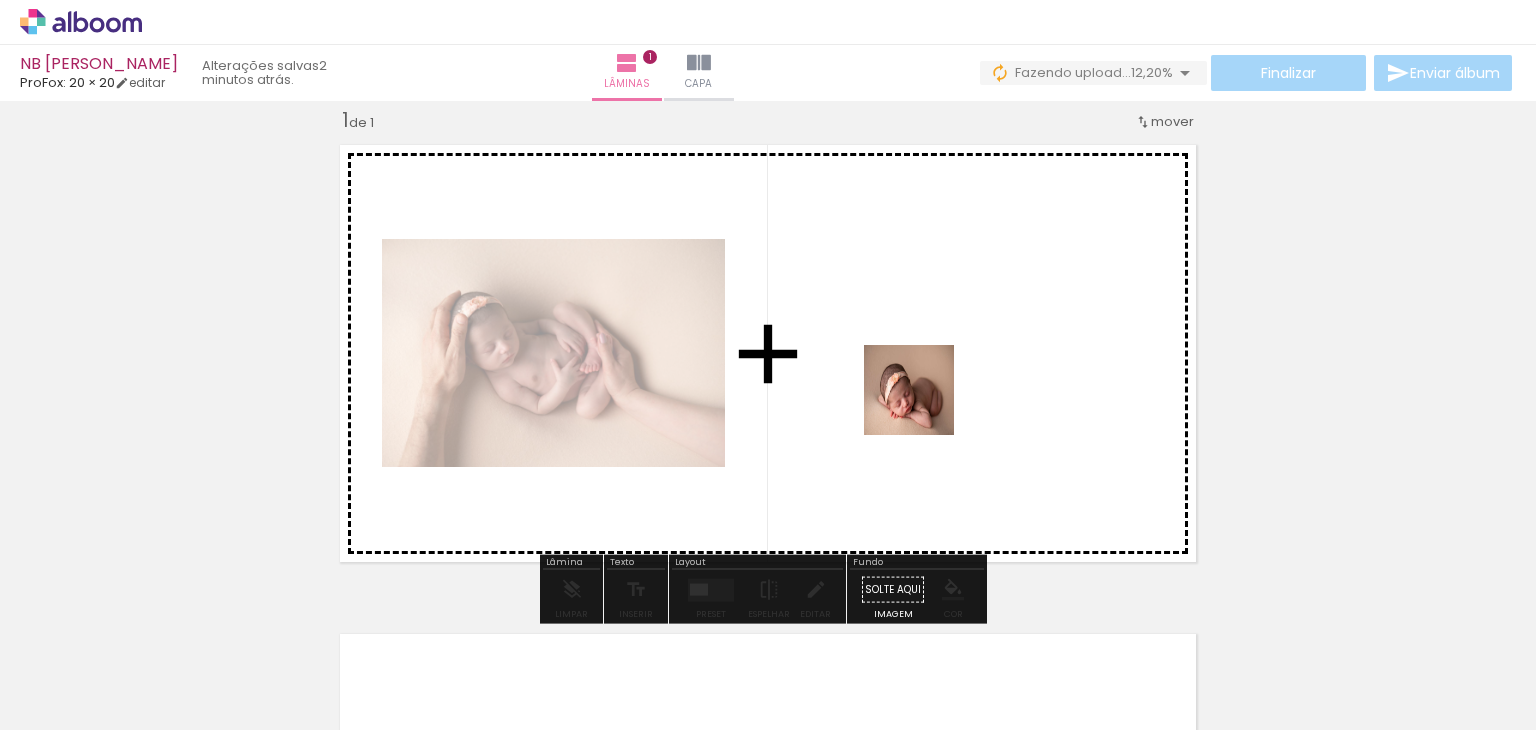 drag, startPoint x: 573, startPoint y: 679, endPoint x: 985, endPoint y: 341, distance: 532.9053 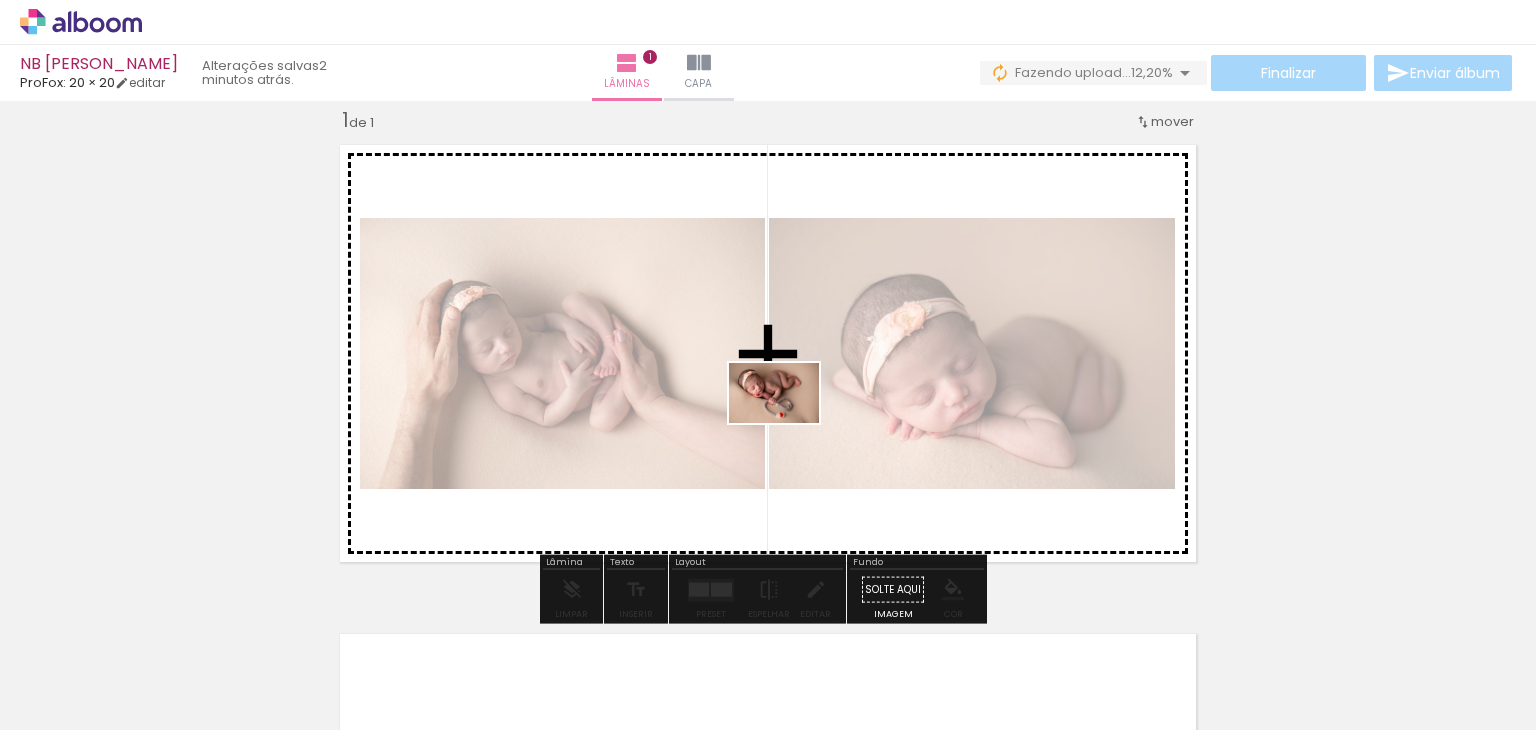 drag, startPoint x: 776, startPoint y: 665, endPoint x: 789, endPoint y: 423, distance: 242.34892 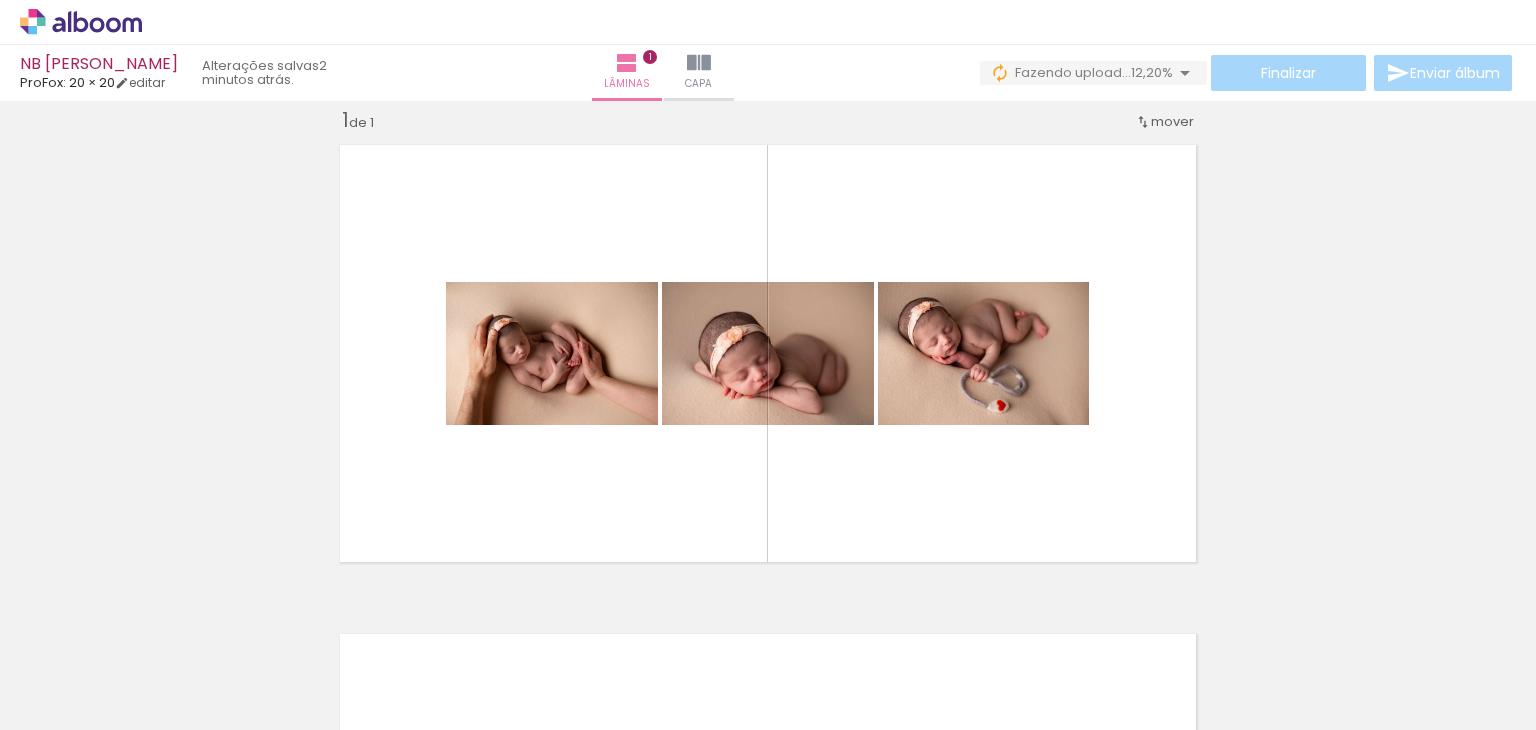 drag, startPoint x: 1012, startPoint y: 685, endPoint x: 1024, endPoint y: 432, distance: 253.28442 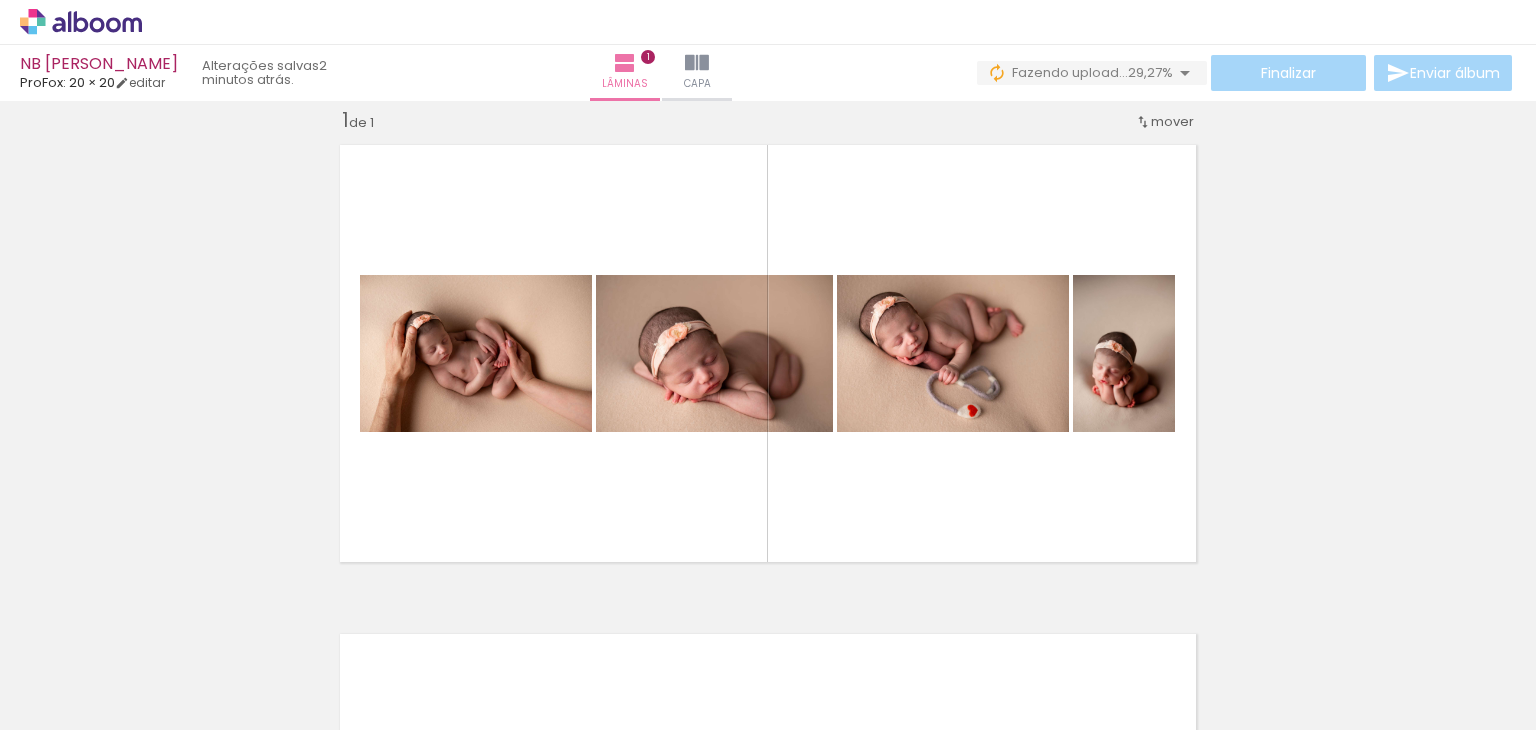 scroll, scrollTop: 0, scrollLeft: 2792, axis: horizontal 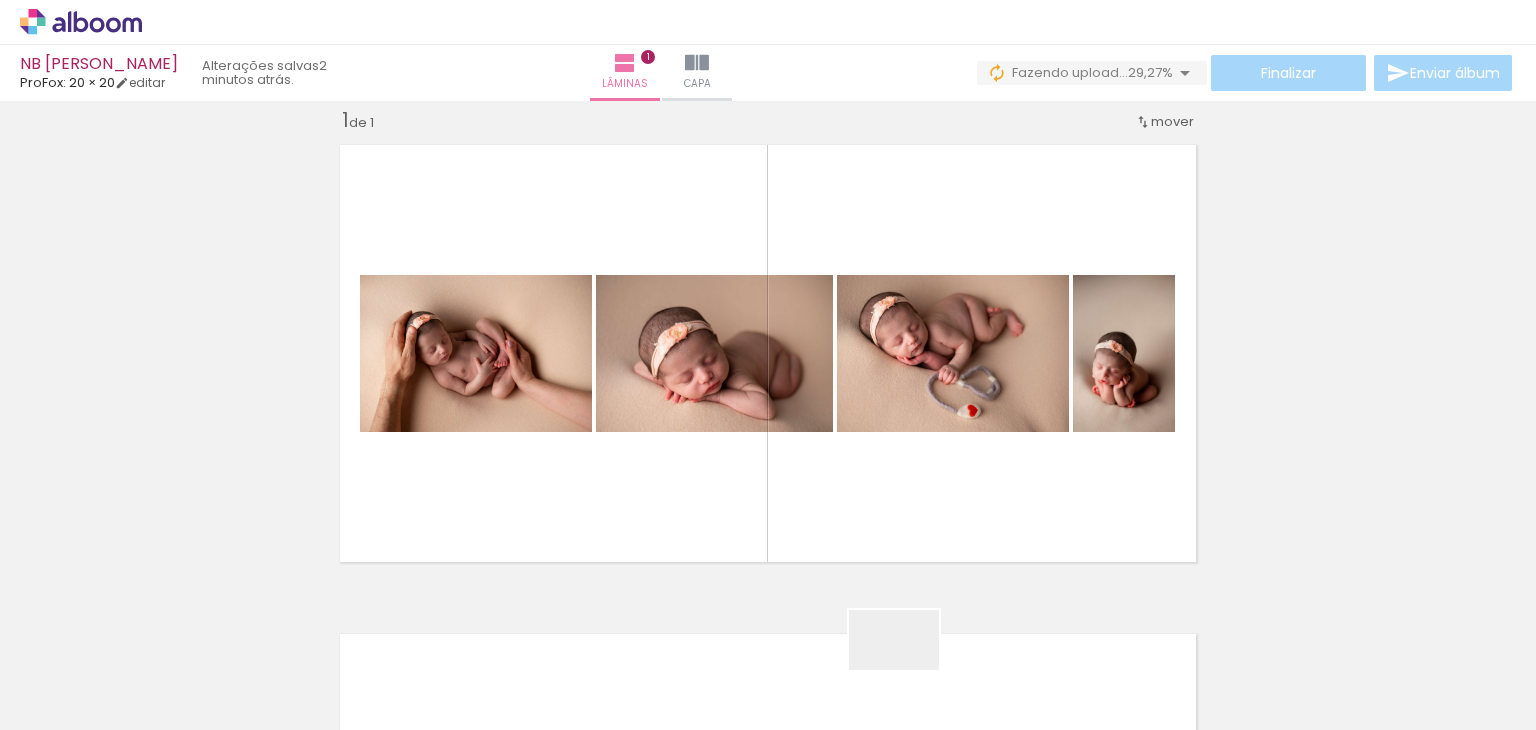 drag, startPoint x: 910, startPoint y: 675, endPoint x: 901, endPoint y: 484, distance: 191.21193 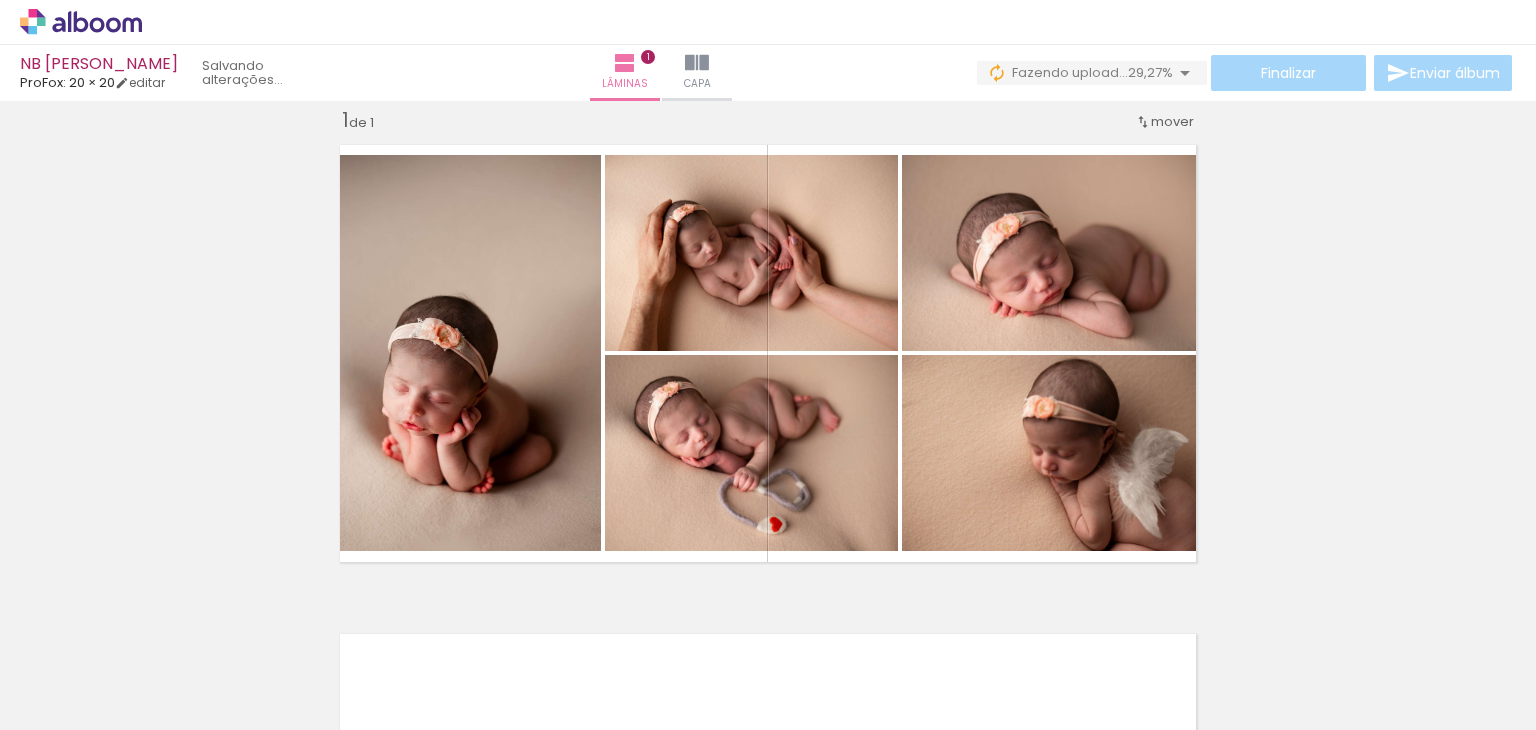 scroll, scrollTop: 0, scrollLeft: 2743, axis: horizontal 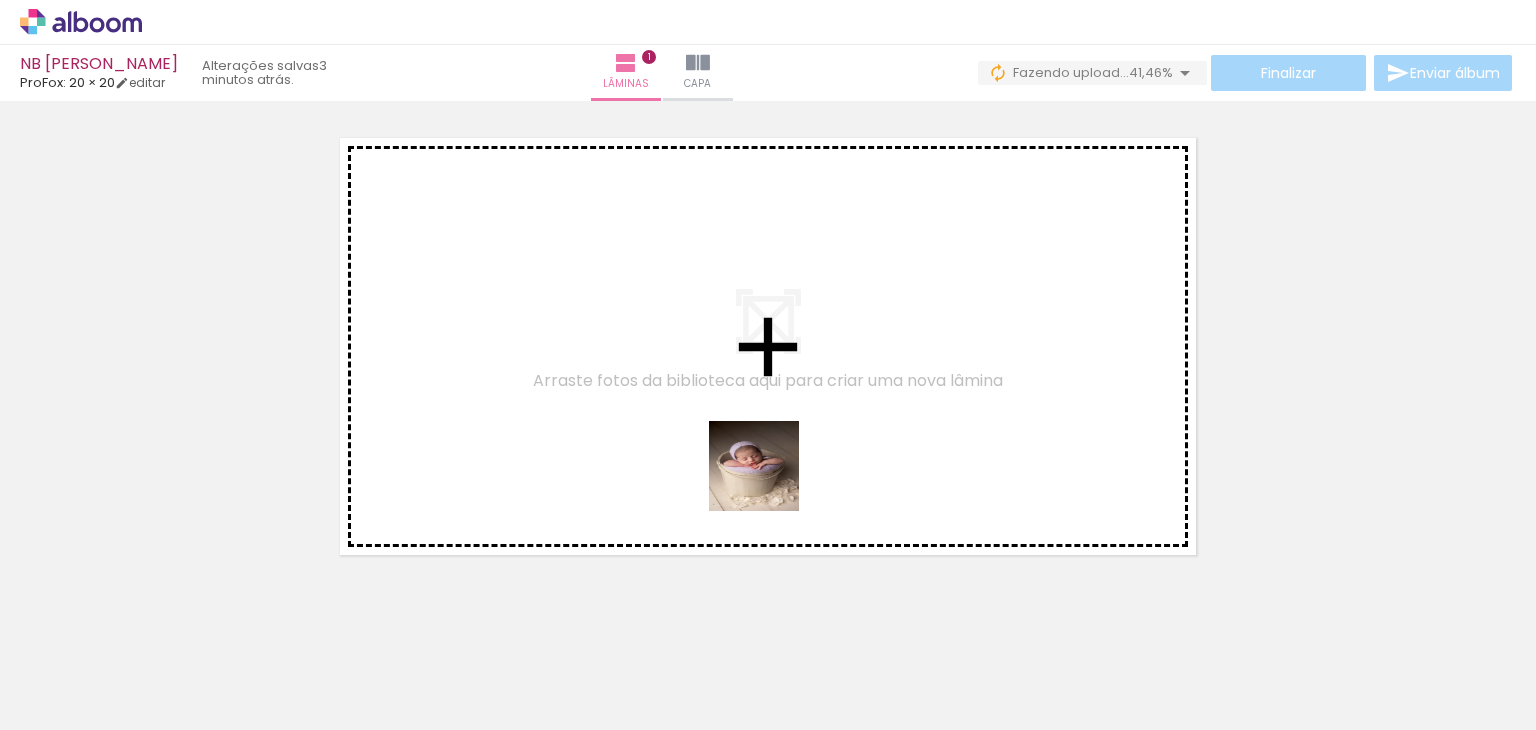 drag, startPoint x: 955, startPoint y: 698, endPoint x: 750, endPoint y: 454, distance: 318.68637 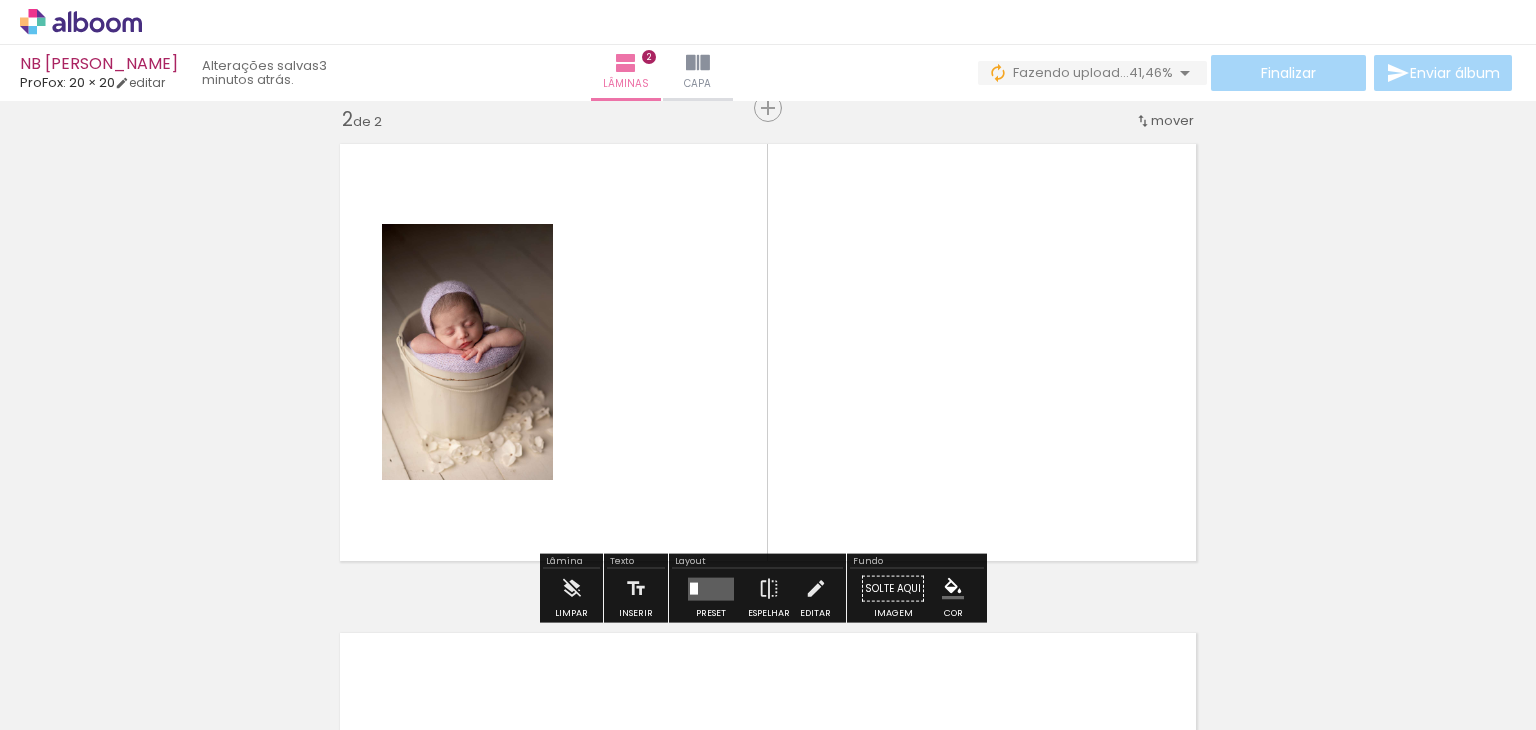 scroll, scrollTop: 514, scrollLeft: 0, axis: vertical 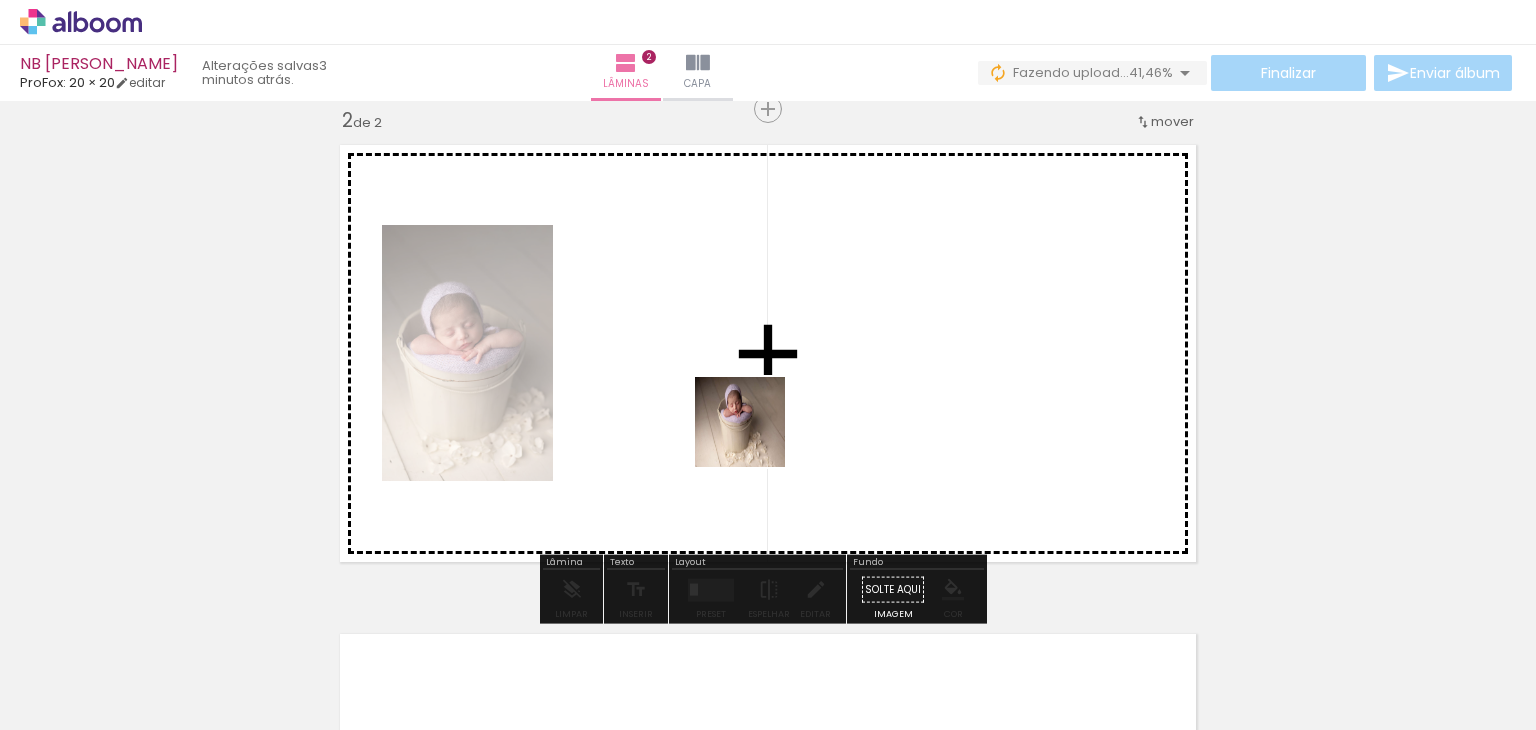 drag, startPoint x: 736, startPoint y: 653, endPoint x: 772, endPoint y: 346, distance: 309.10355 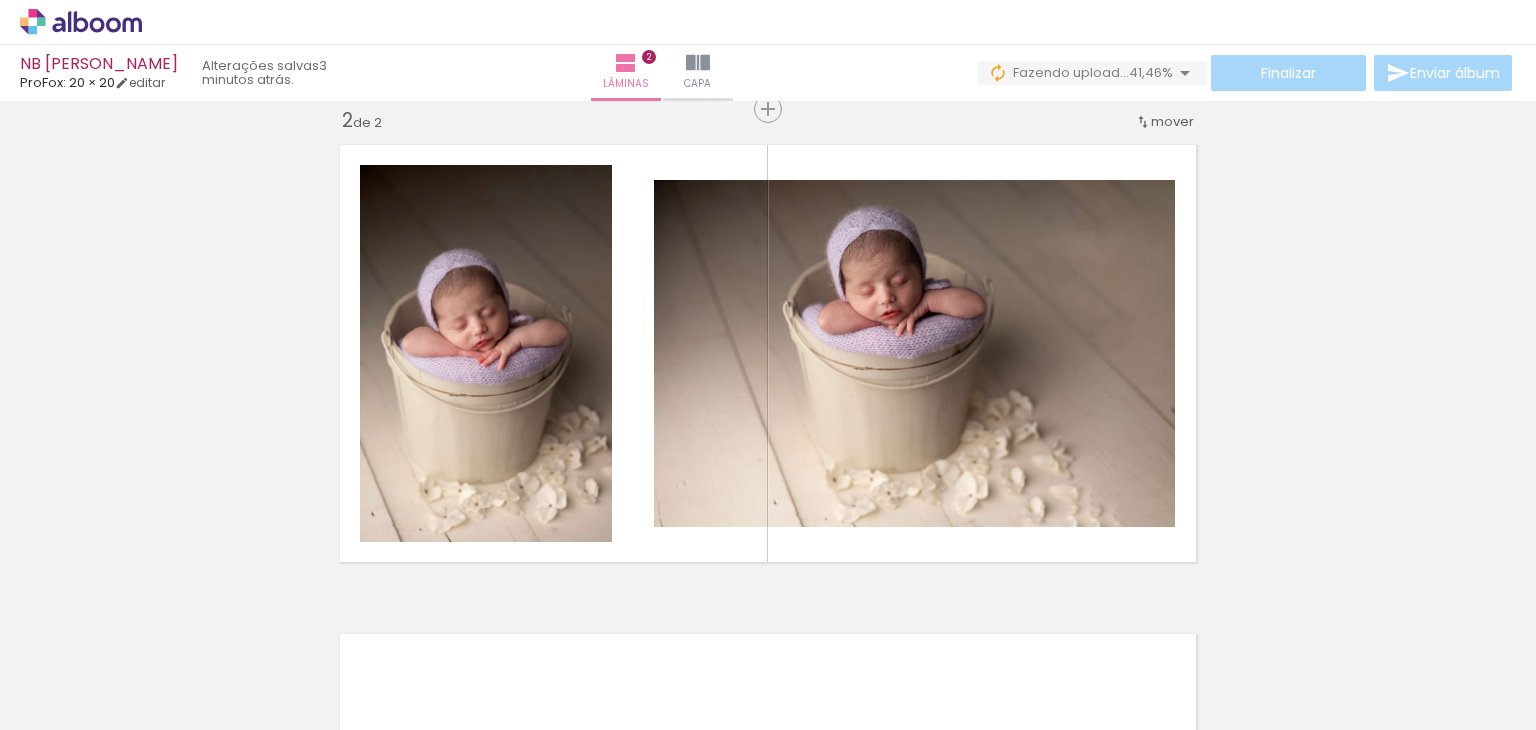 drag, startPoint x: 1045, startPoint y: 667, endPoint x: 1016, endPoint y: 504, distance: 165.55966 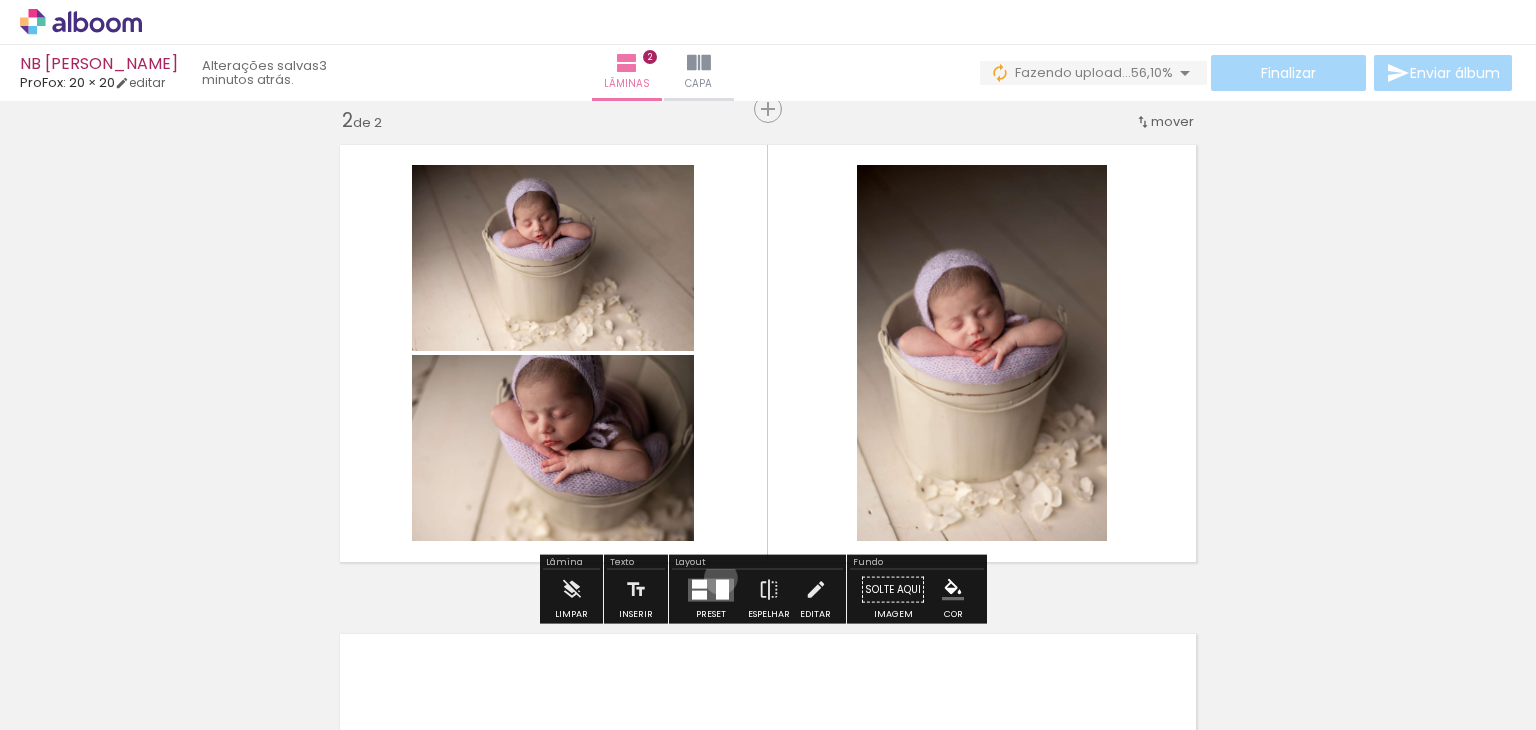 click at bounding box center [711, 589] 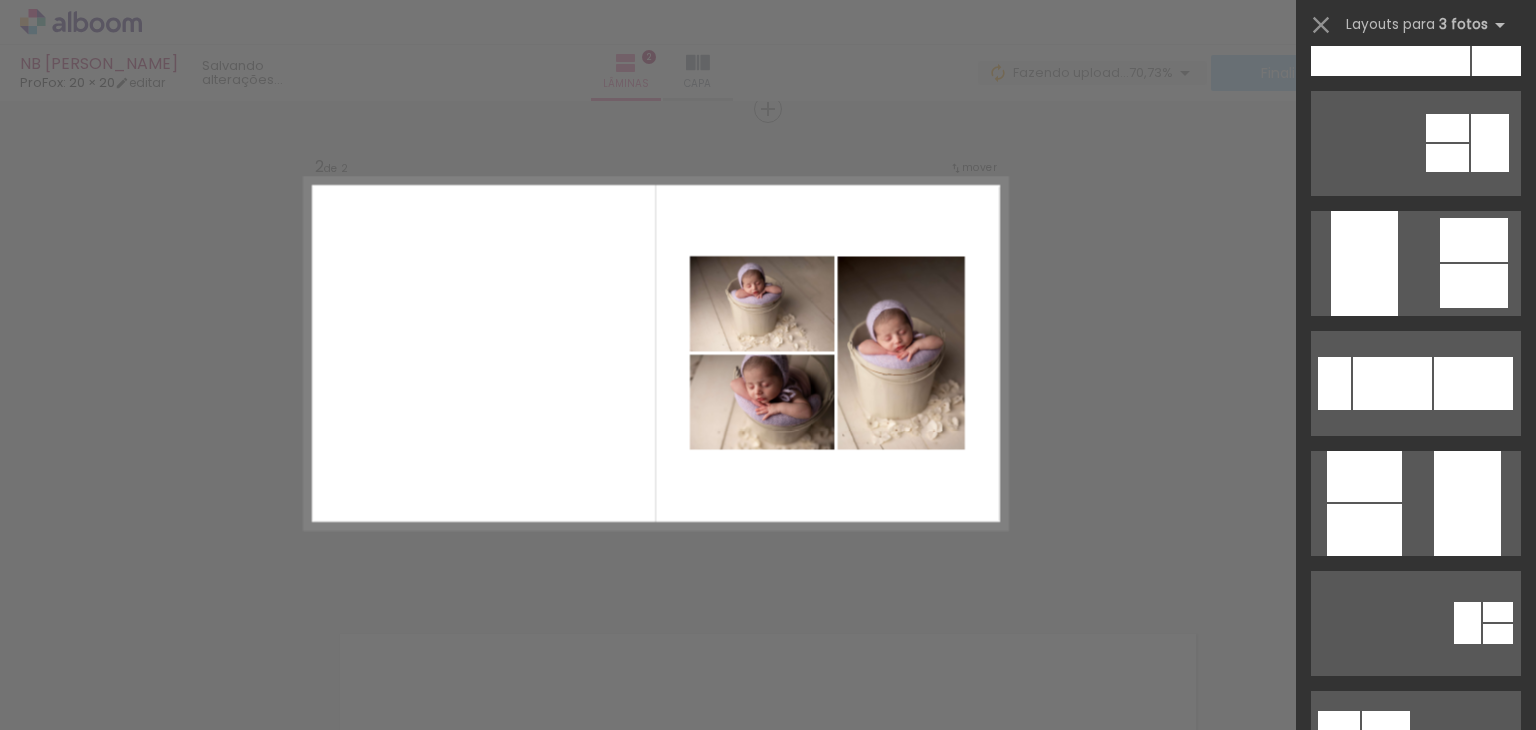 scroll, scrollTop: 0, scrollLeft: 0, axis: both 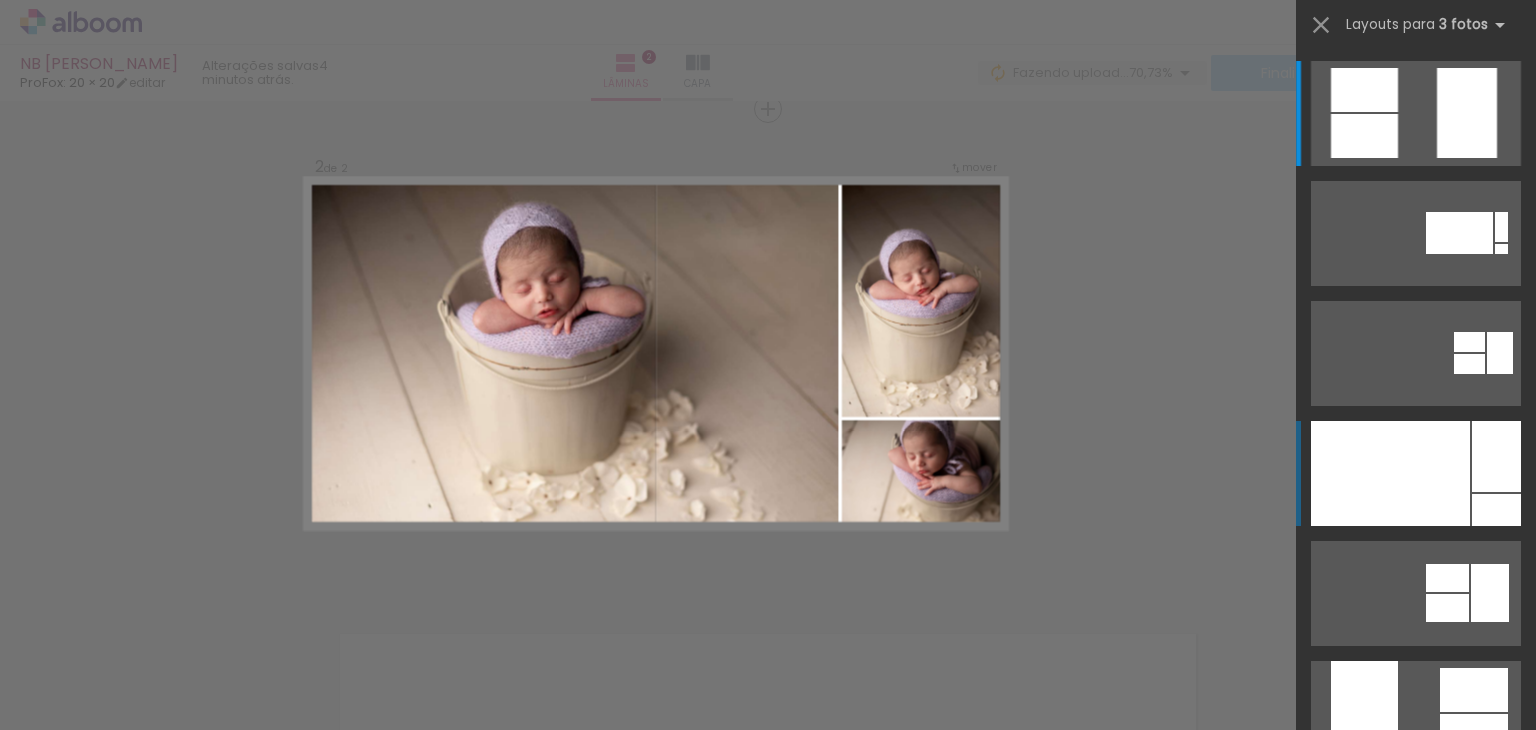 click at bounding box center (1390, 473) 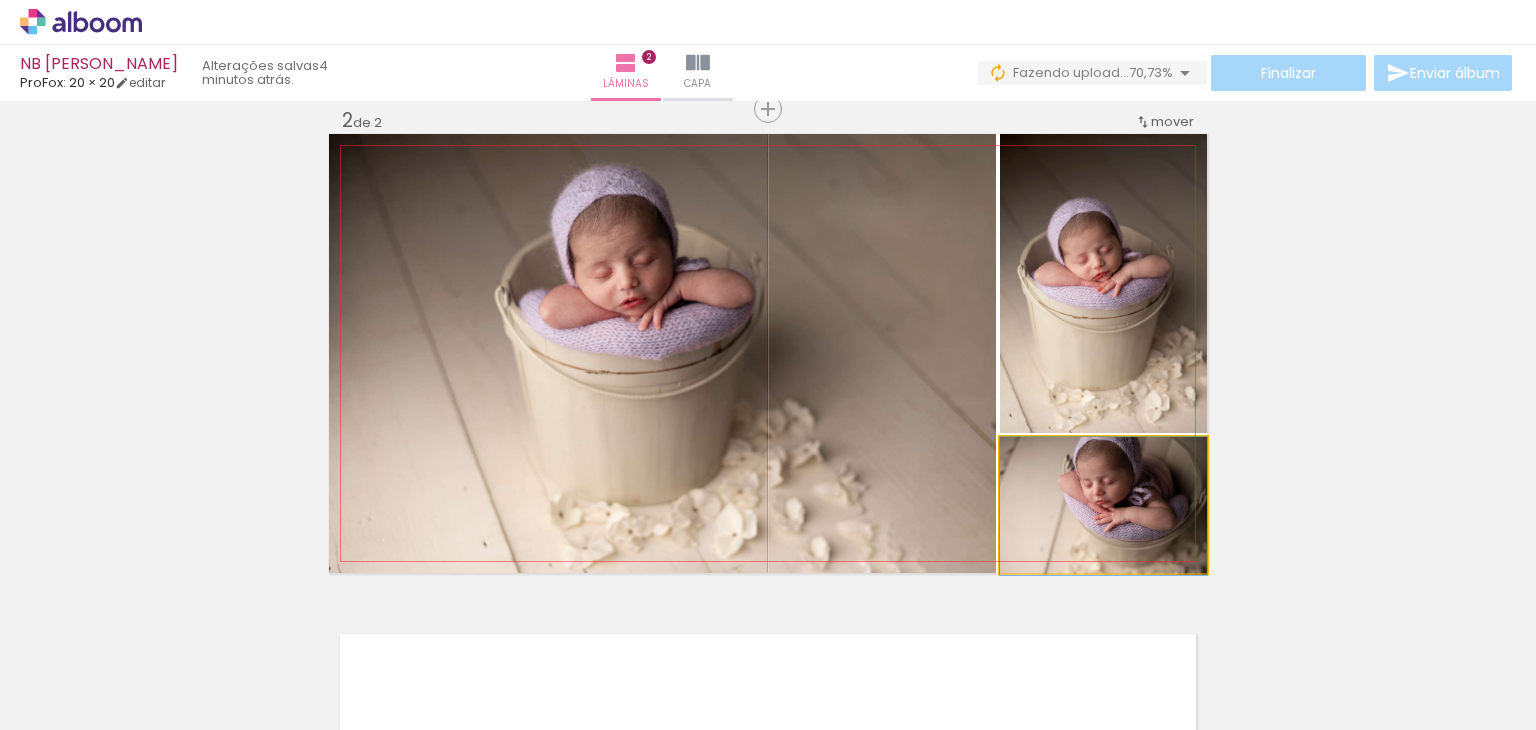drag, startPoint x: 1095, startPoint y: 529, endPoint x: 1095, endPoint y: 569, distance: 40 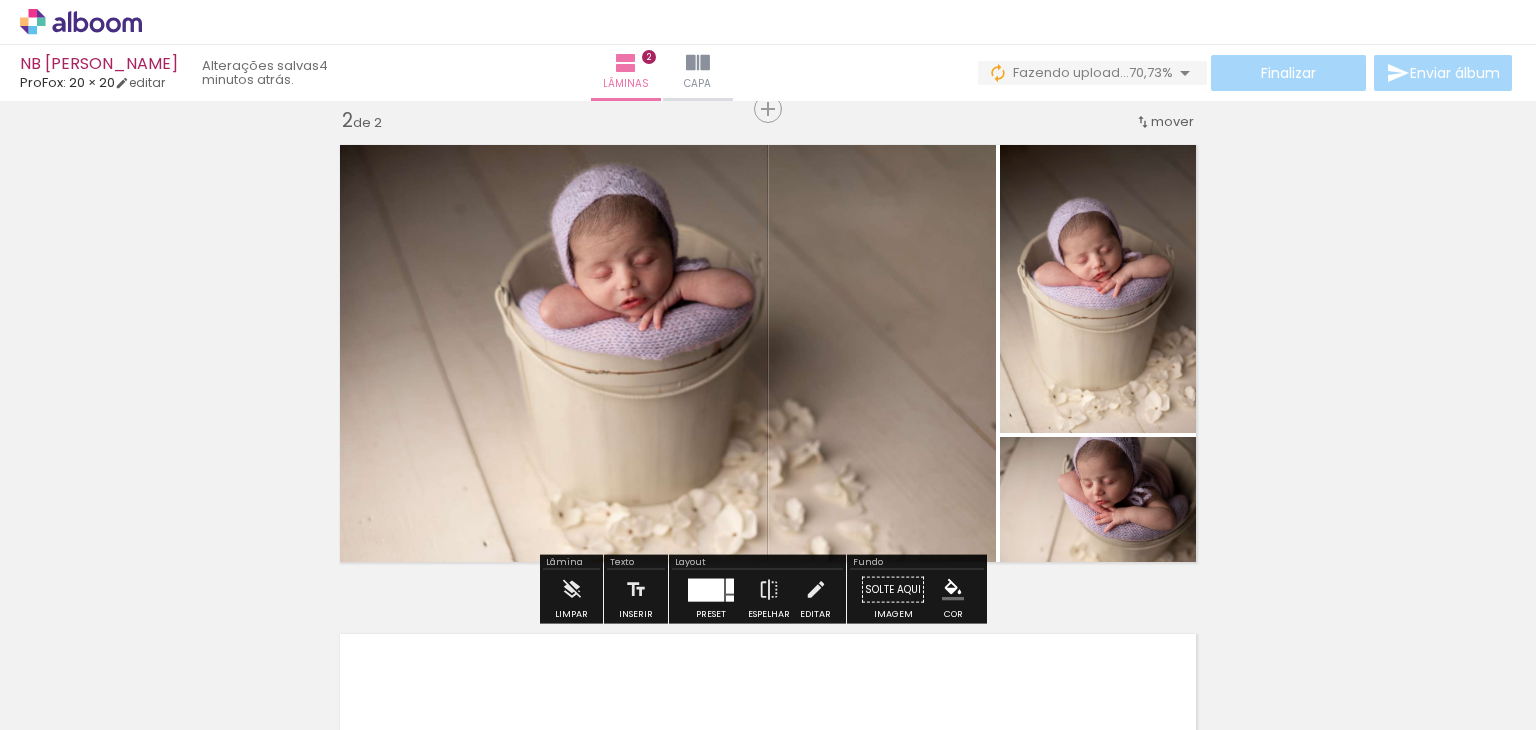click on "Inserir lâmina 1  de 2  Inserir lâmina 2  de 2" at bounding box center (768, 328) 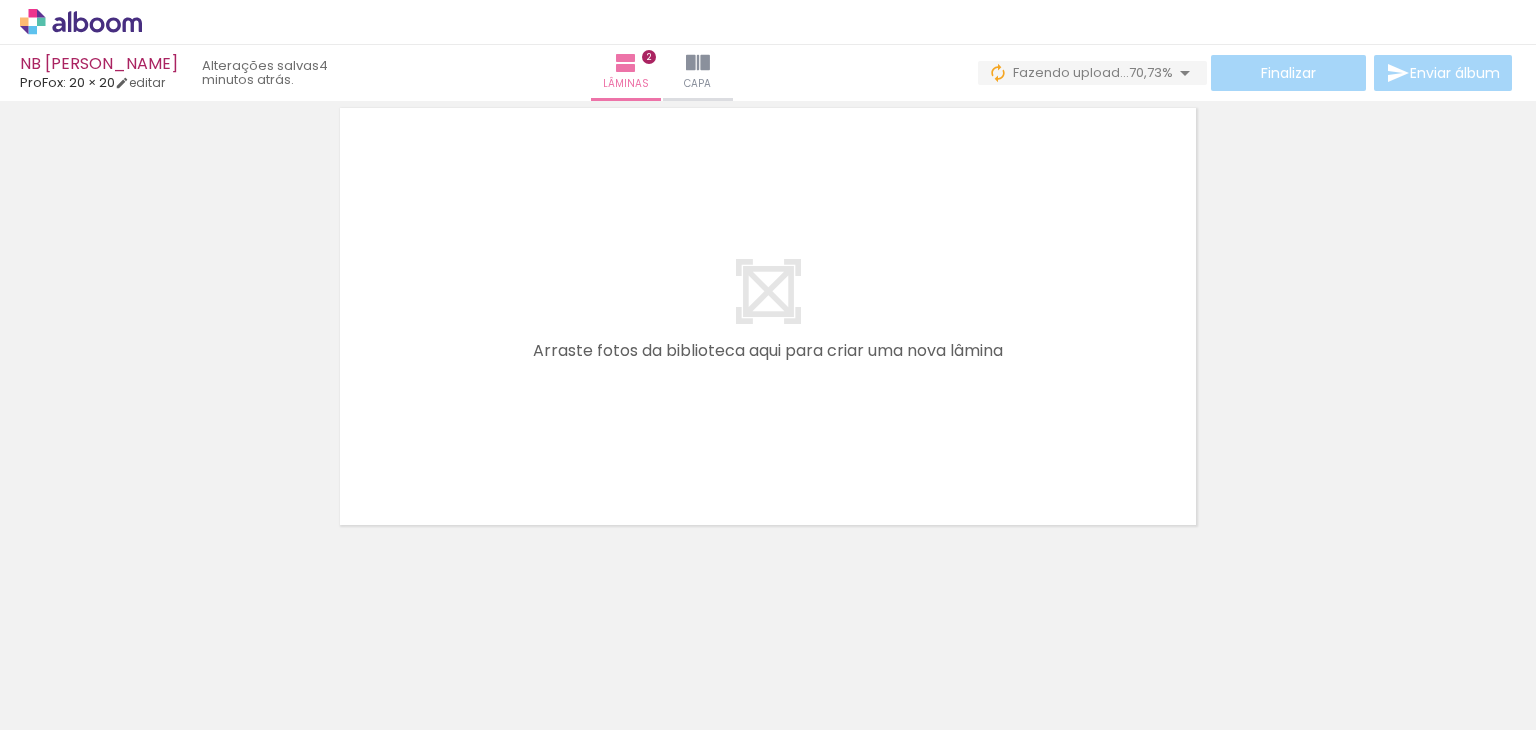 scroll, scrollTop: 1041, scrollLeft: 0, axis: vertical 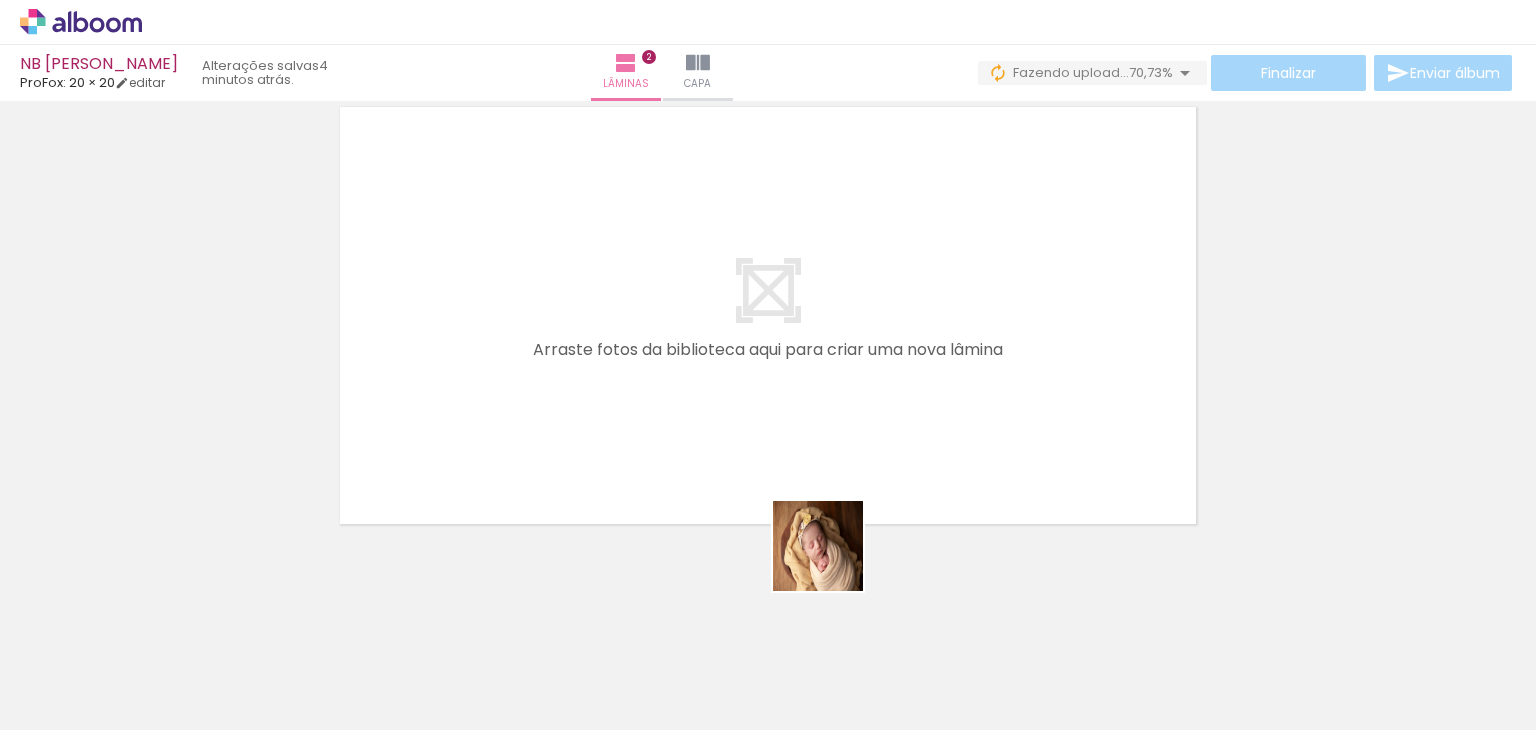 drag, startPoint x: 825, startPoint y: 673, endPoint x: 844, endPoint y: 390, distance: 283.6371 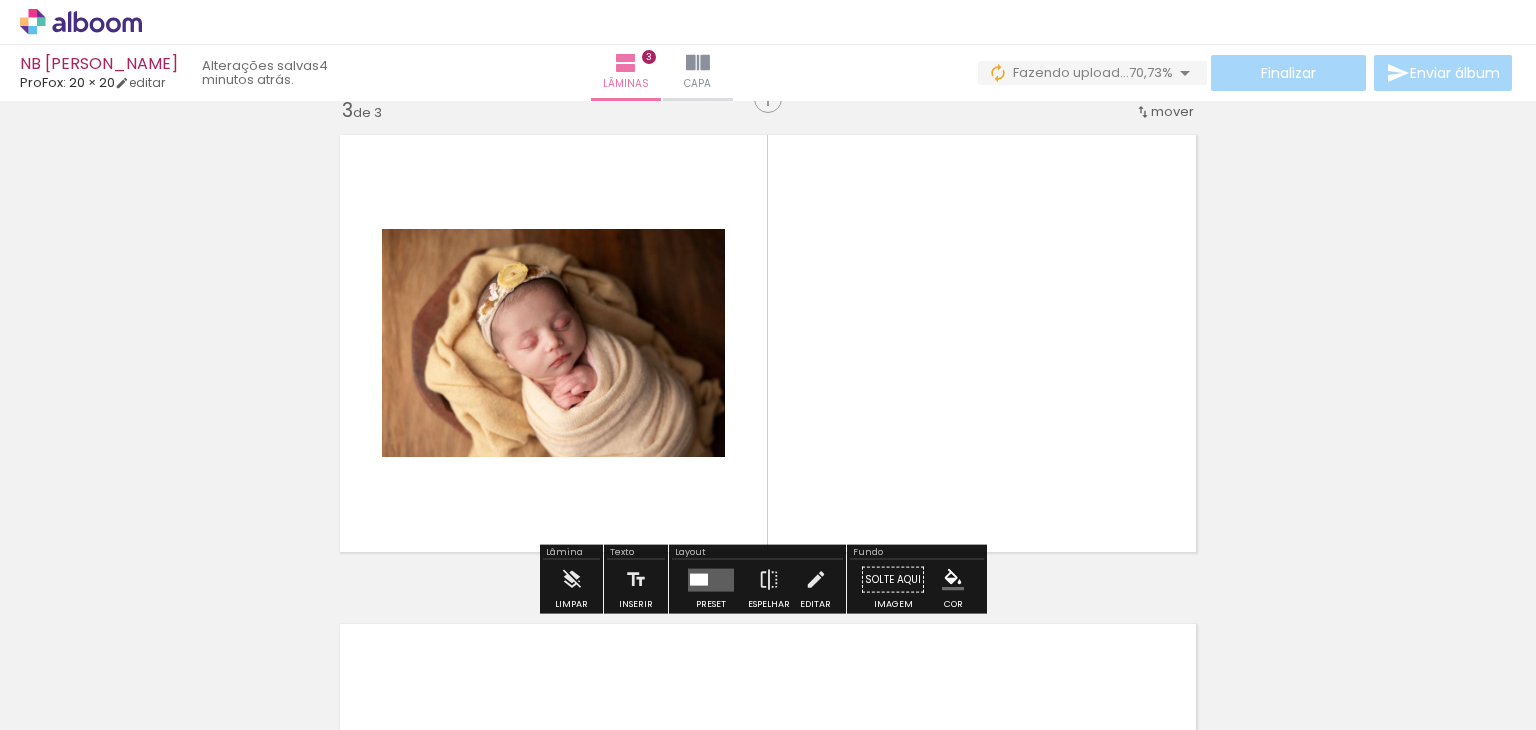 scroll, scrollTop: 1004, scrollLeft: 0, axis: vertical 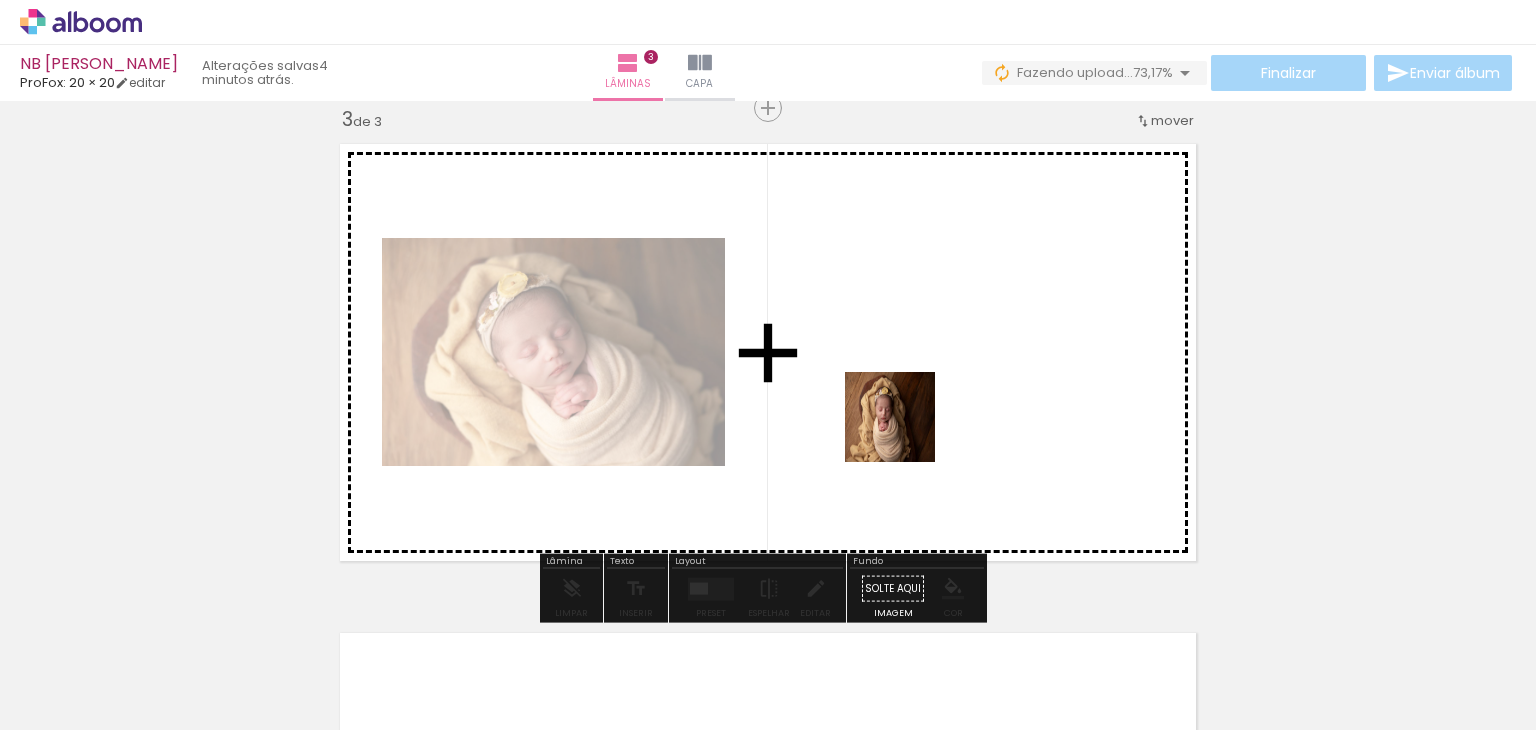 drag, startPoint x: 947, startPoint y: 655, endPoint x: 885, endPoint y: 348, distance: 313.19803 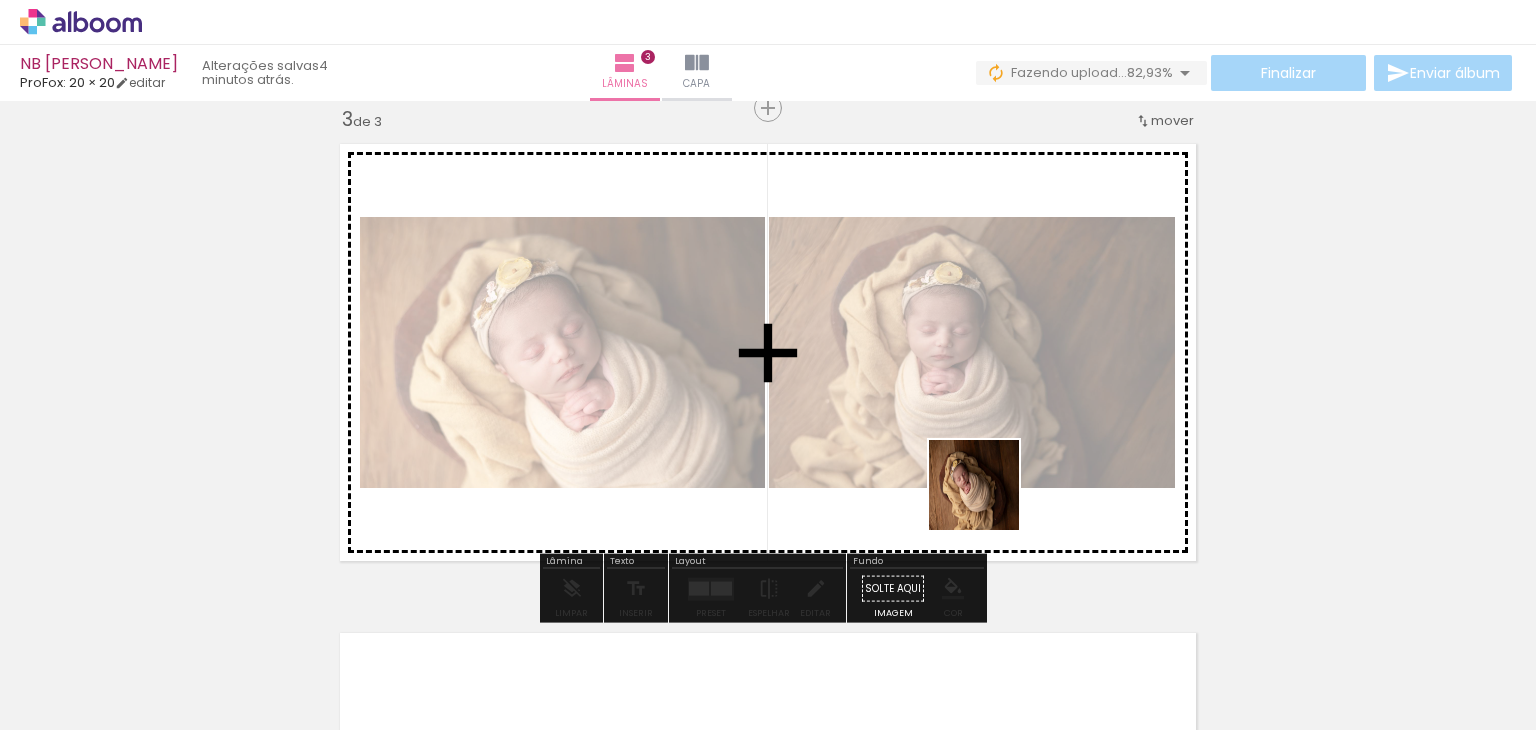 drag, startPoint x: 1033, startPoint y: 661, endPoint x: 976, endPoint y: 480, distance: 189.76302 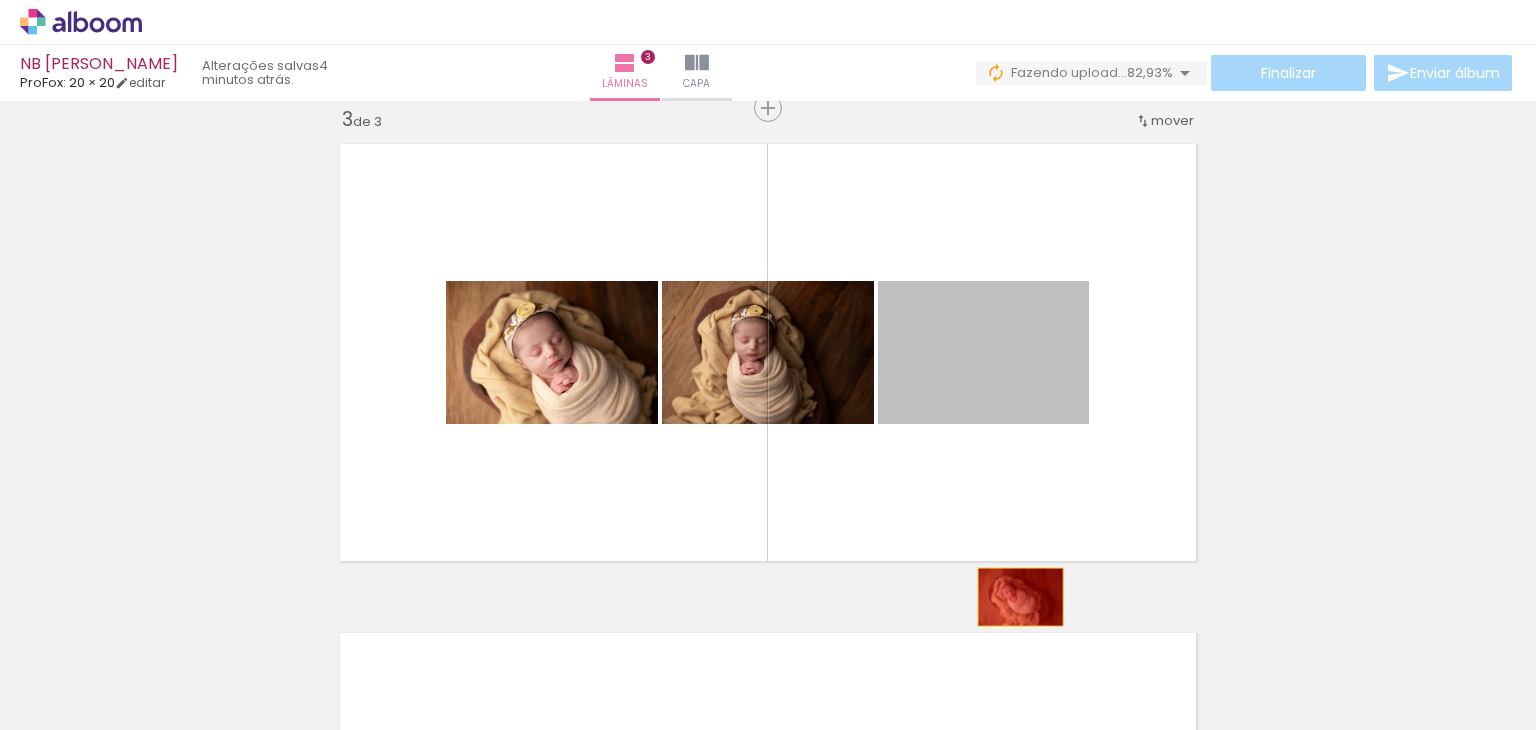 drag, startPoint x: 1010, startPoint y: 385, endPoint x: 1011, endPoint y: 651, distance: 266.0019 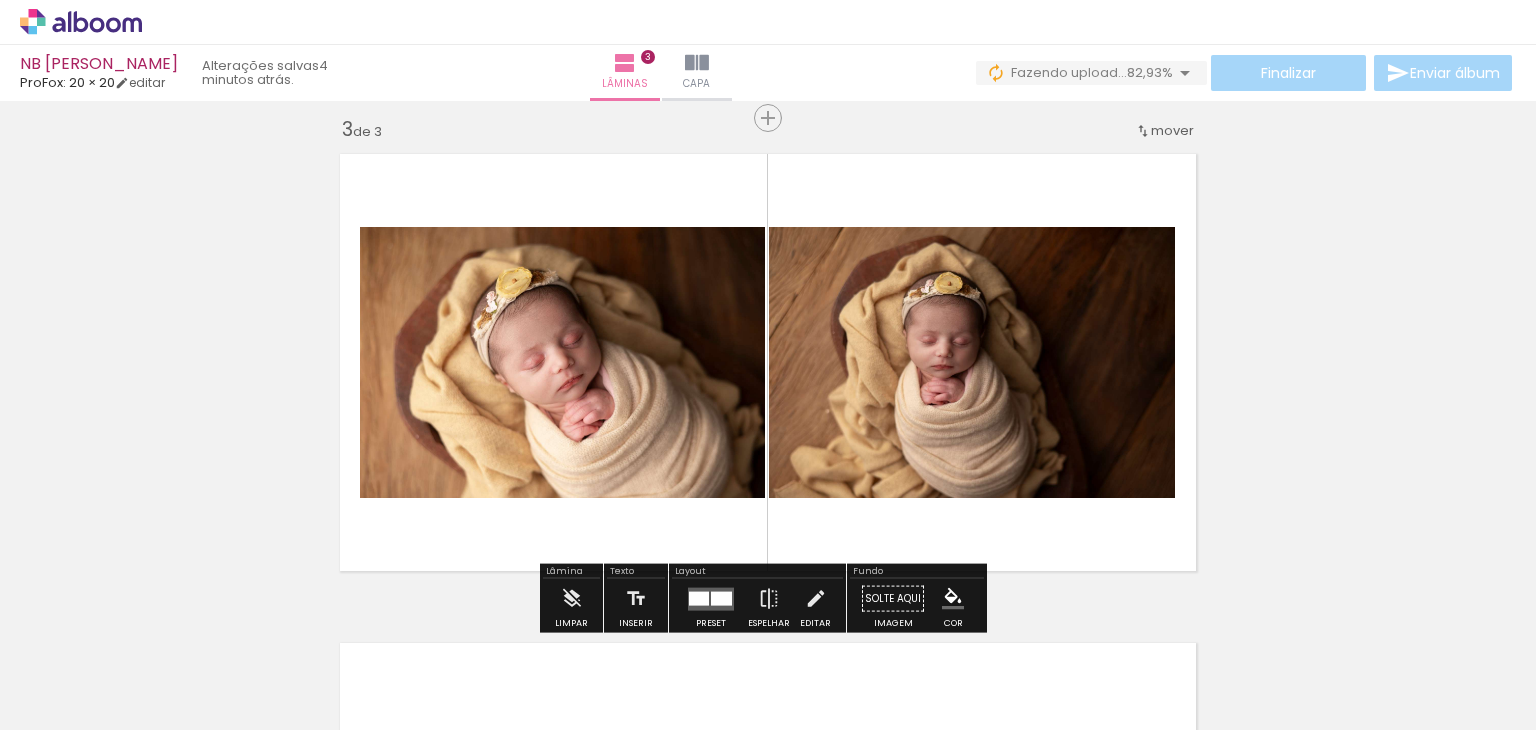 scroll, scrollTop: 995, scrollLeft: 0, axis: vertical 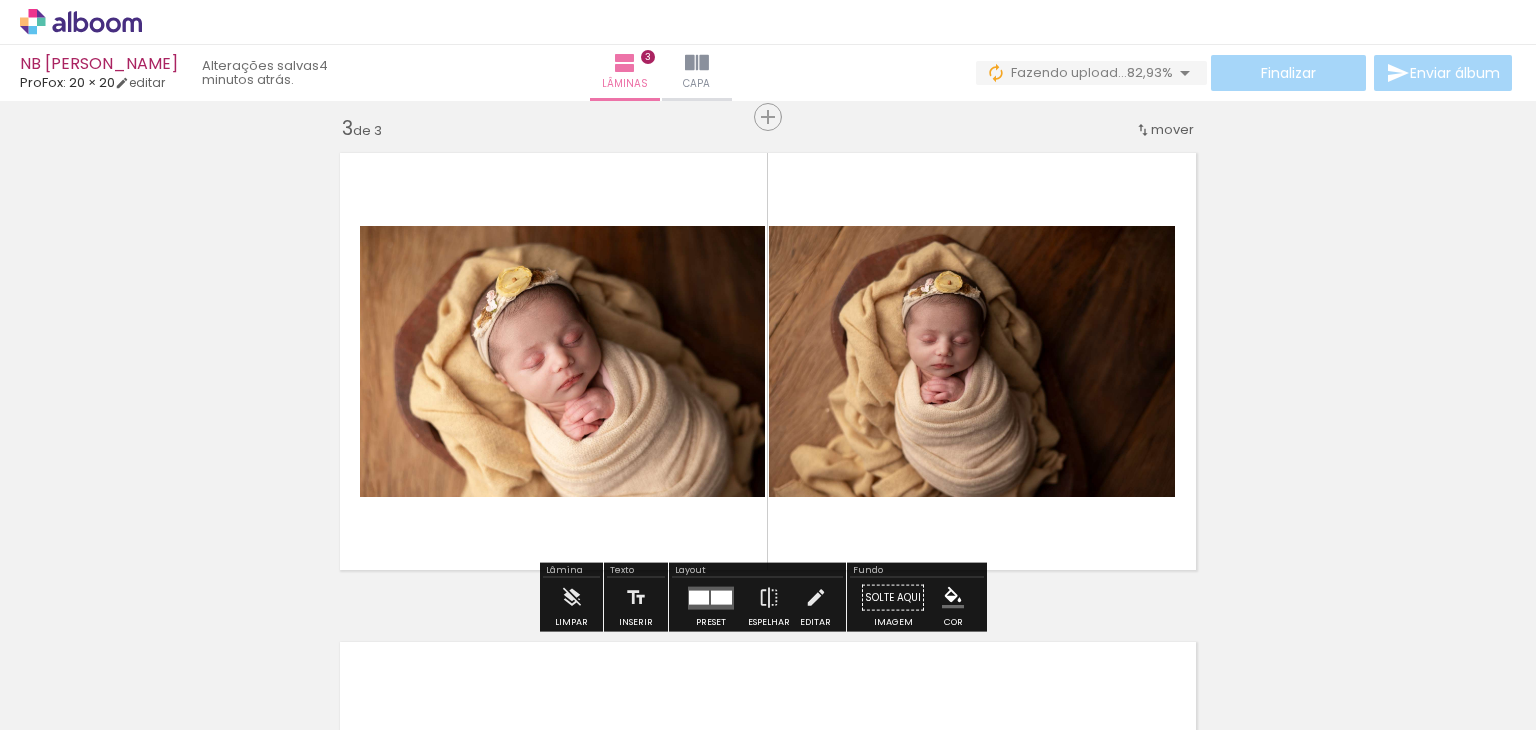 drag, startPoint x: 1033, startPoint y: 685, endPoint x: 1003, endPoint y: 389, distance: 297.5164 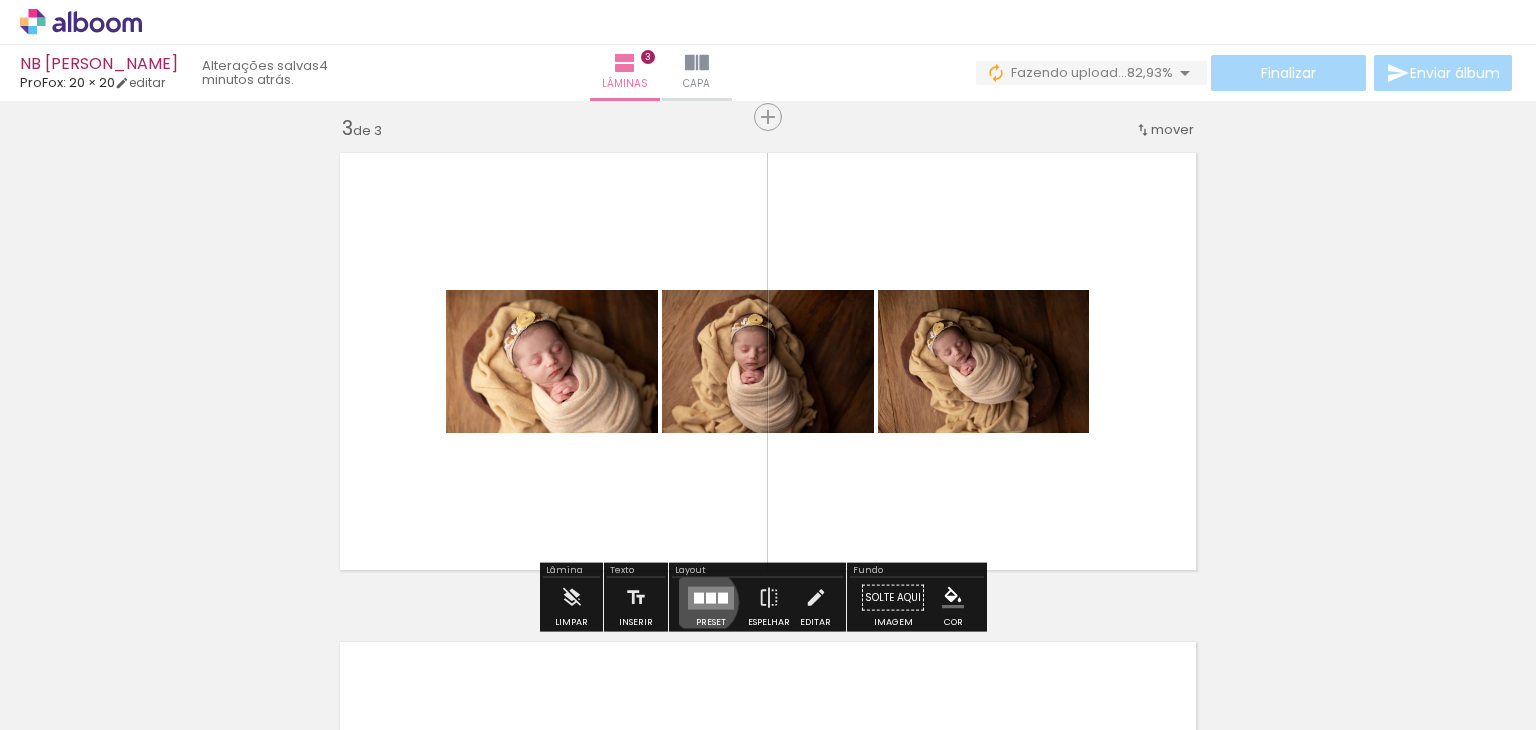 click at bounding box center (711, 597) 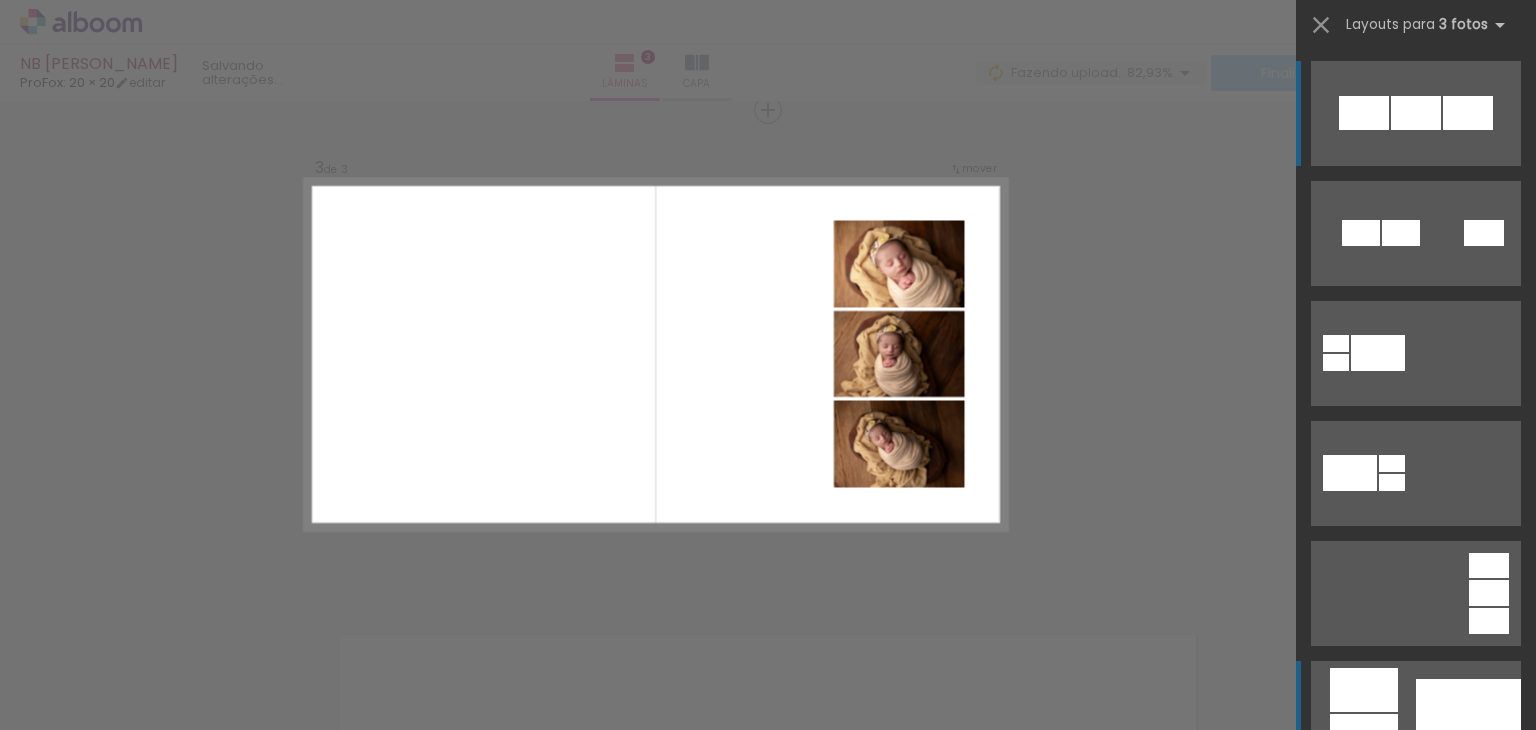 scroll, scrollTop: 1004, scrollLeft: 0, axis: vertical 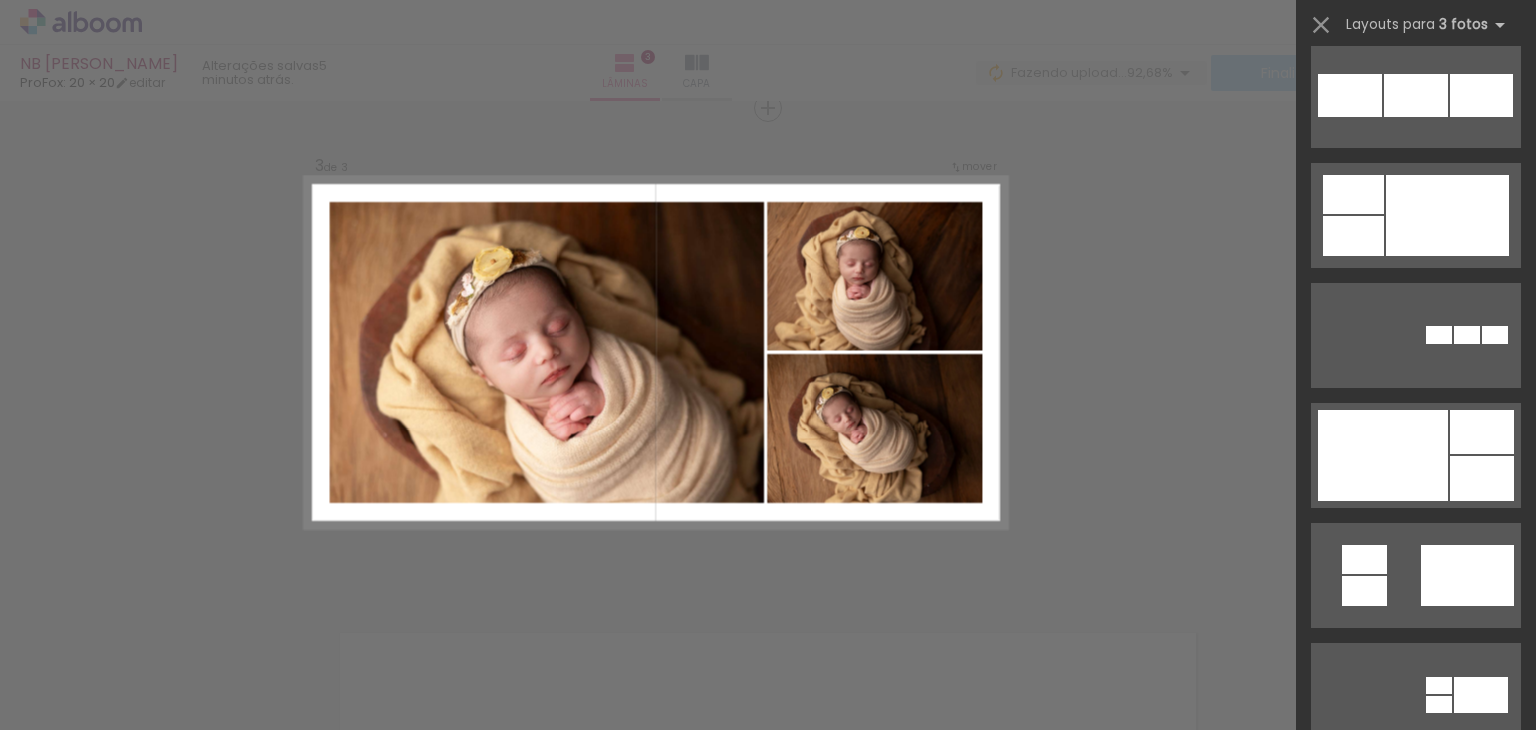 click at bounding box center [1383, 455] 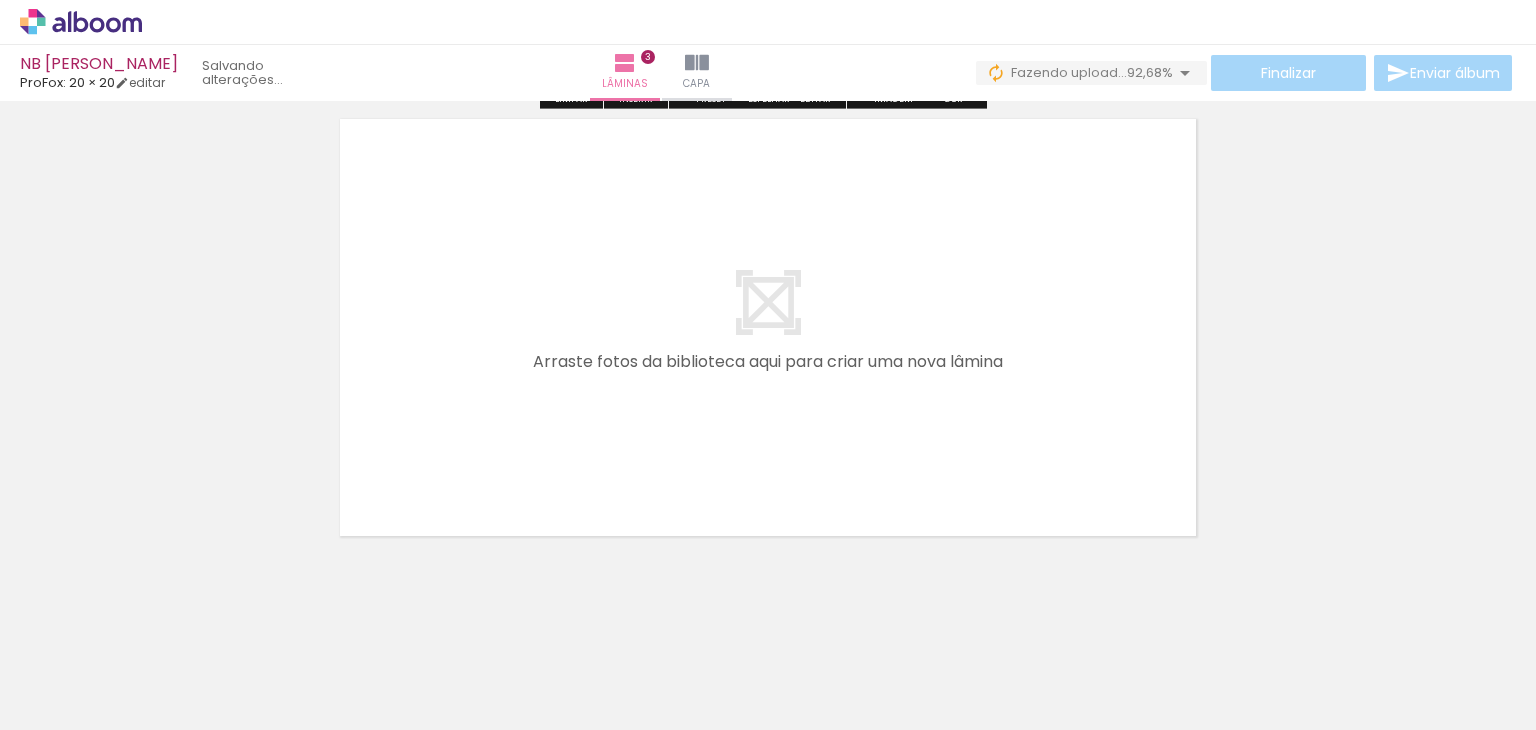 scroll, scrollTop: 1530, scrollLeft: 0, axis: vertical 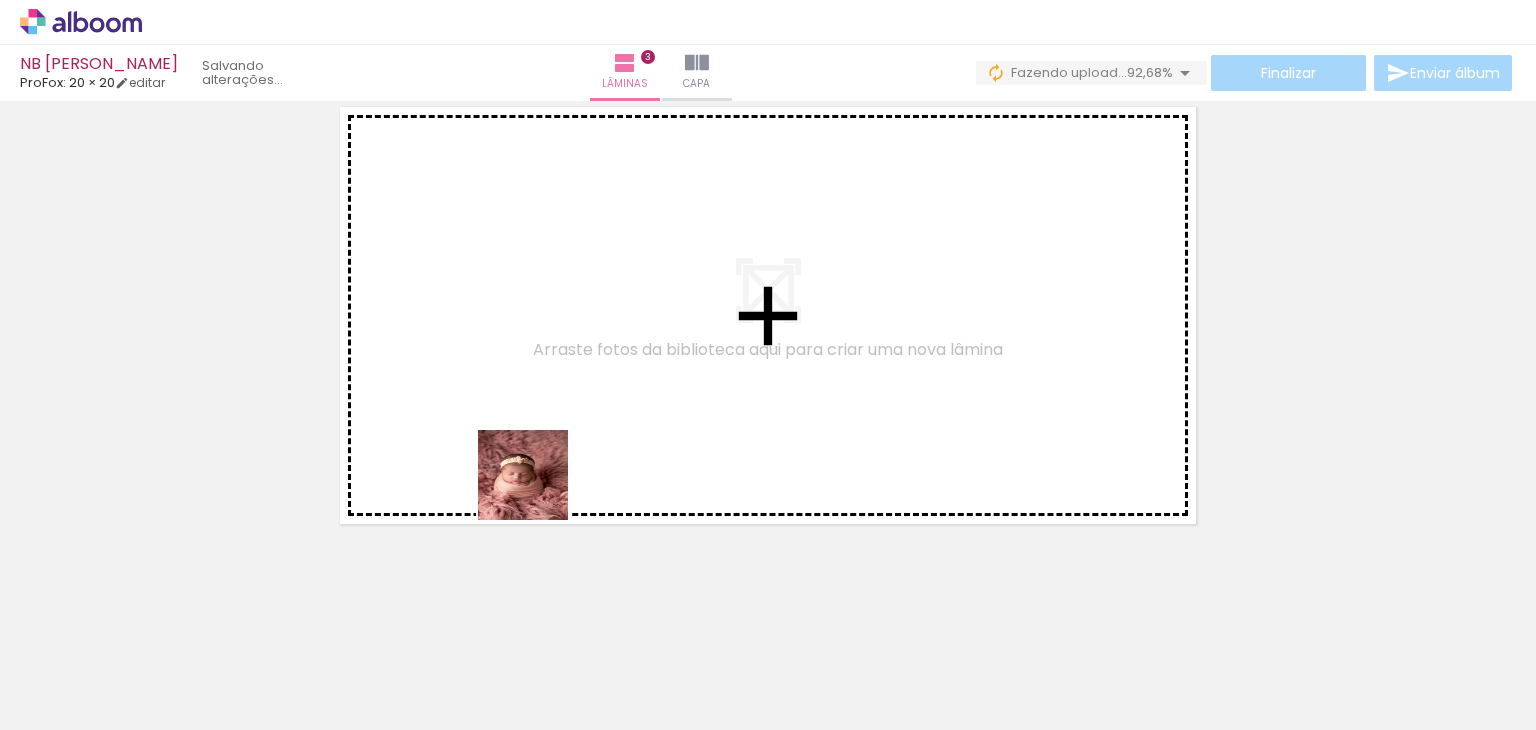 drag, startPoint x: 511, startPoint y: 676, endPoint x: 546, endPoint y: 468, distance: 210.92416 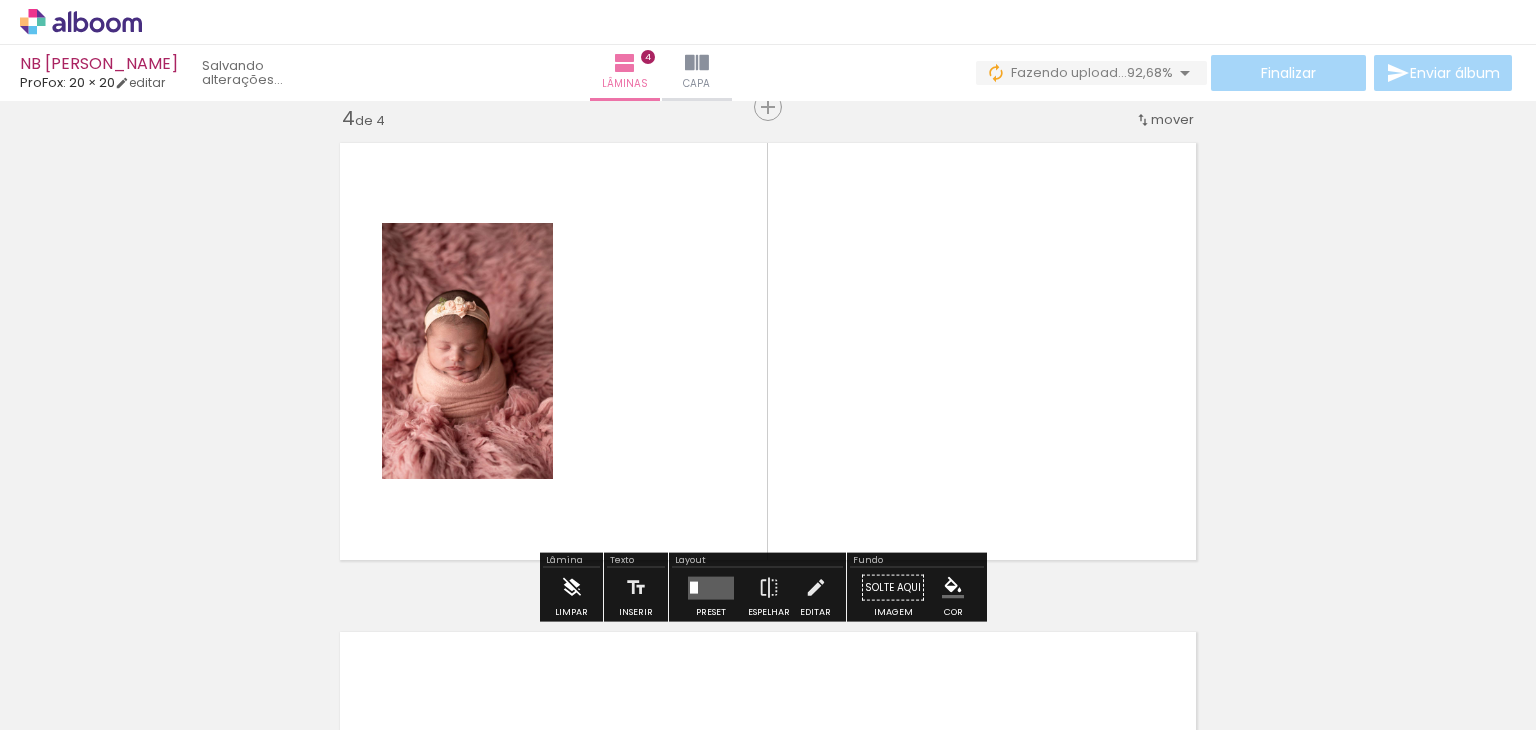 scroll, scrollTop: 1492, scrollLeft: 0, axis: vertical 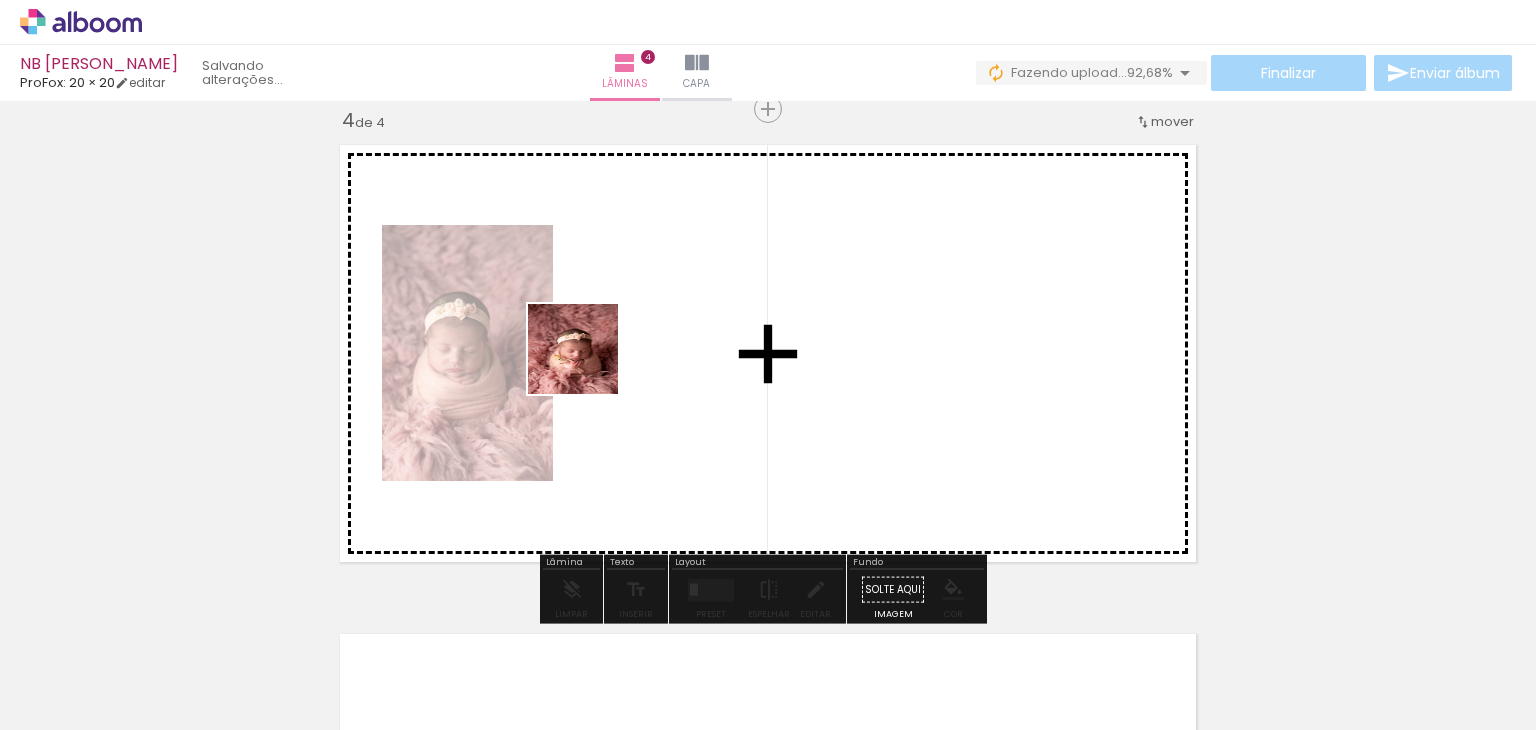 drag, startPoint x: 583, startPoint y: 672, endPoint x: 588, endPoint y: 364, distance: 308.0406 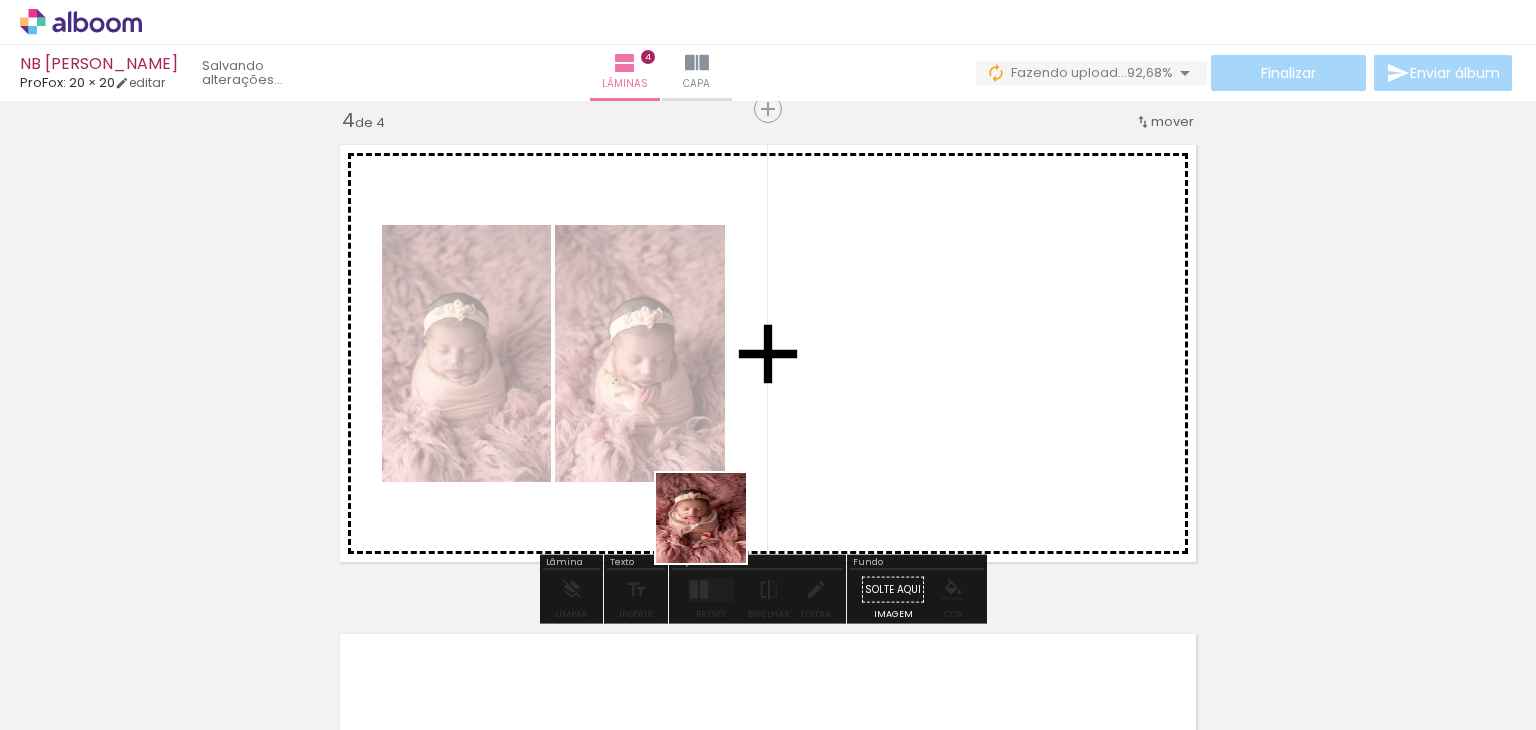 drag, startPoint x: 721, startPoint y: 657, endPoint x: 727, endPoint y: 361, distance: 296.0608 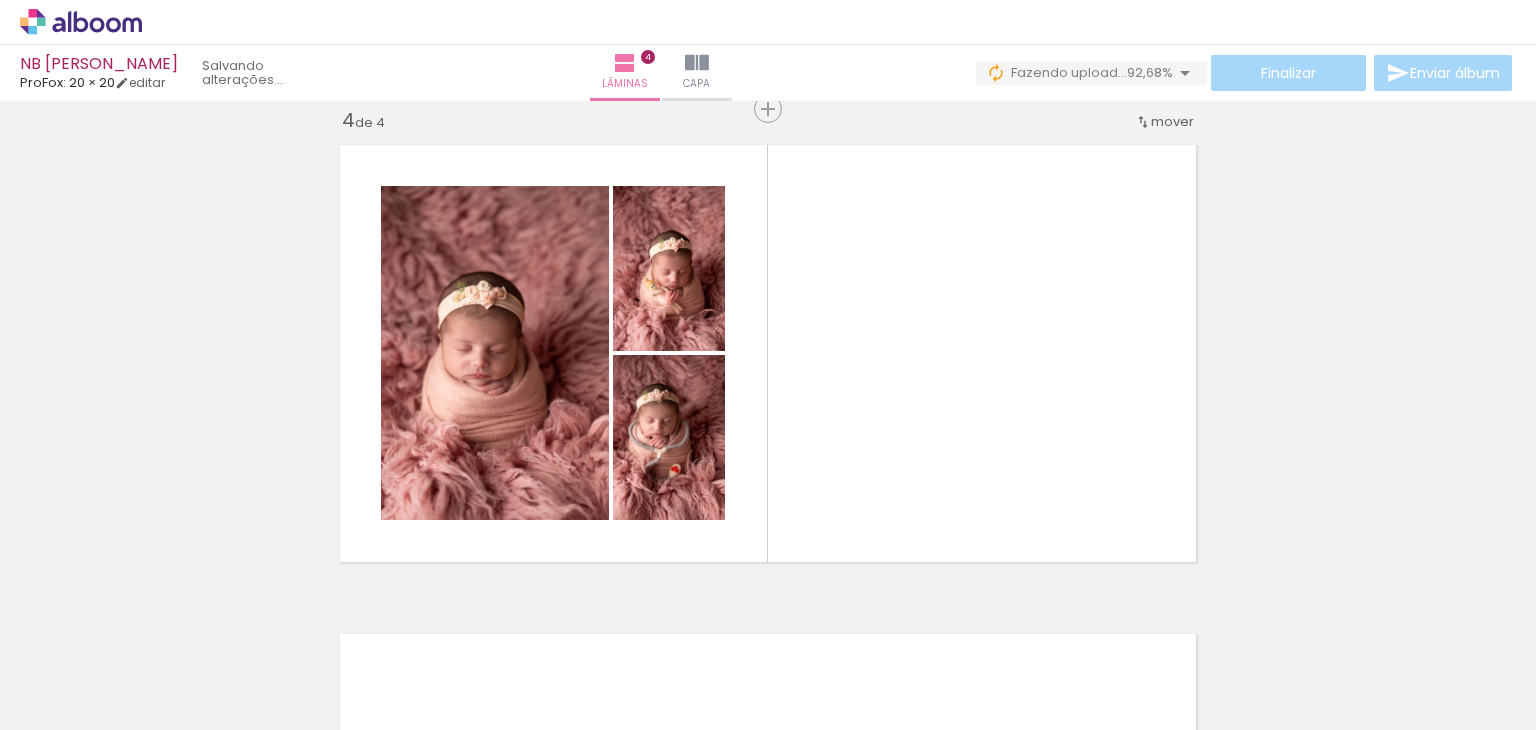 scroll, scrollTop: 0, scrollLeft: 1158, axis: horizontal 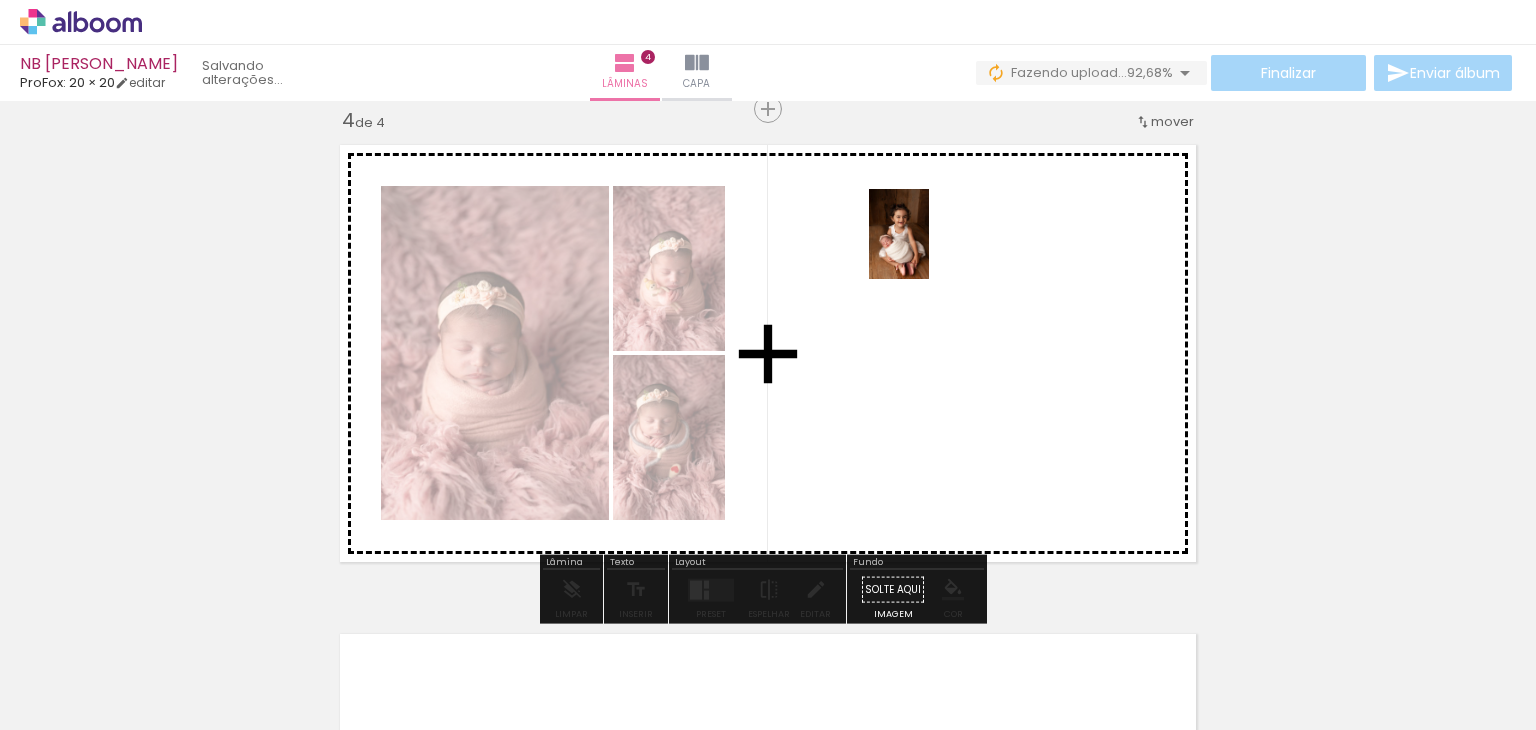 drag, startPoint x: 504, startPoint y: 683, endPoint x: 904, endPoint y: 275, distance: 571.3703 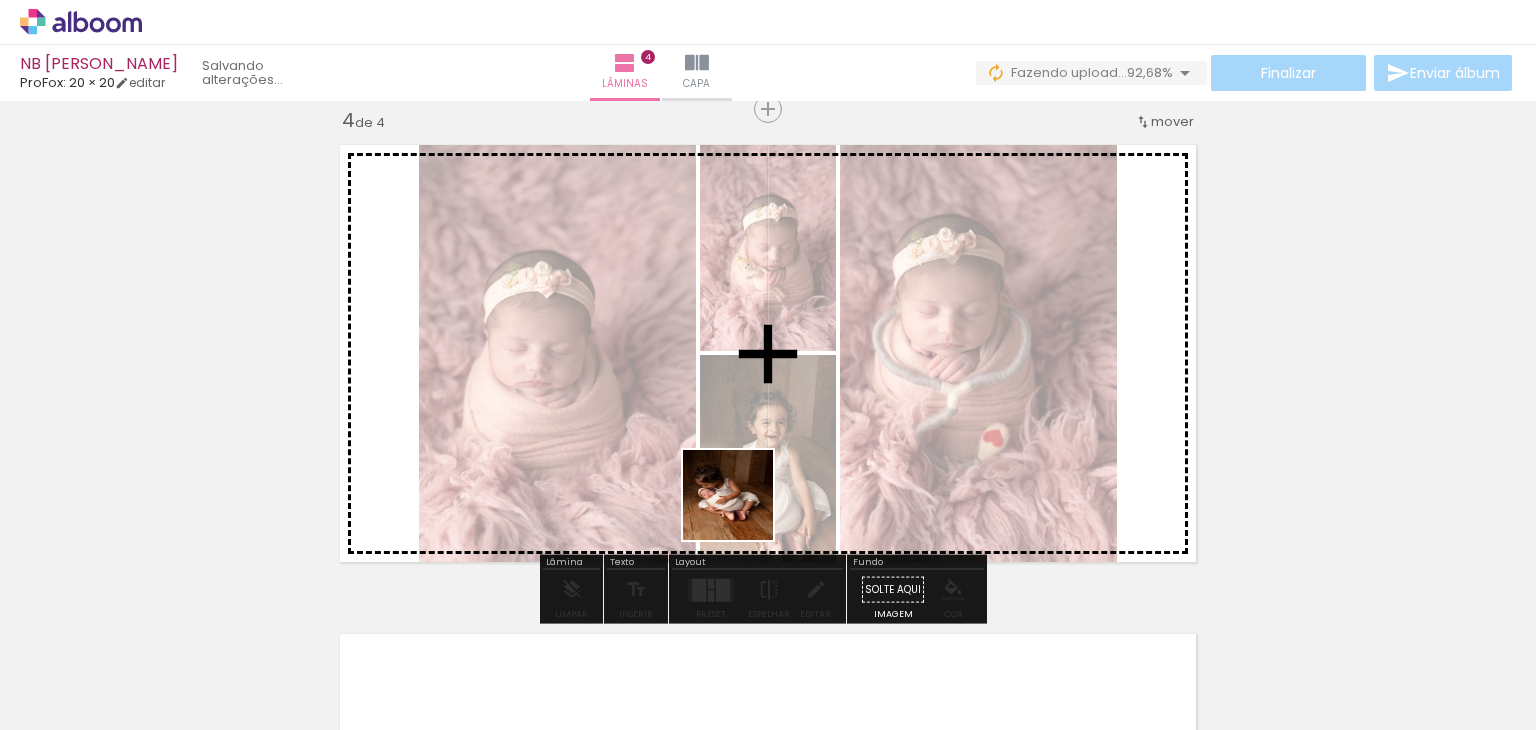 drag, startPoint x: 644, startPoint y: 683, endPoint x: 752, endPoint y: 494, distance: 217.68095 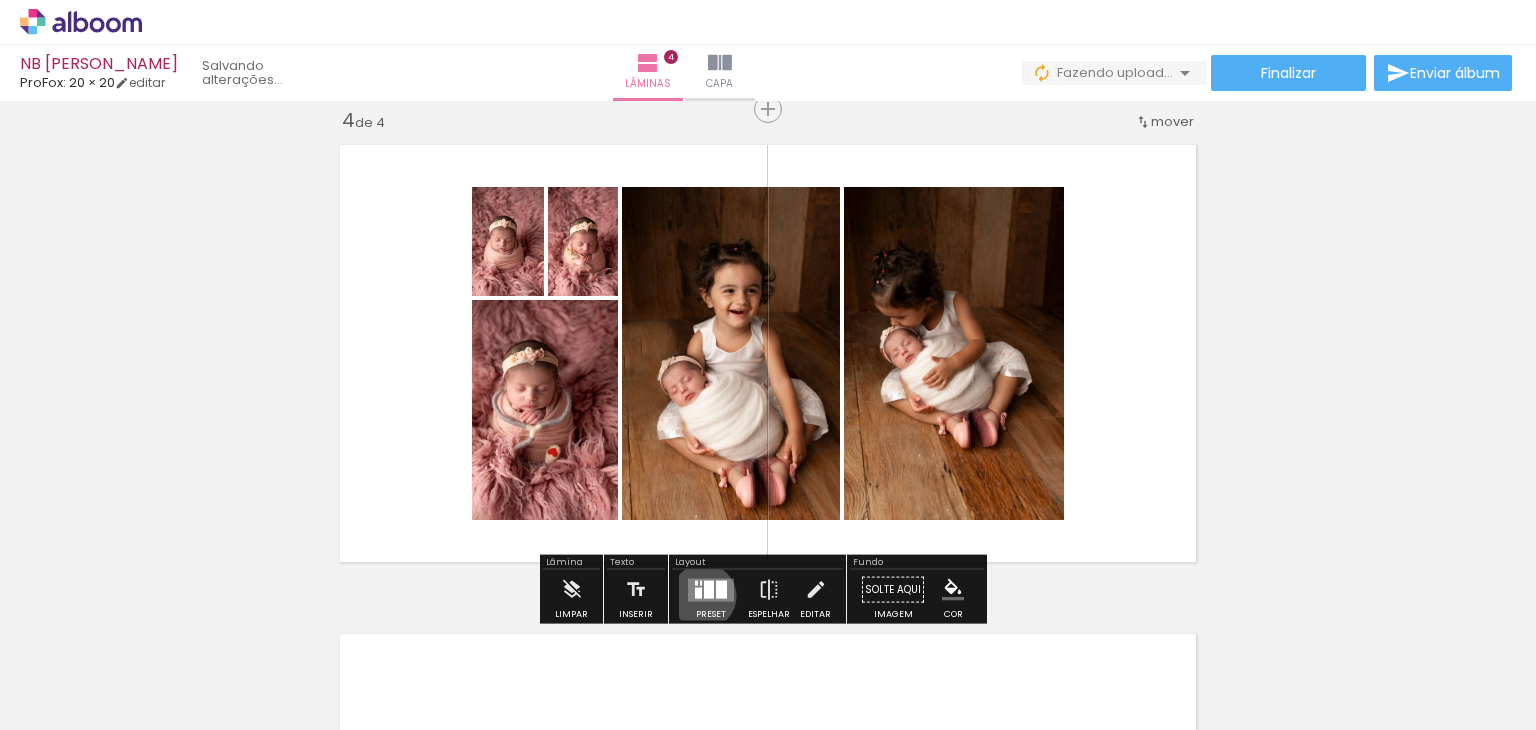 click at bounding box center (709, 589) 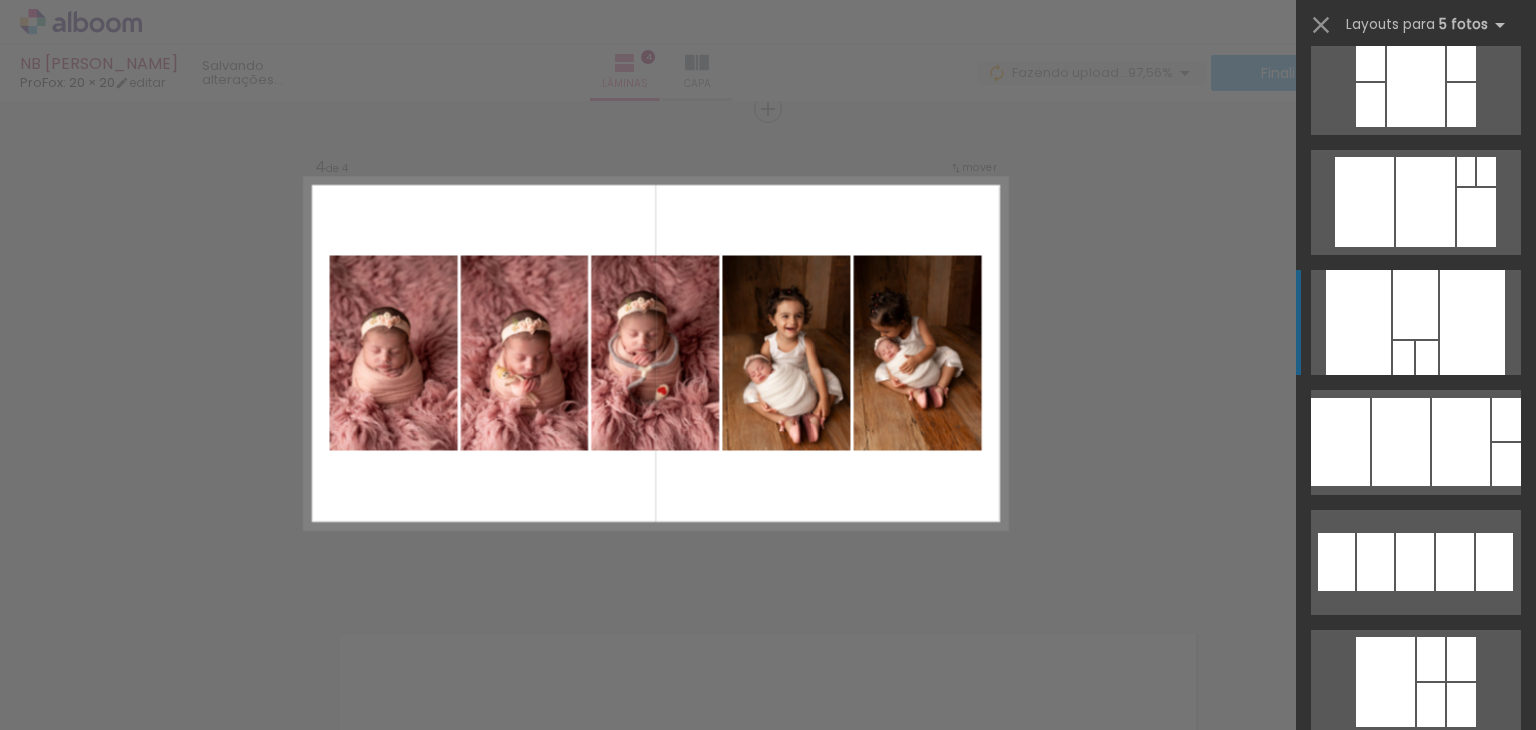 scroll, scrollTop: 646, scrollLeft: 0, axis: vertical 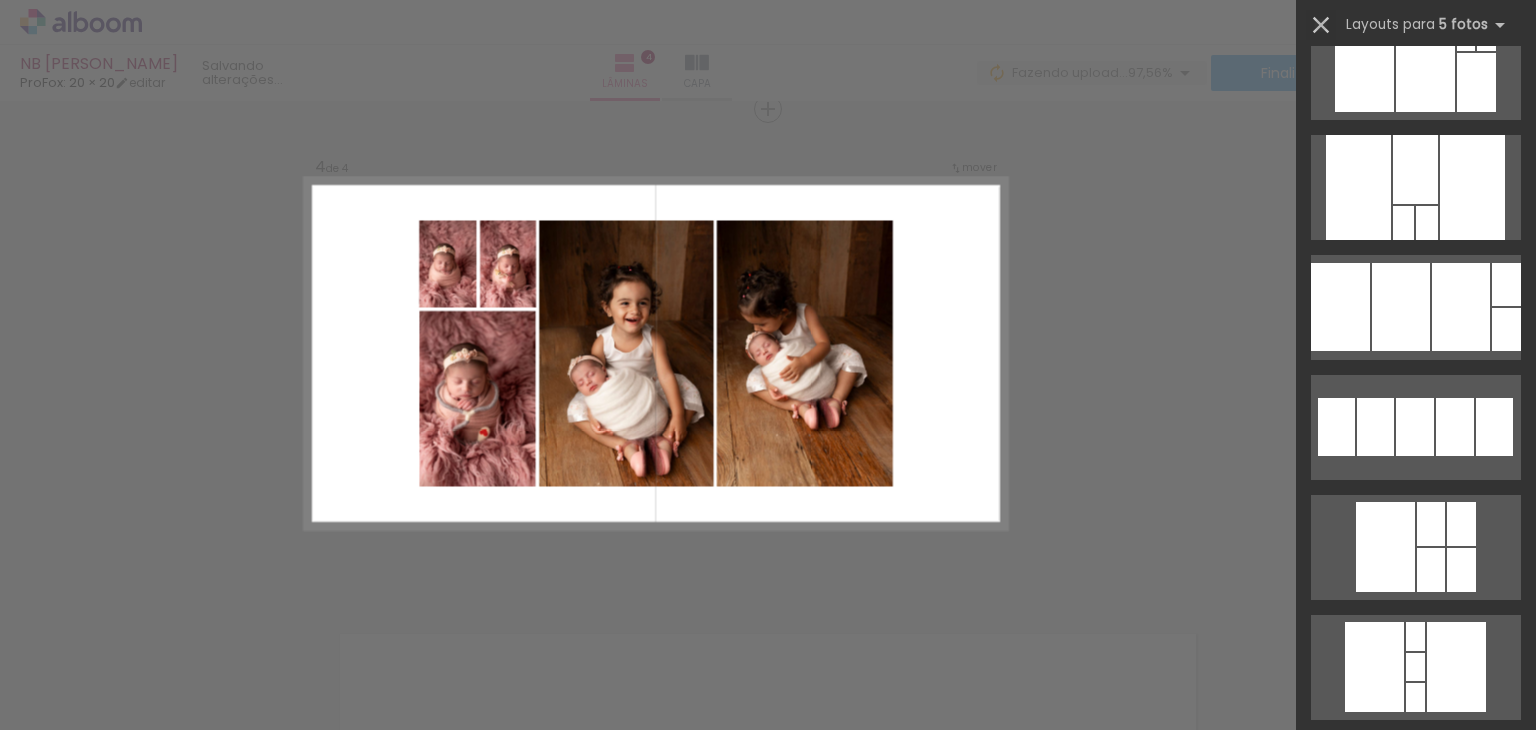 click at bounding box center (1321, 25) 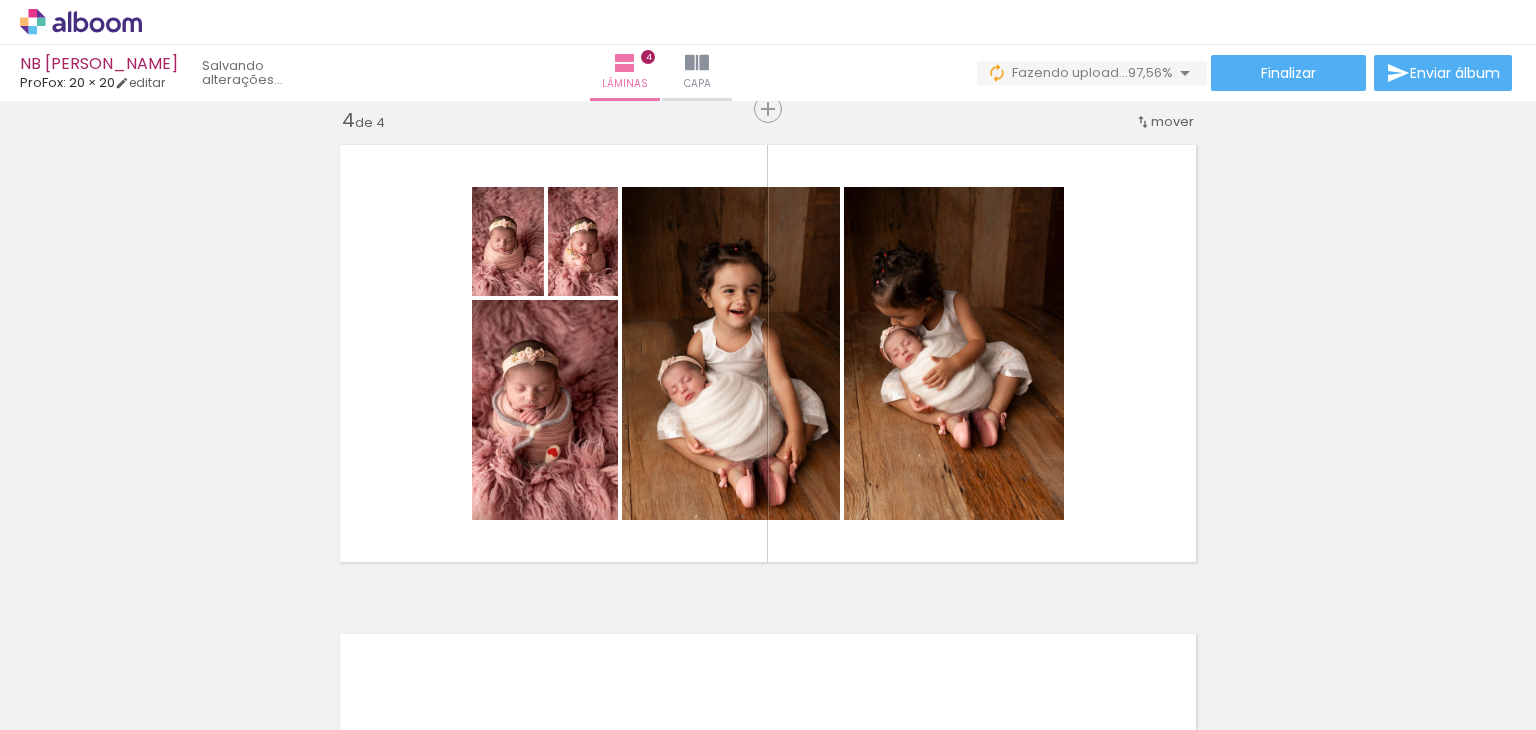 click at bounding box center (-846, 663) 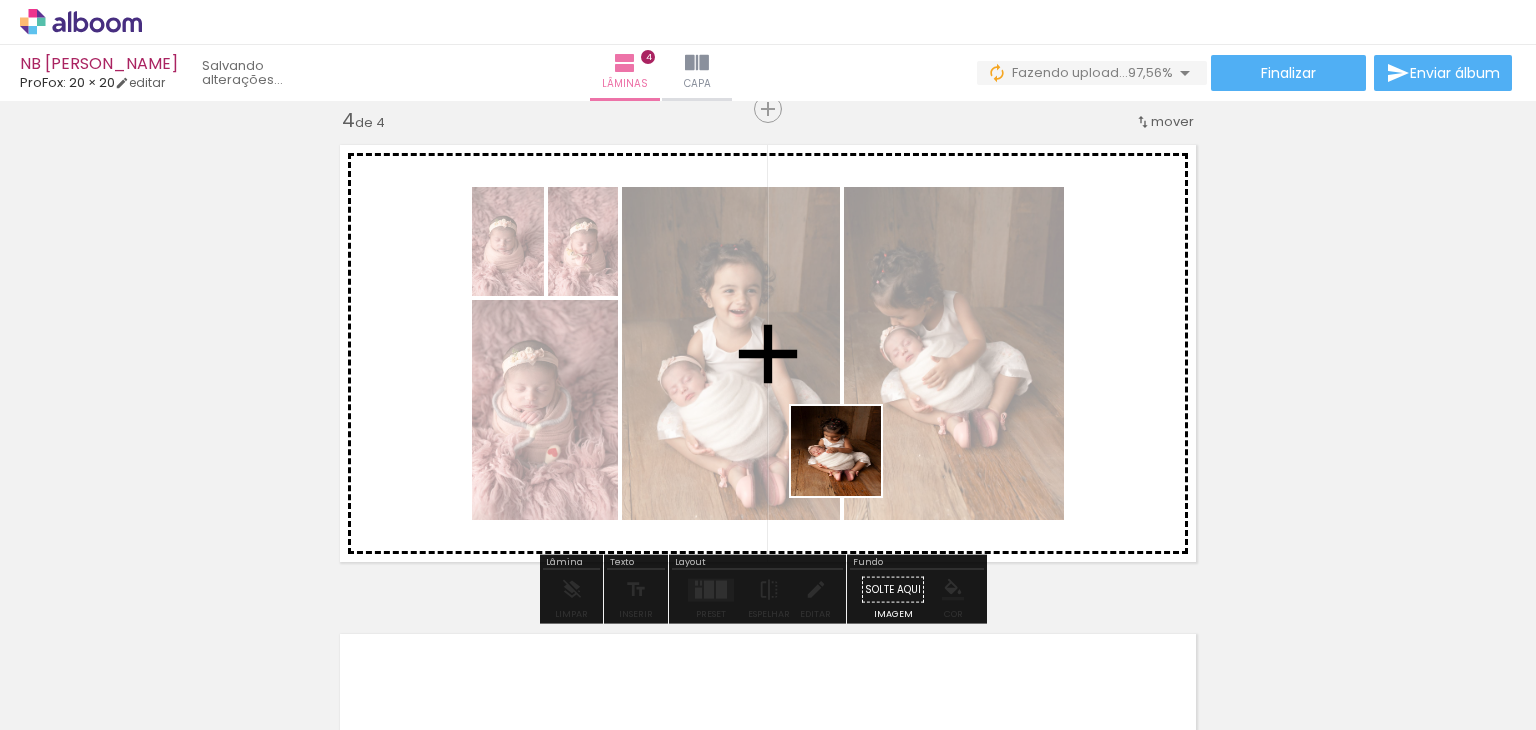 drag, startPoint x: 838, startPoint y: 673, endPoint x: 855, endPoint y: 449, distance: 224.64417 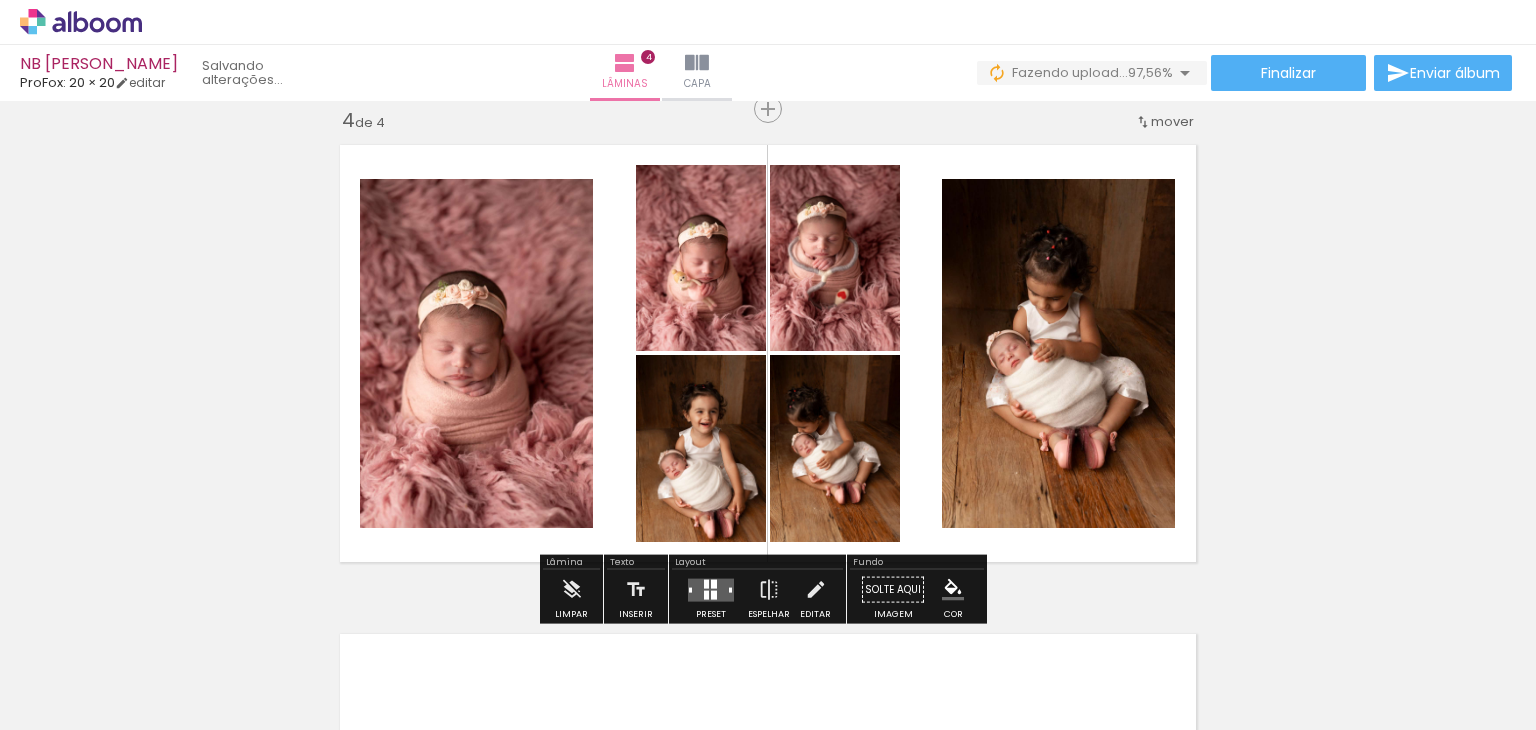 click on "Inserir lâmina 1  de 4  Inserir lâmina 2  de 4  Inserir lâmina 3  de 4  Inserir lâmina 4  de 4" at bounding box center [768, -161] 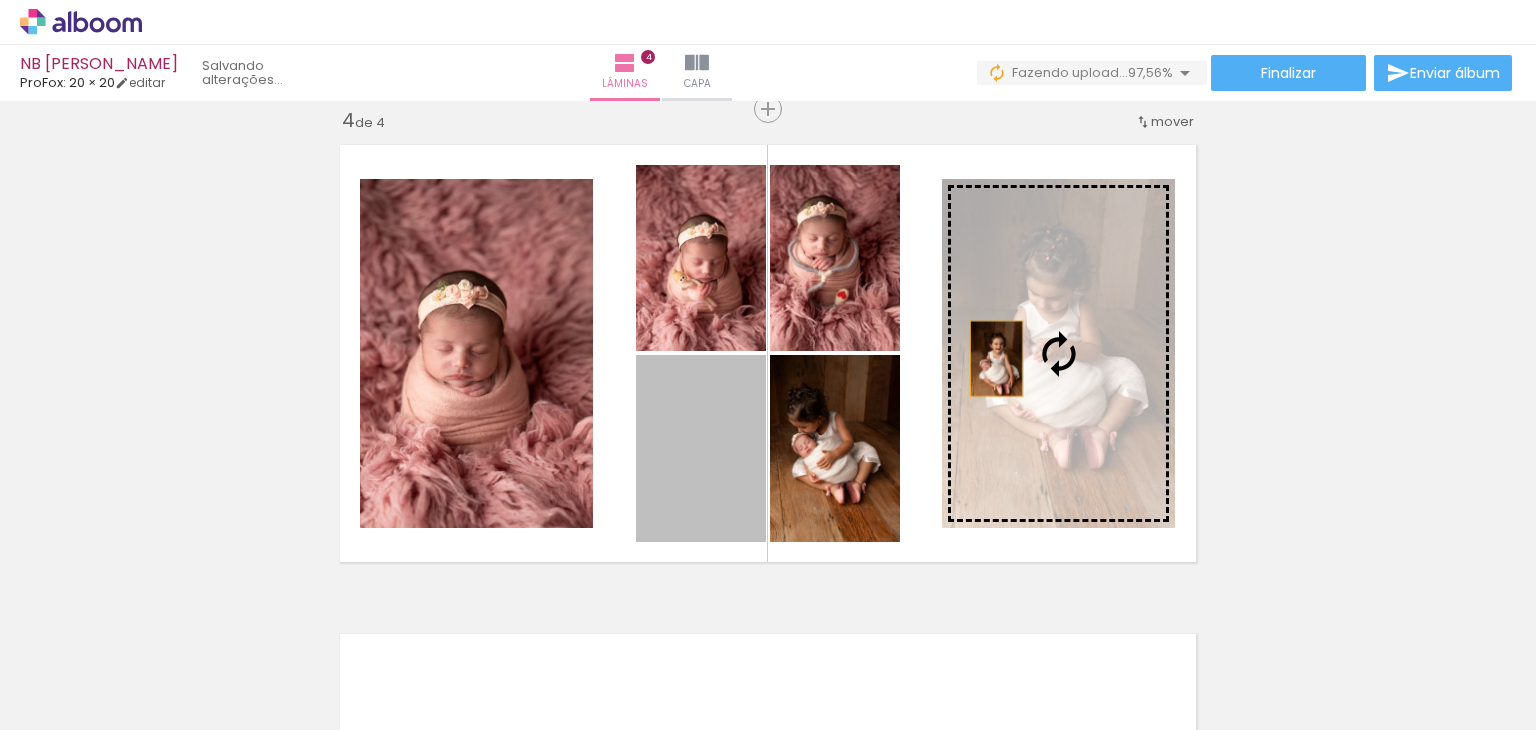 drag, startPoint x: 711, startPoint y: 464, endPoint x: 1043, endPoint y: 342, distance: 353.7061 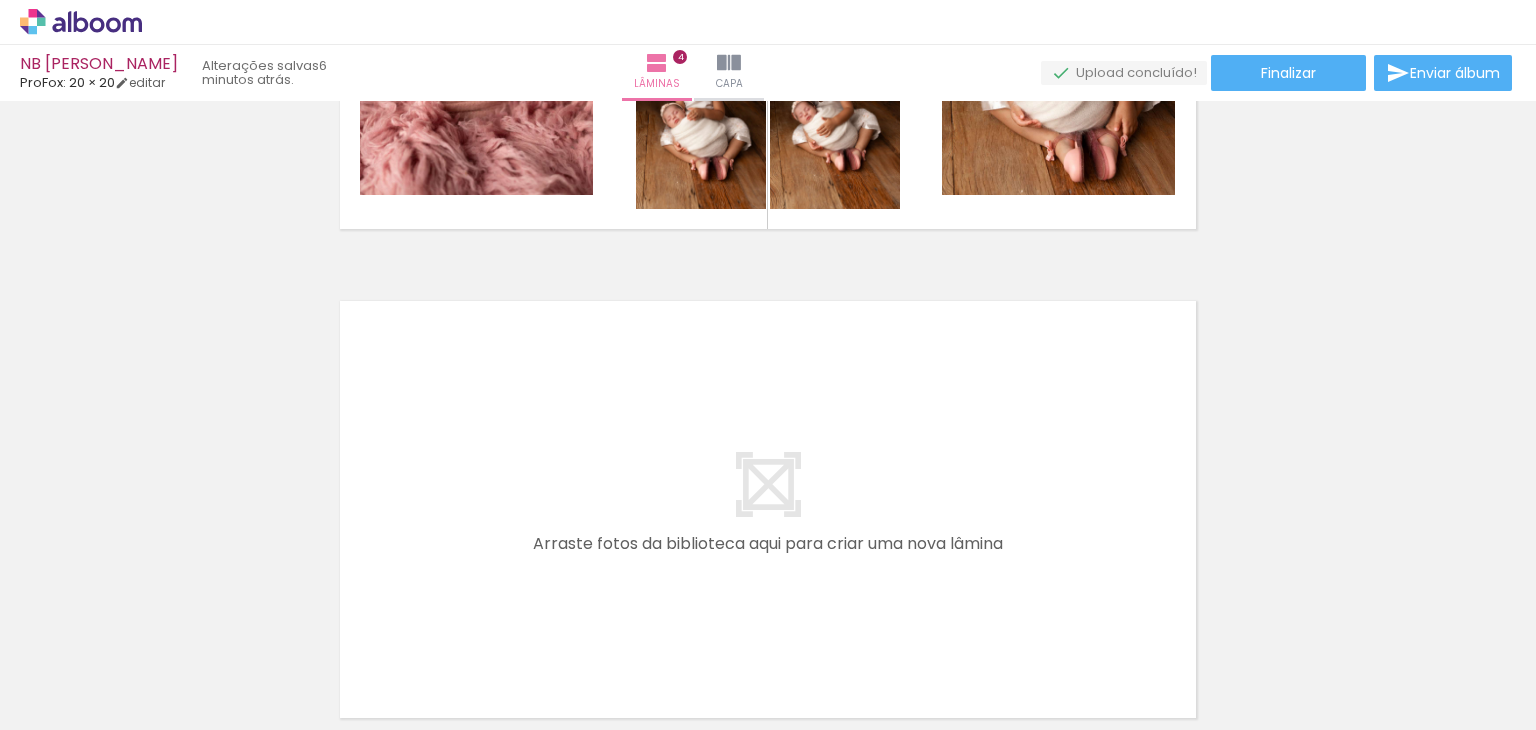 scroll, scrollTop: 1911, scrollLeft: 0, axis: vertical 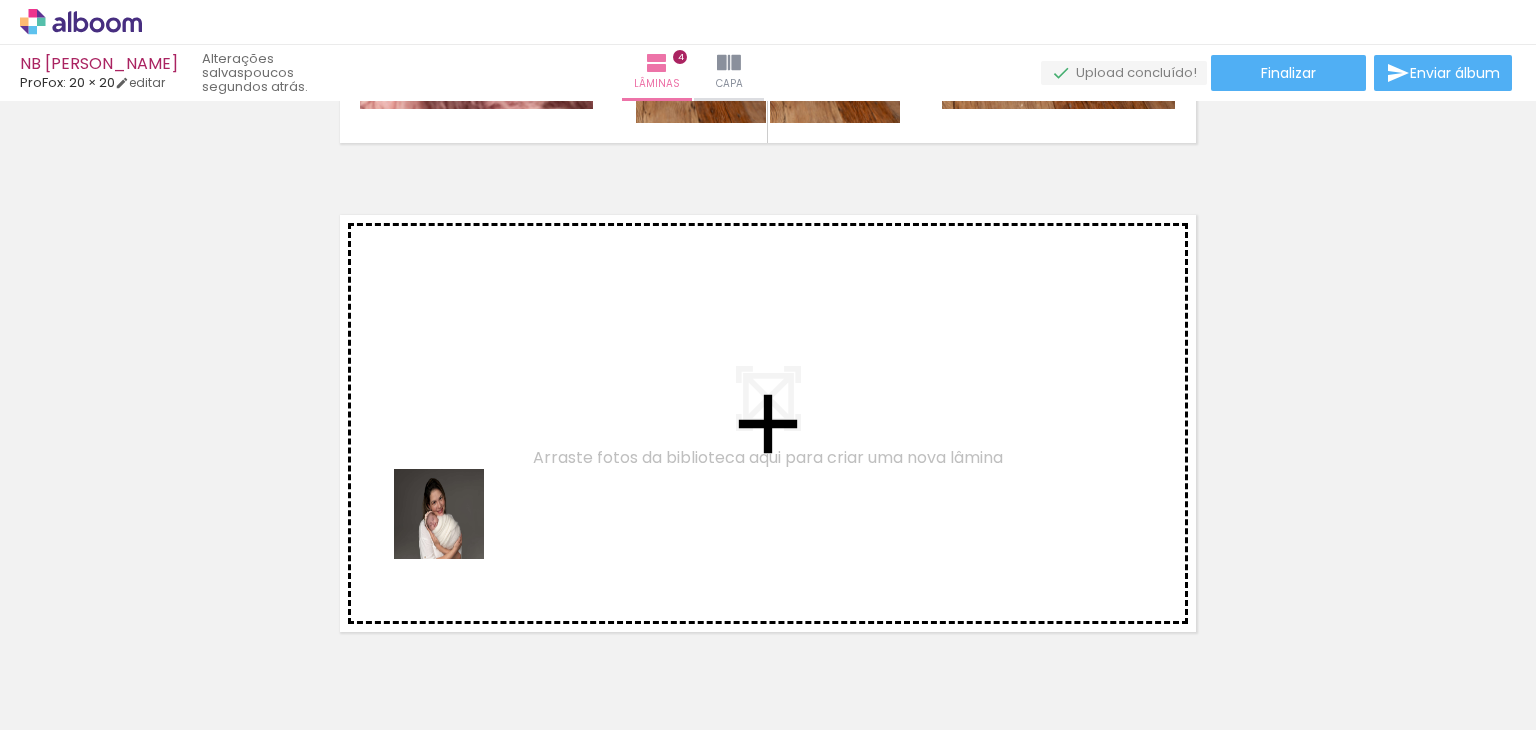 drag, startPoint x: 416, startPoint y: 678, endPoint x: 468, endPoint y: 467, distance: 217.31314 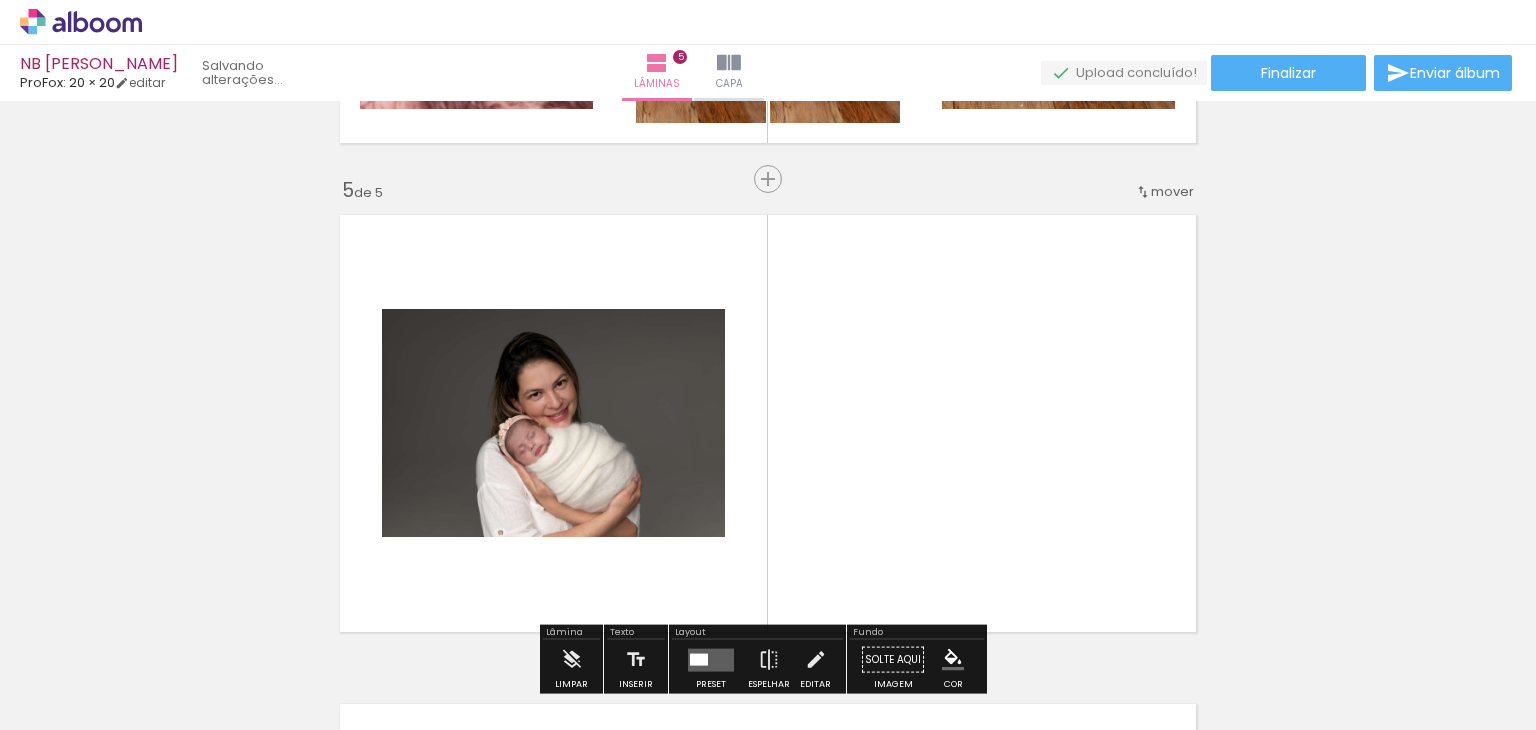 scroll, scrollTop: 1981, scrollLeft: 0, axis: vertical 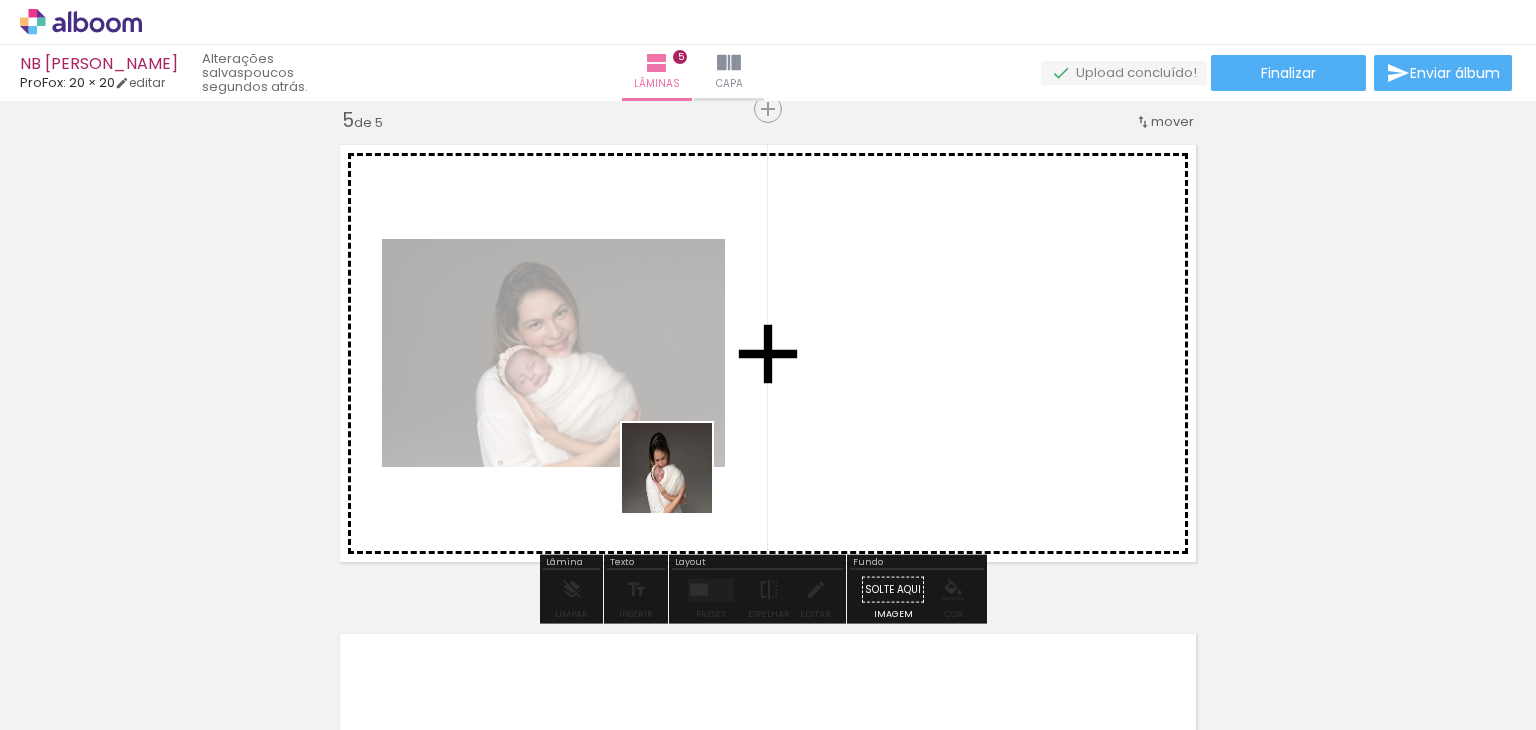 drag, startPoint x: 516, startPoint y: 671, endPoint x: 802, endPoint y: 363, distance: 420.30942 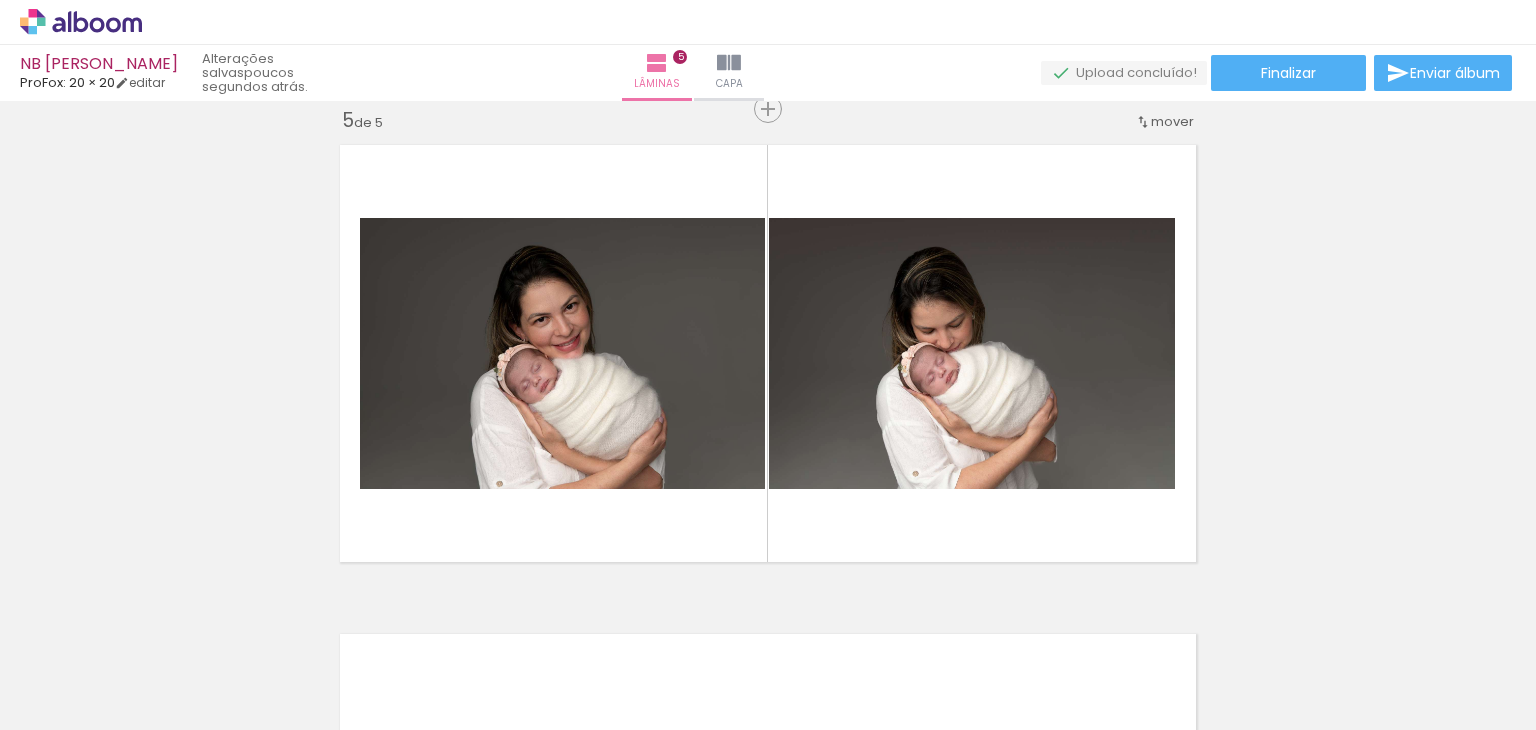 scroll, scrollTop: 0, scrollLeft: 0, axis: both 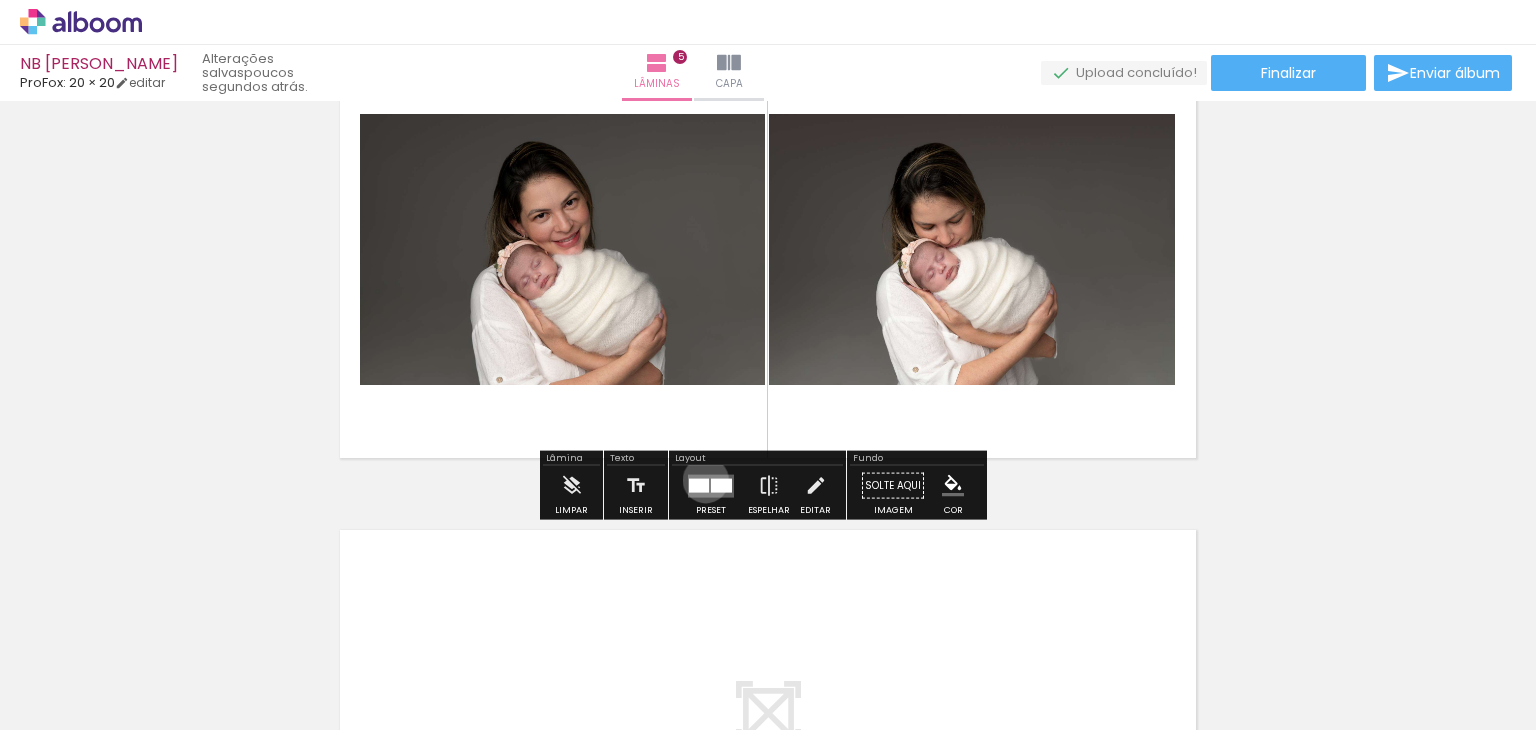 click at bounding box center [699, 485] 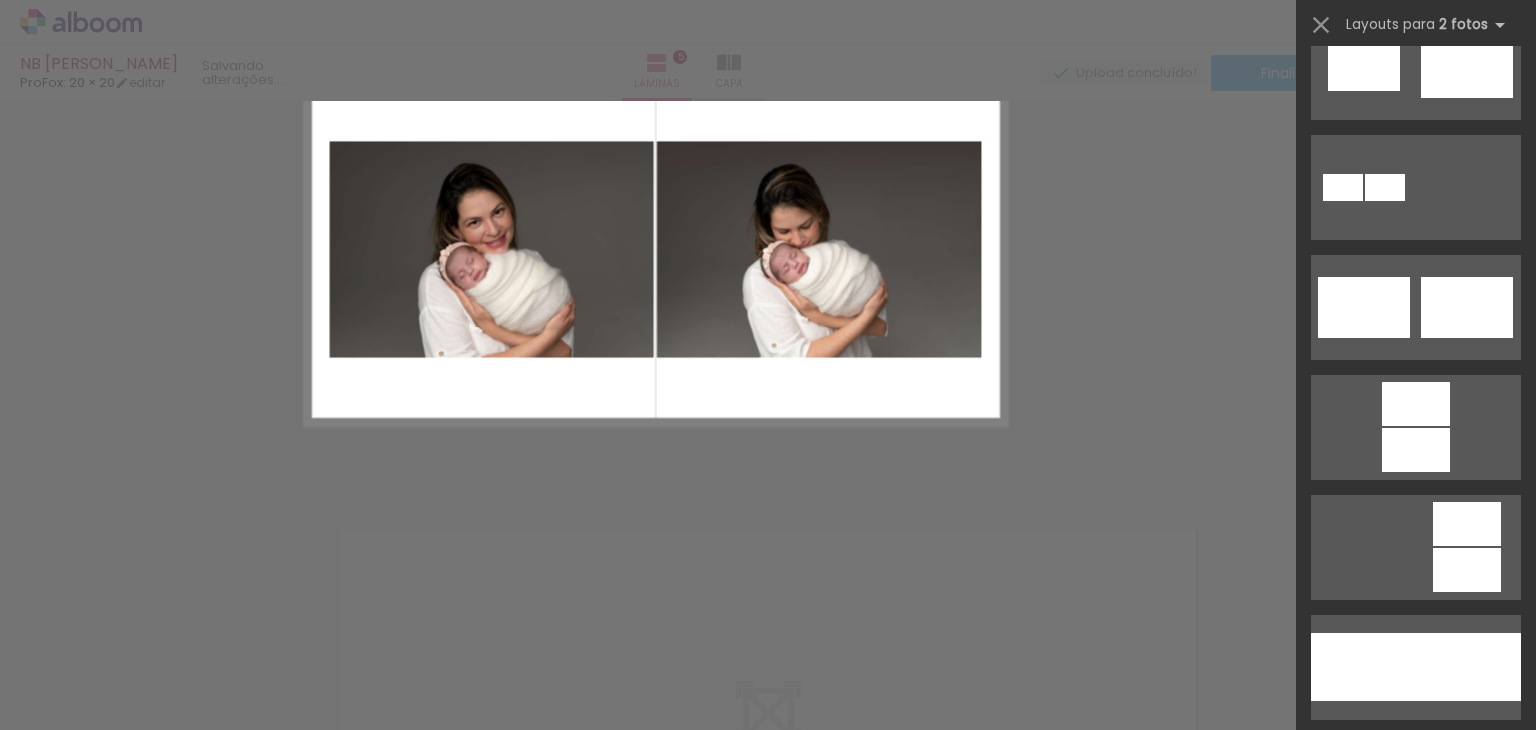 scroll, scrollTop: 0, scrollLeft: 0, axis: both 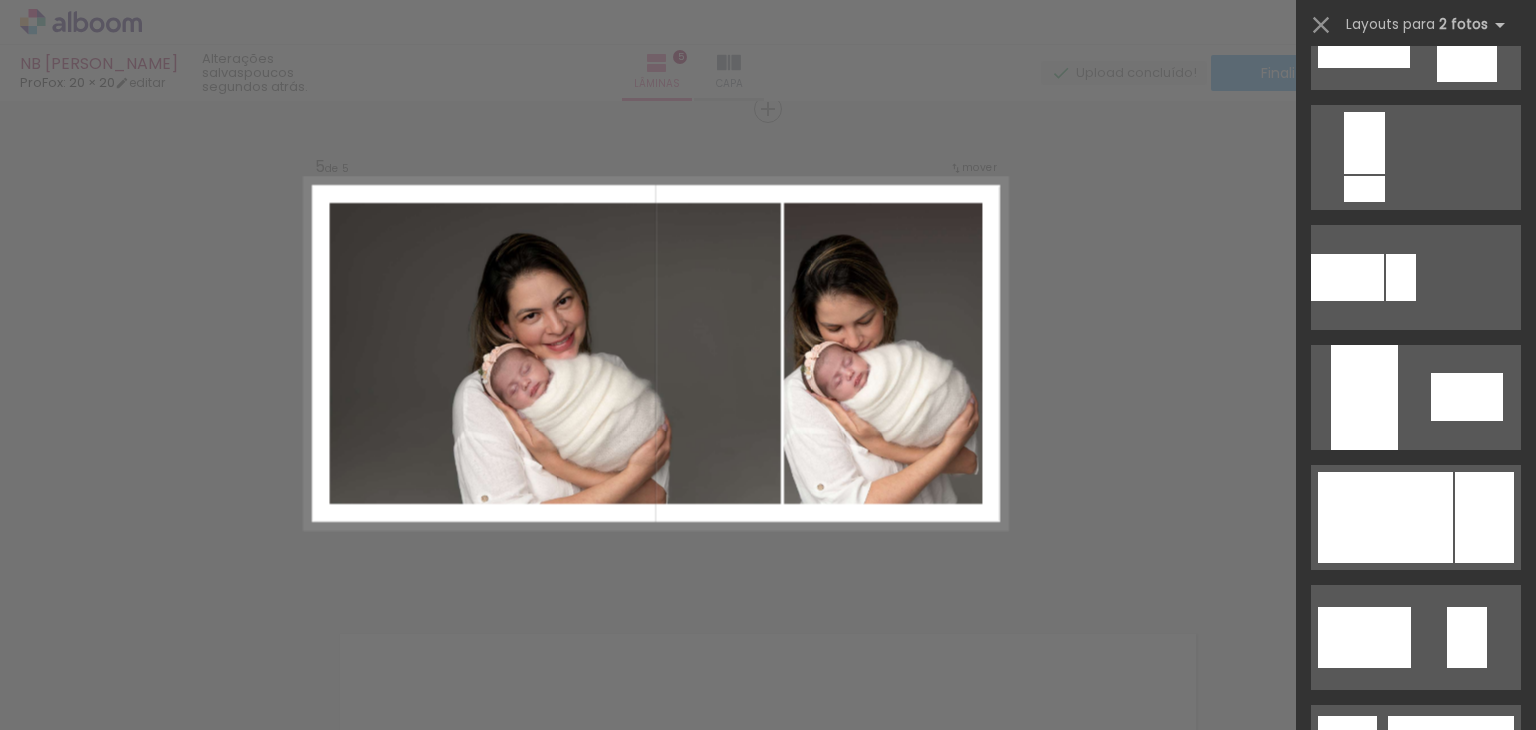 click at bounding box center [1451, 757] 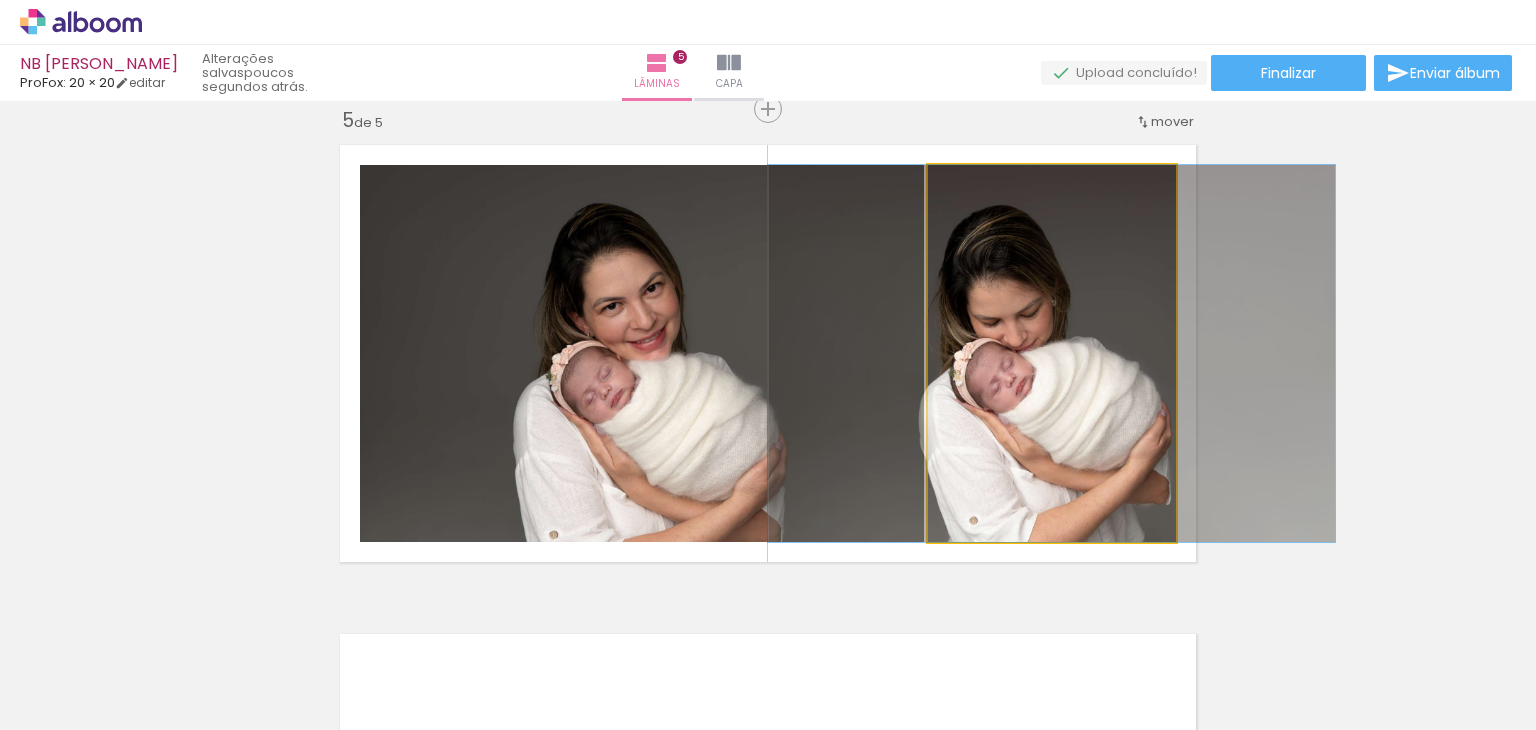 click 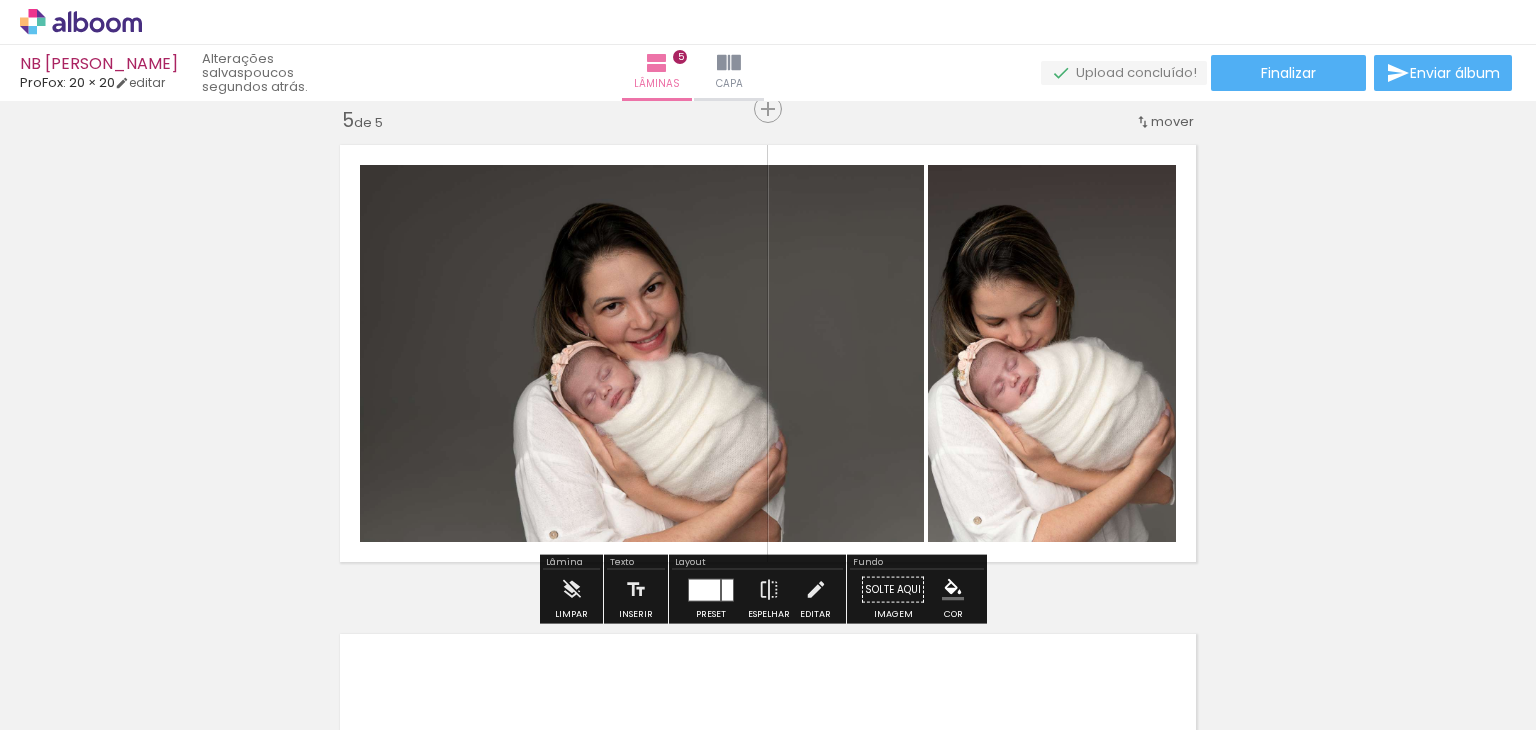 click on "Inserir lâmina 1  de 5  Inserir lâmina 2  de 5  Inserir lâmina 3  de 5  Inserir lâmina 4  de 5  Inserir lâmina 5  de 5" at bounding box center [768, -406] 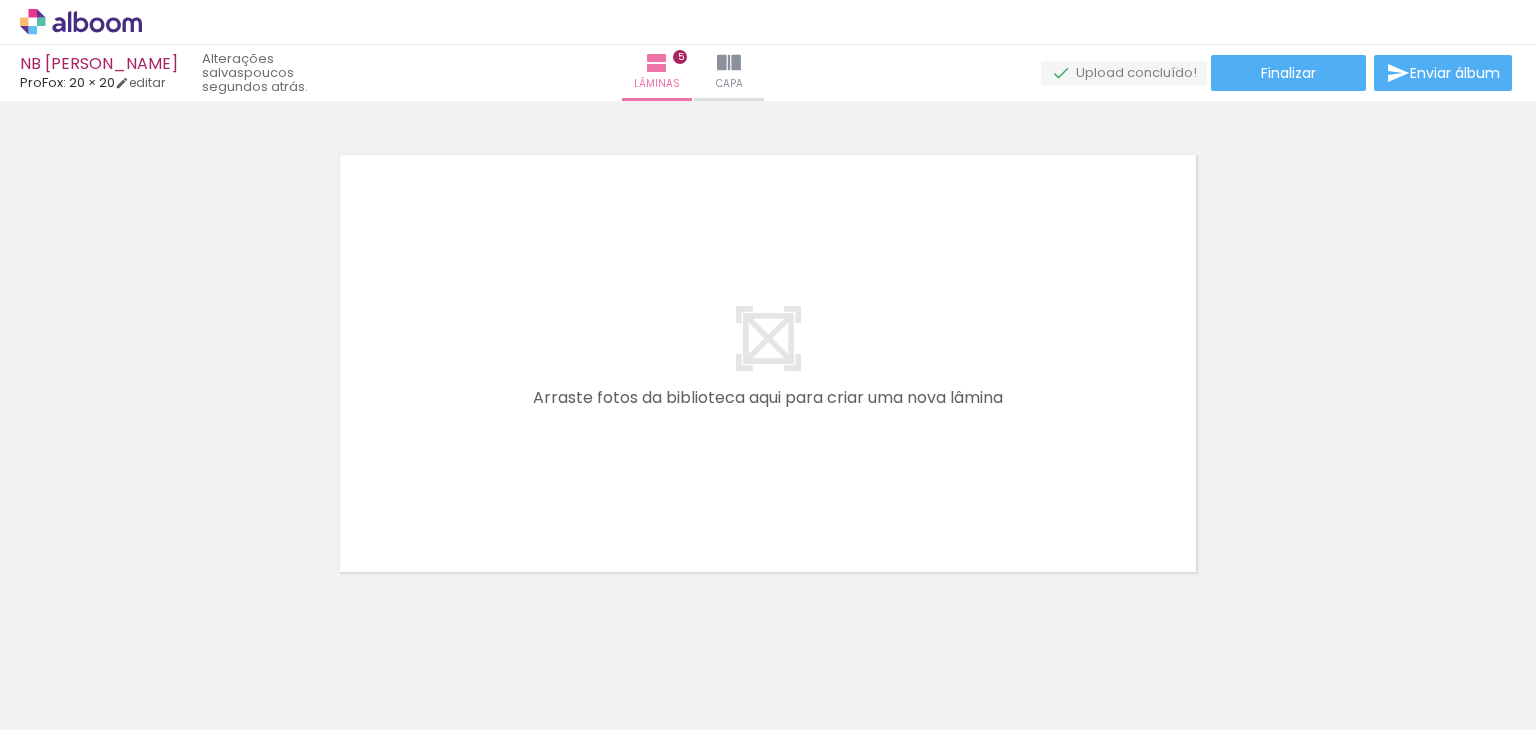 scroll, scrollTop: 2508, scrollLeft: 0, axis: vertical 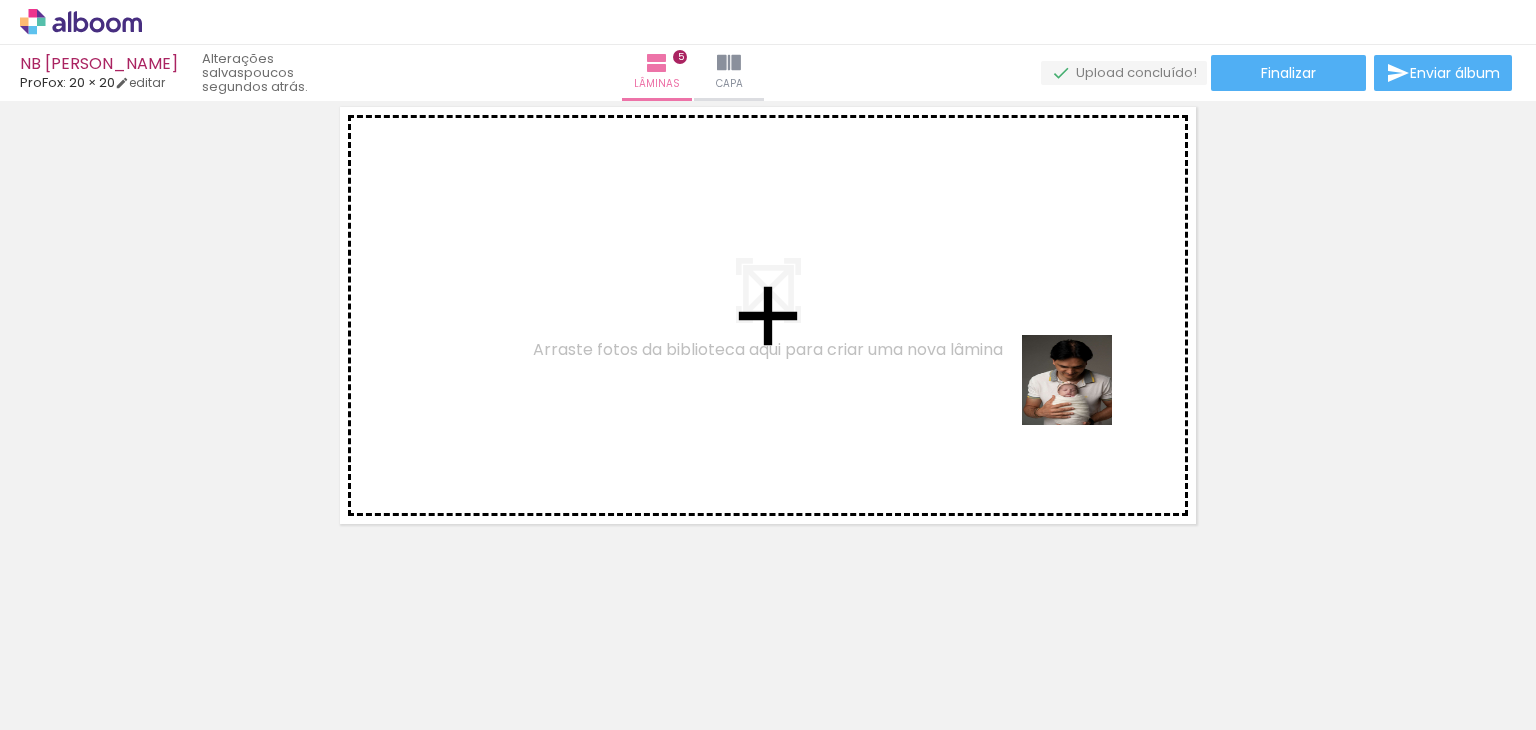 drag, startPoint x: 1446, startPoint y: 672, endPoint x: 1042, endPoint y: 381, distance: 497.89255 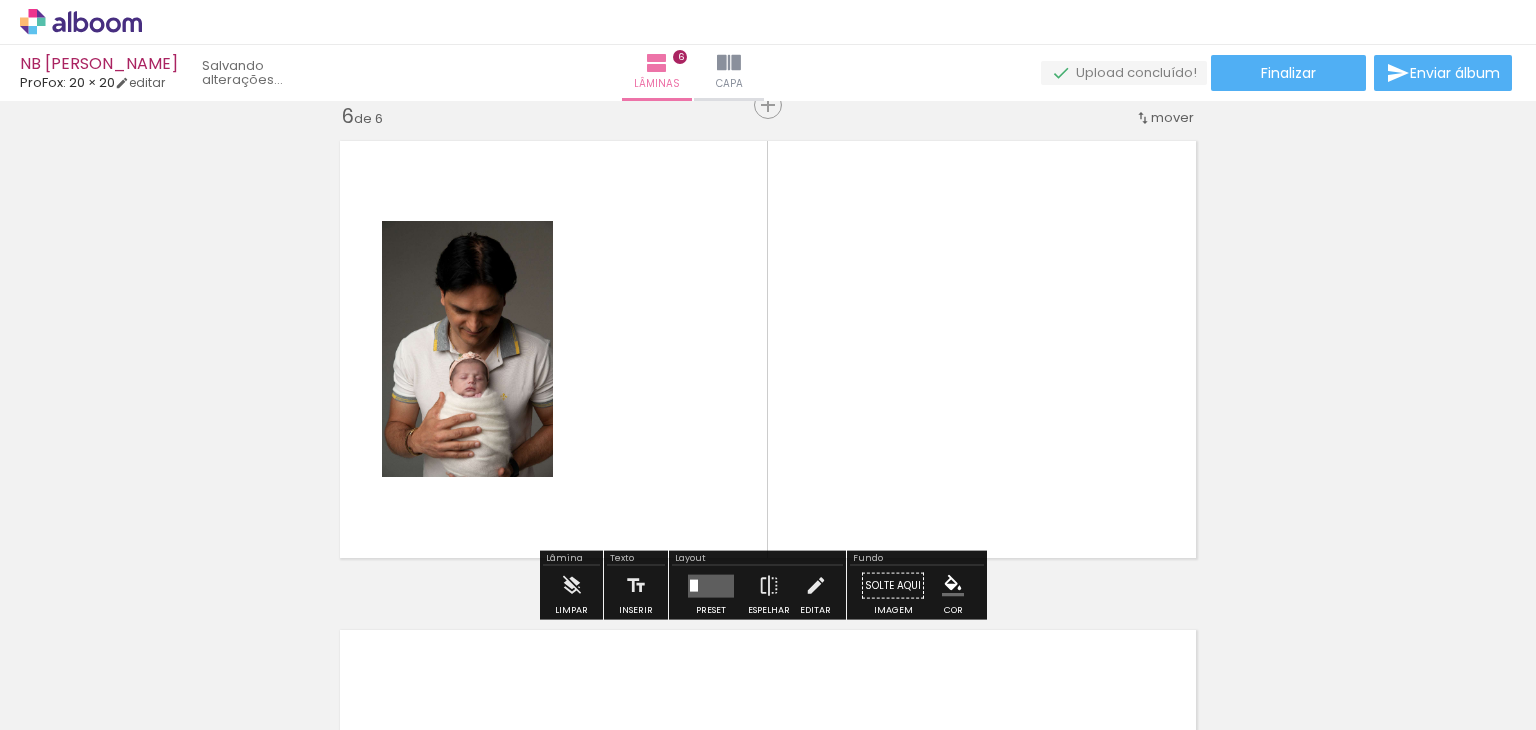 scroll, scrollTop: 2470, scrollLeft: 0, axis: vertical 